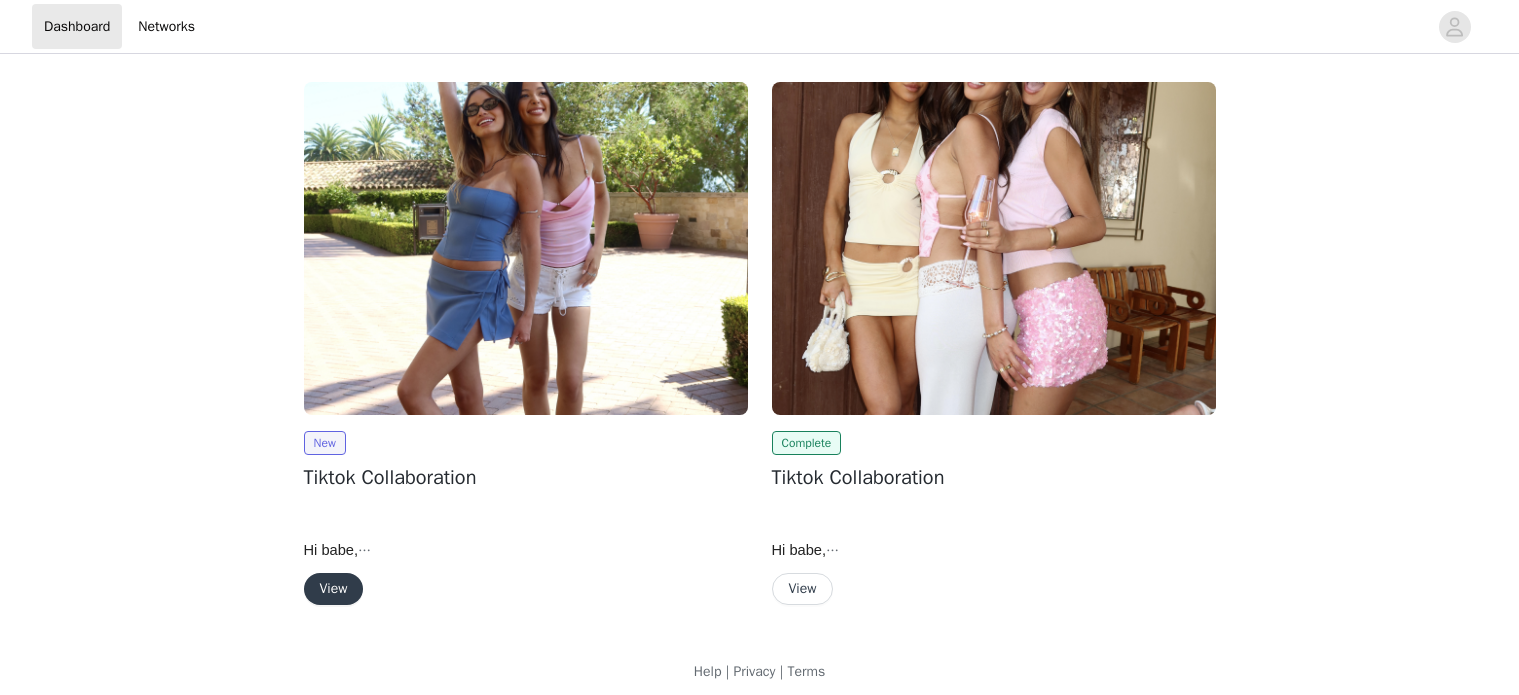 scroll, scrollTop: 0, scrollLeft: 0, axis: both 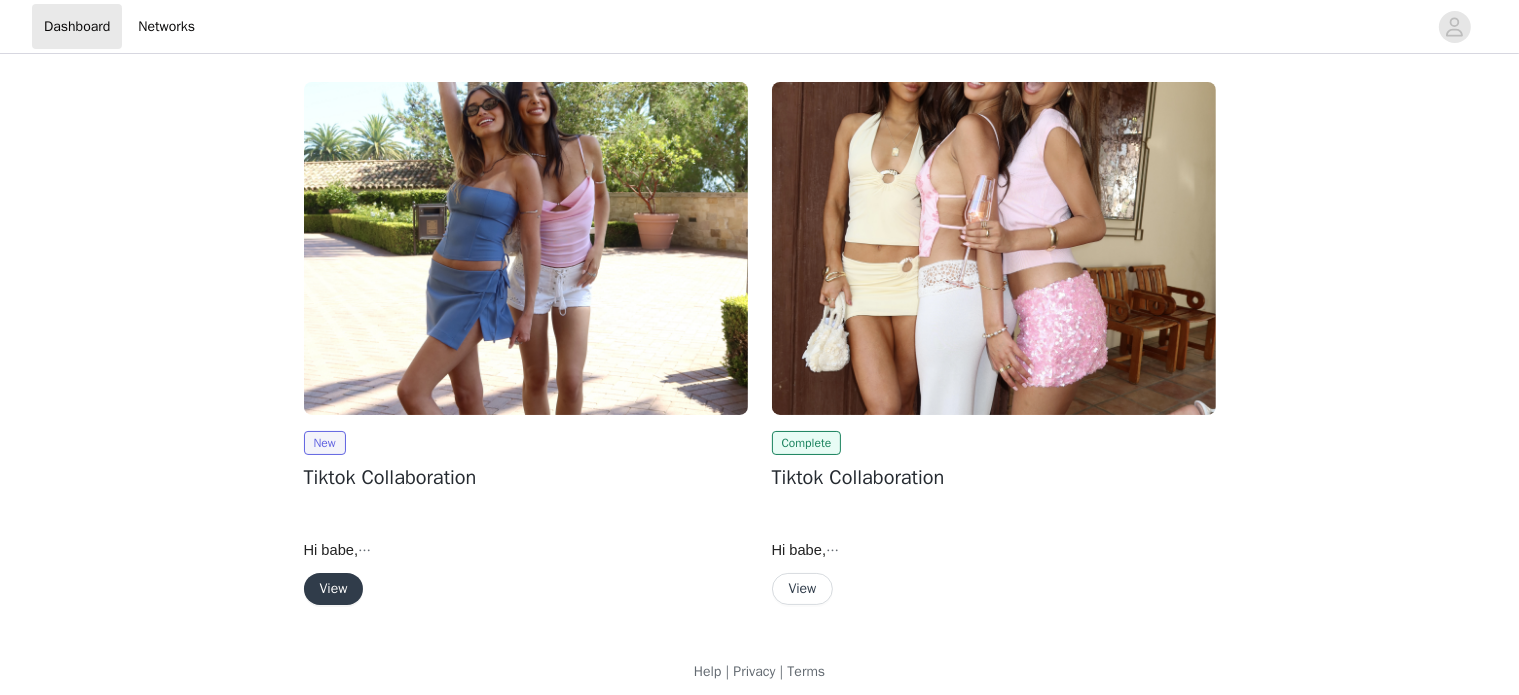 click on "View" at bounding box center [334, 589] 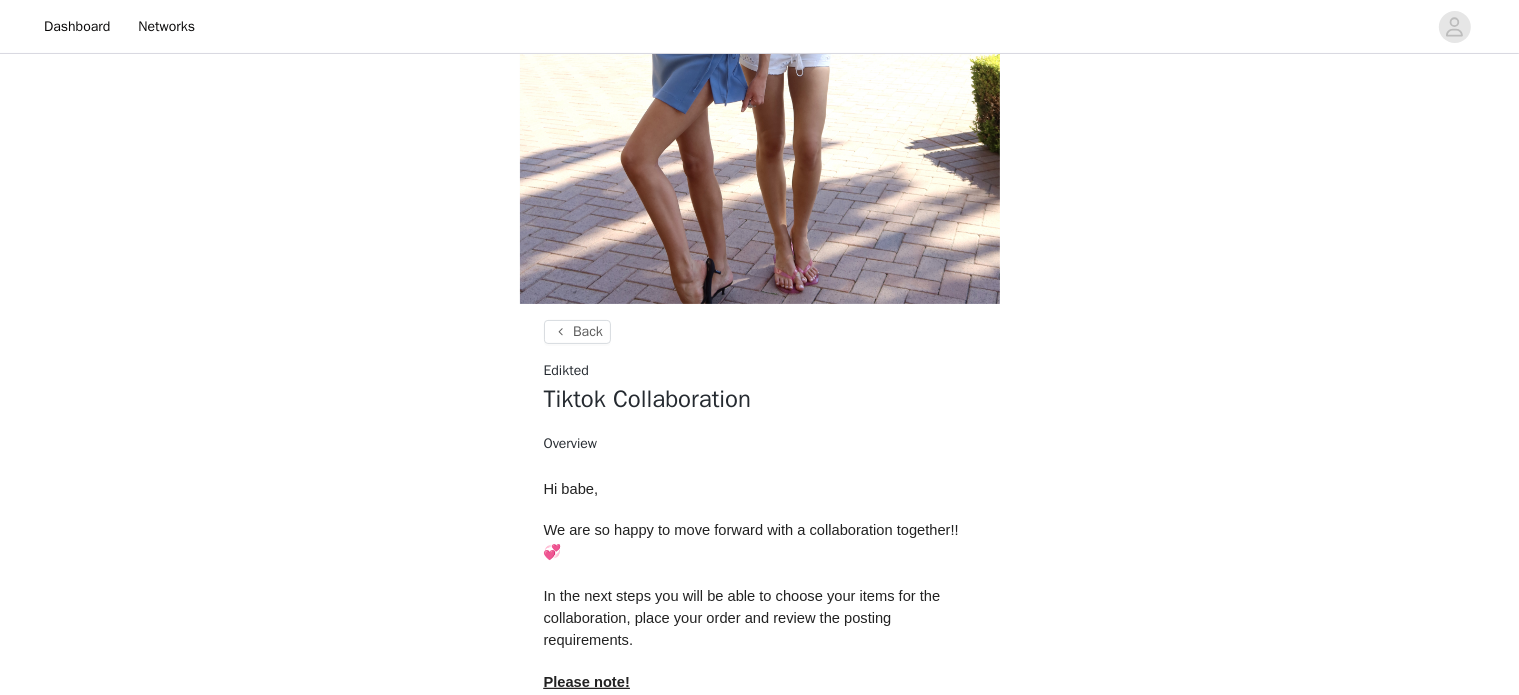 scroll, scrollTop: 720, scrollLeft: 0, axis: vertical 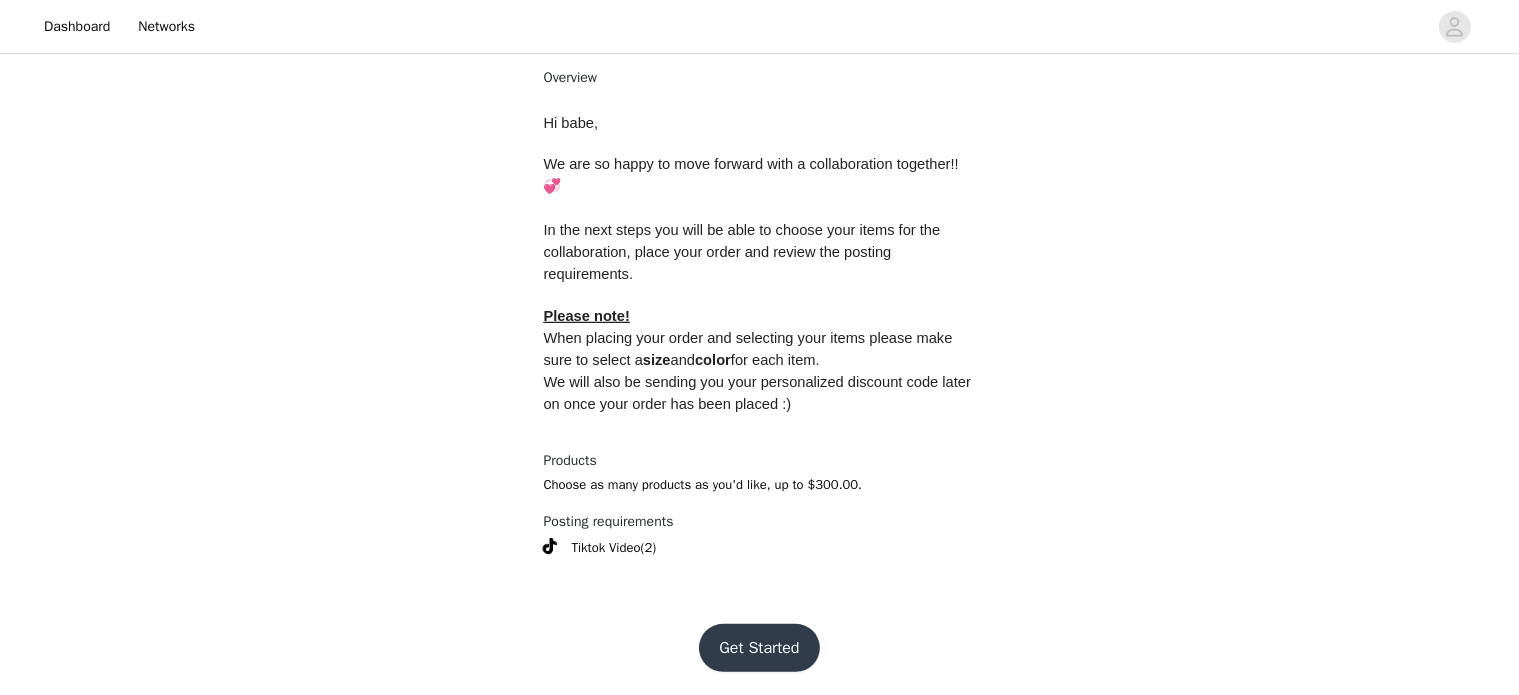 click on "Get Started" at bounding box center (759, 648) 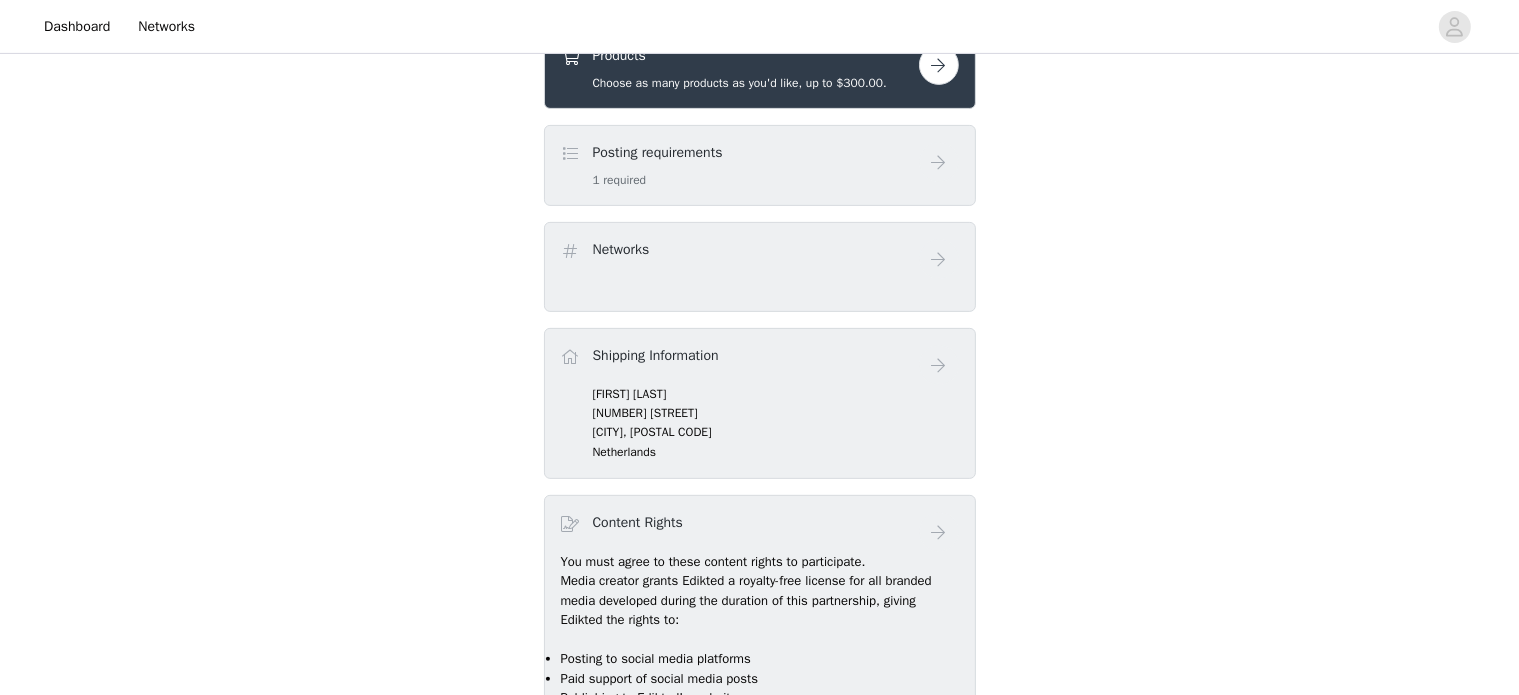 scroll, scrollTop: 699, scrollLeft: 0, axis: vertical 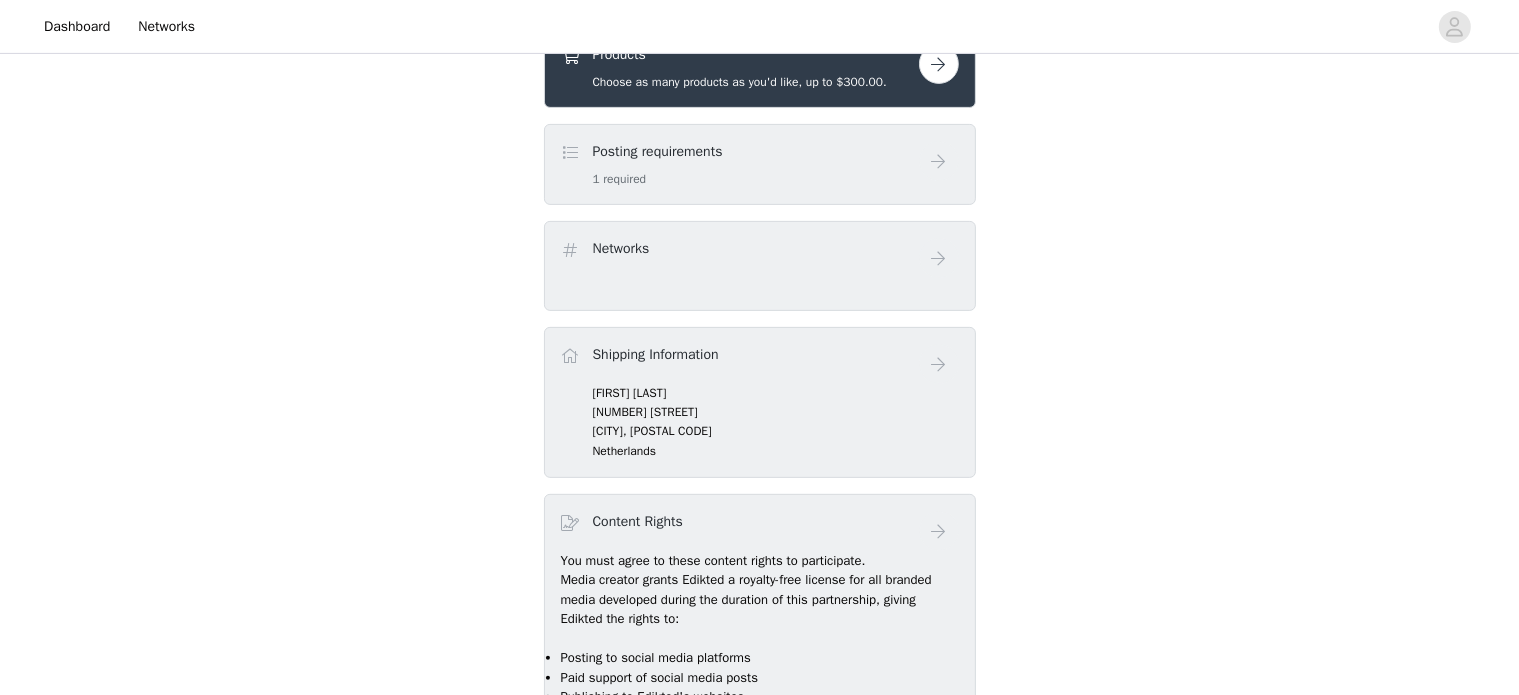 click at bounding box center [939, 64] 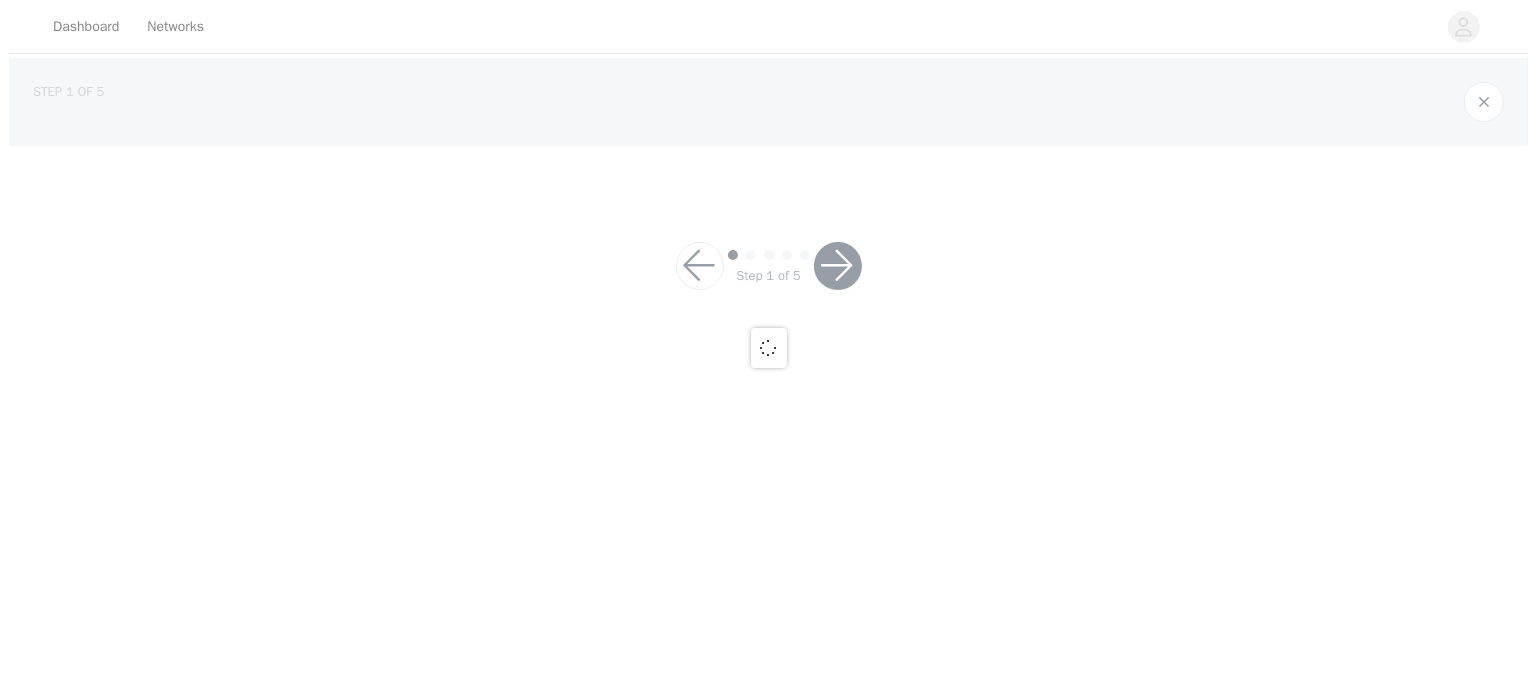 scroll, scrollTop: 0, scrollLeft: 0, axis: both 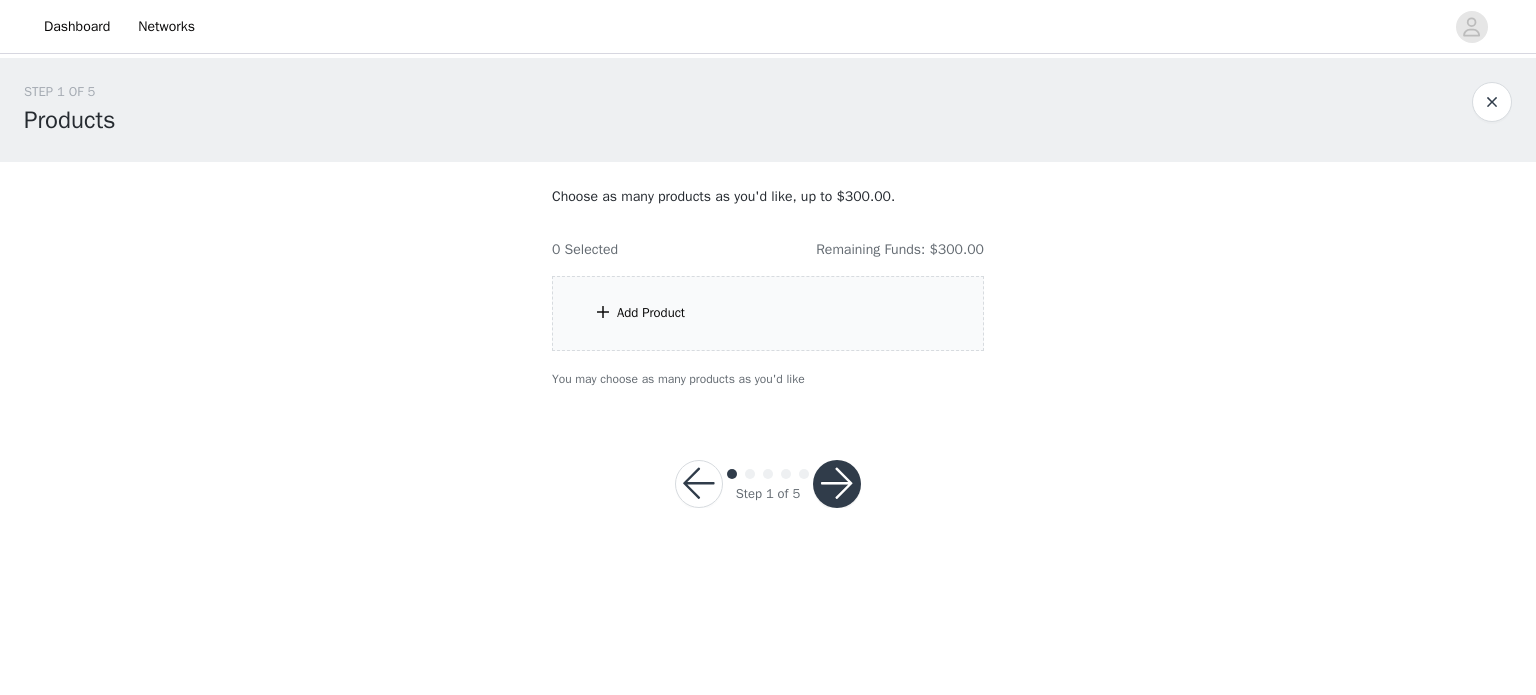 drag, startPoint x: 716, startPoint y: 305, endPoint x: 679, endPoint y: 303, distance: 37.054016 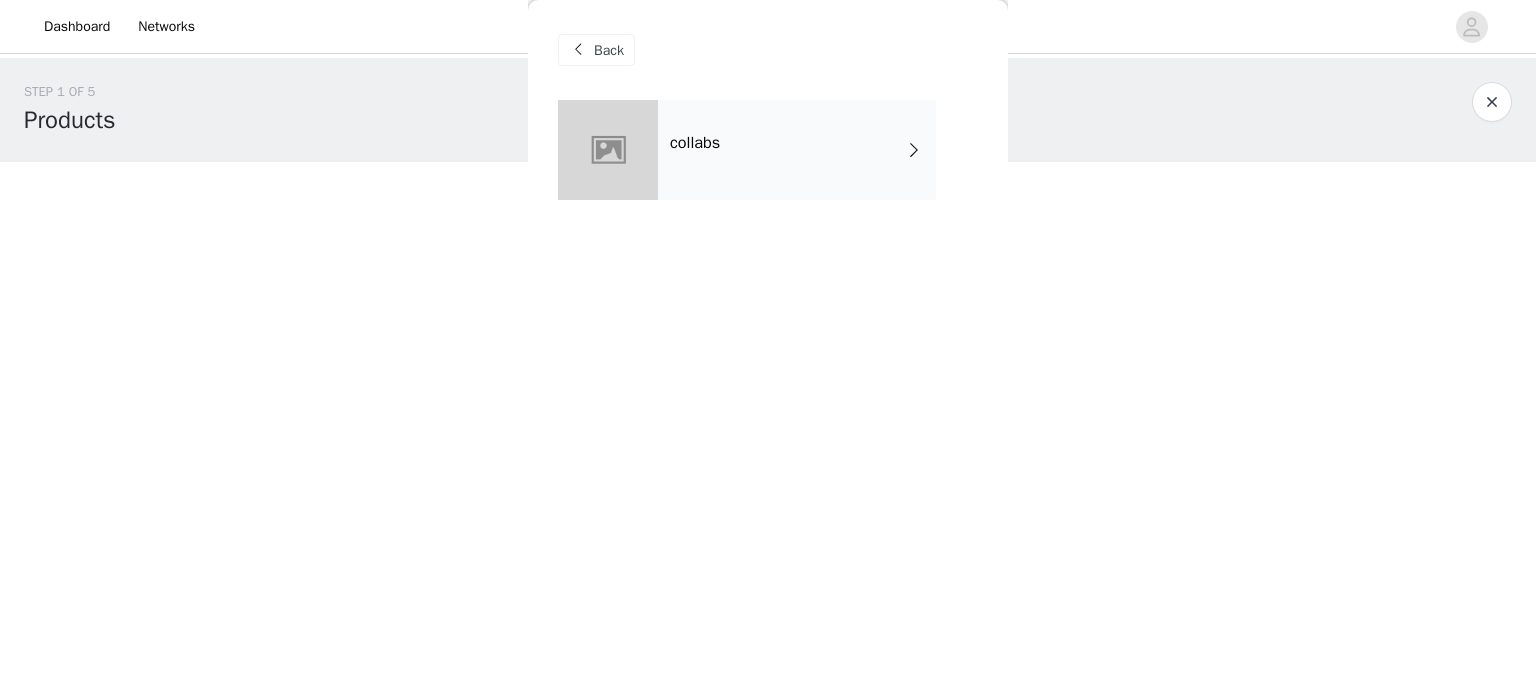 click on "collabs" at bounding box center [797, 150] 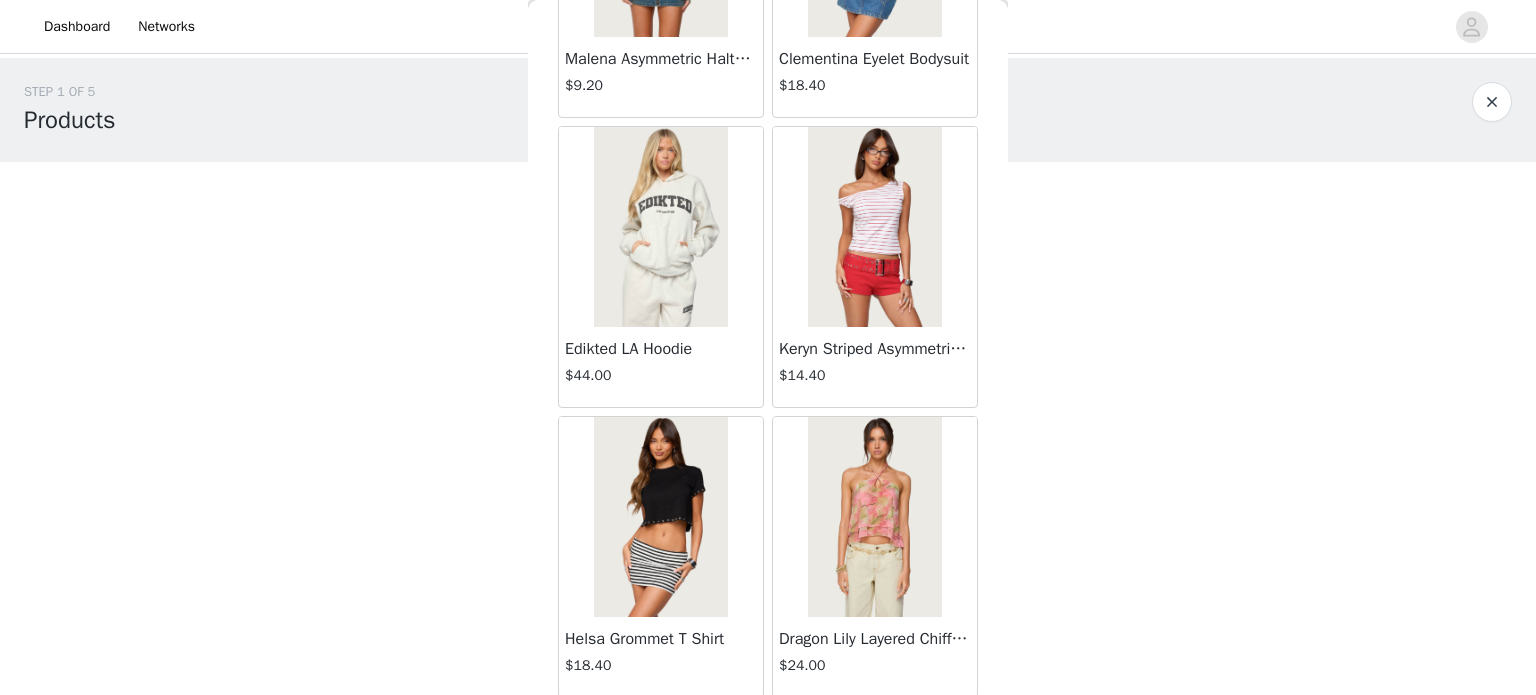 scroll, scrollTop: 1132, scrollLeft: 0, axis: vertical 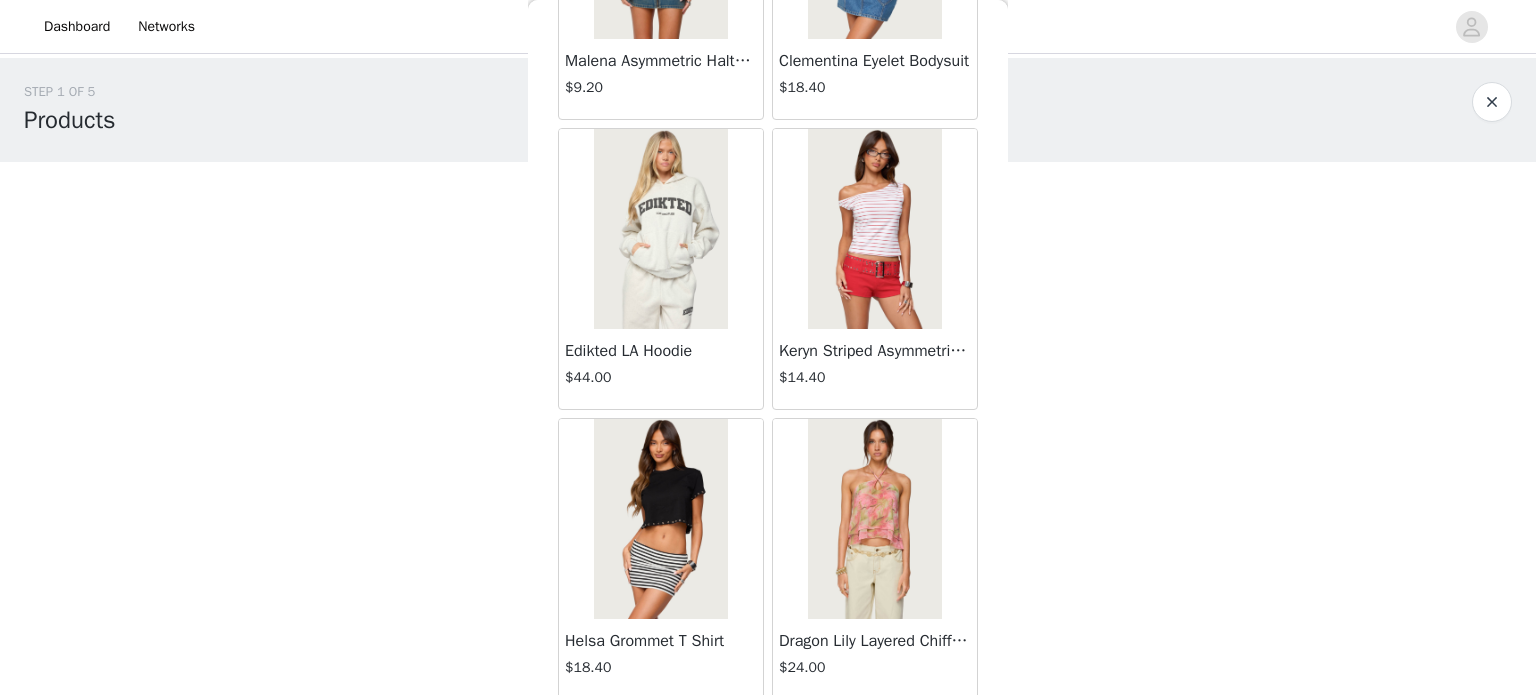 click at bounding box center (660, 229) 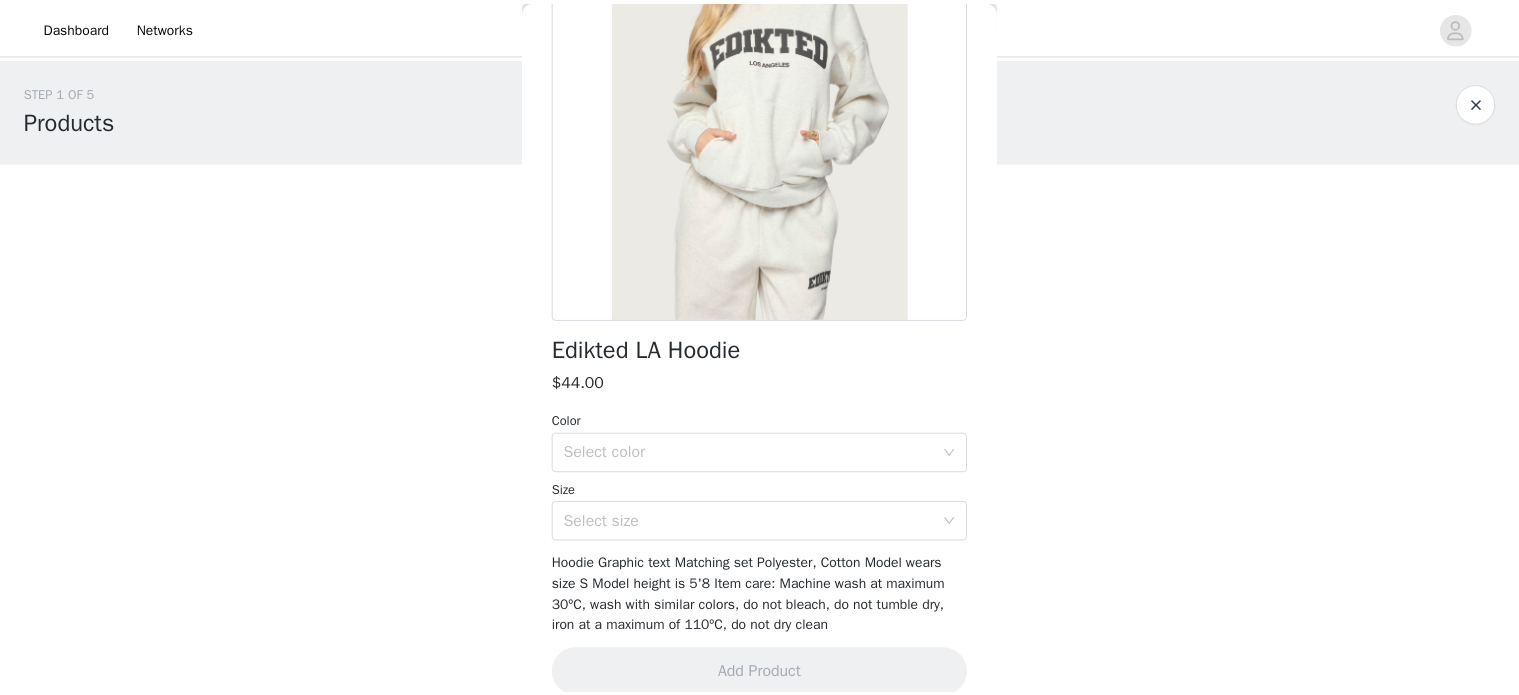 scroll, scrollTop: 232, scrollLeft: 0, axis: vertical 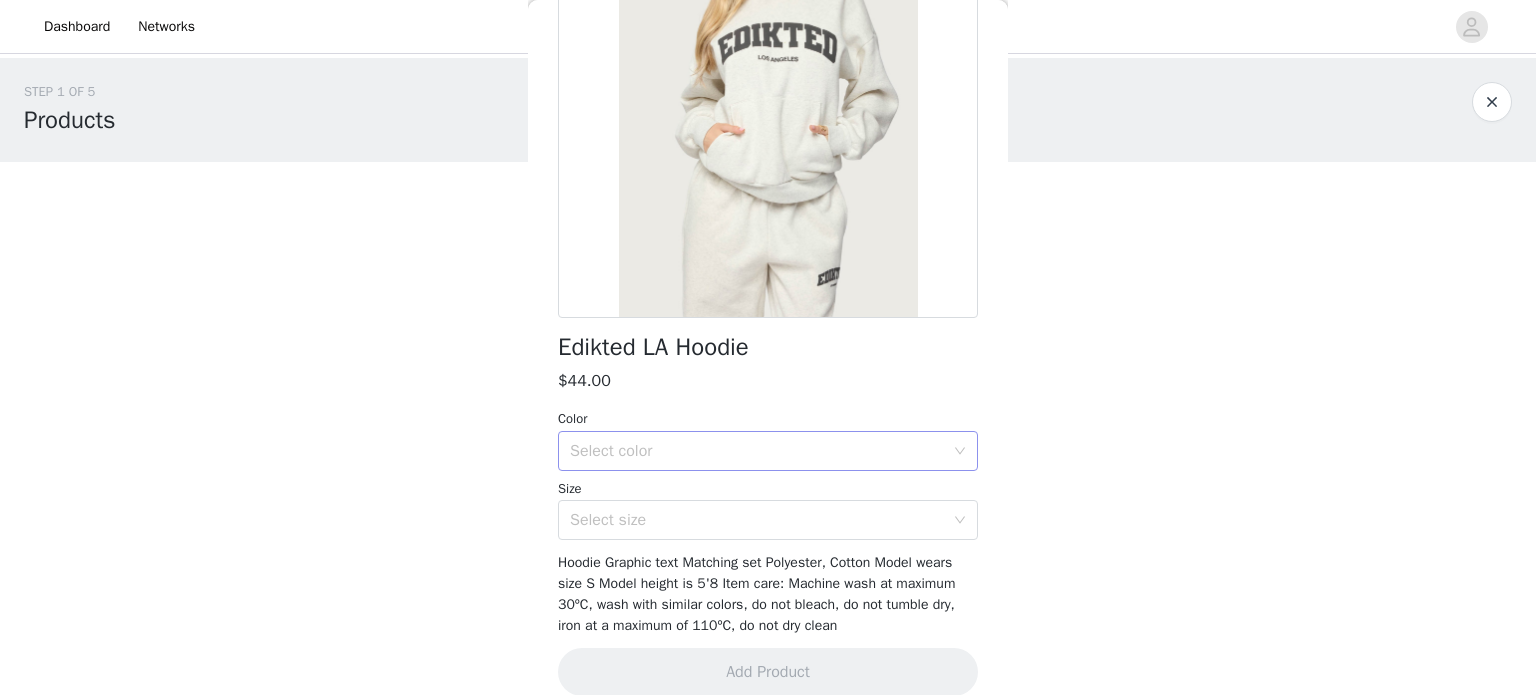 click on "Select color" at bounding box center (757, 451) 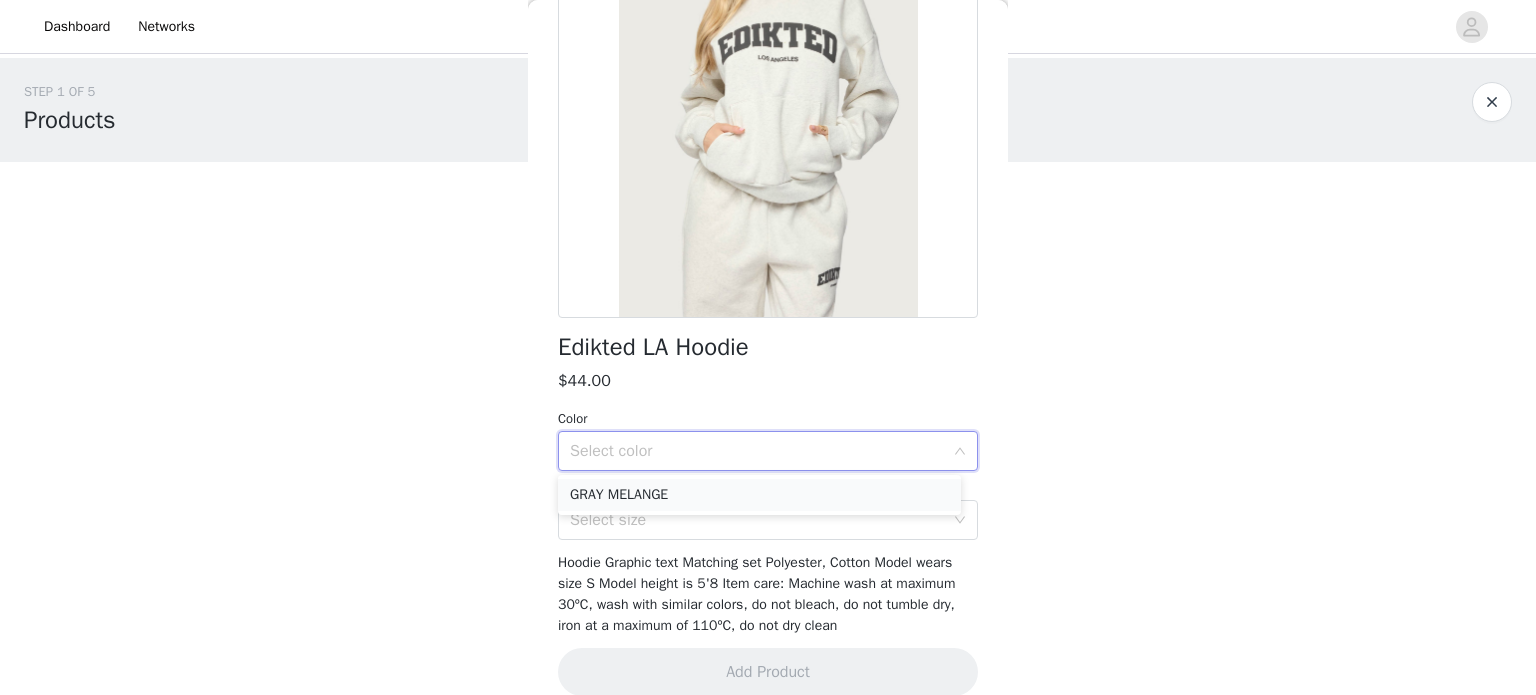 click on "GRAY MELANGE" at bounding box center [759, 495] 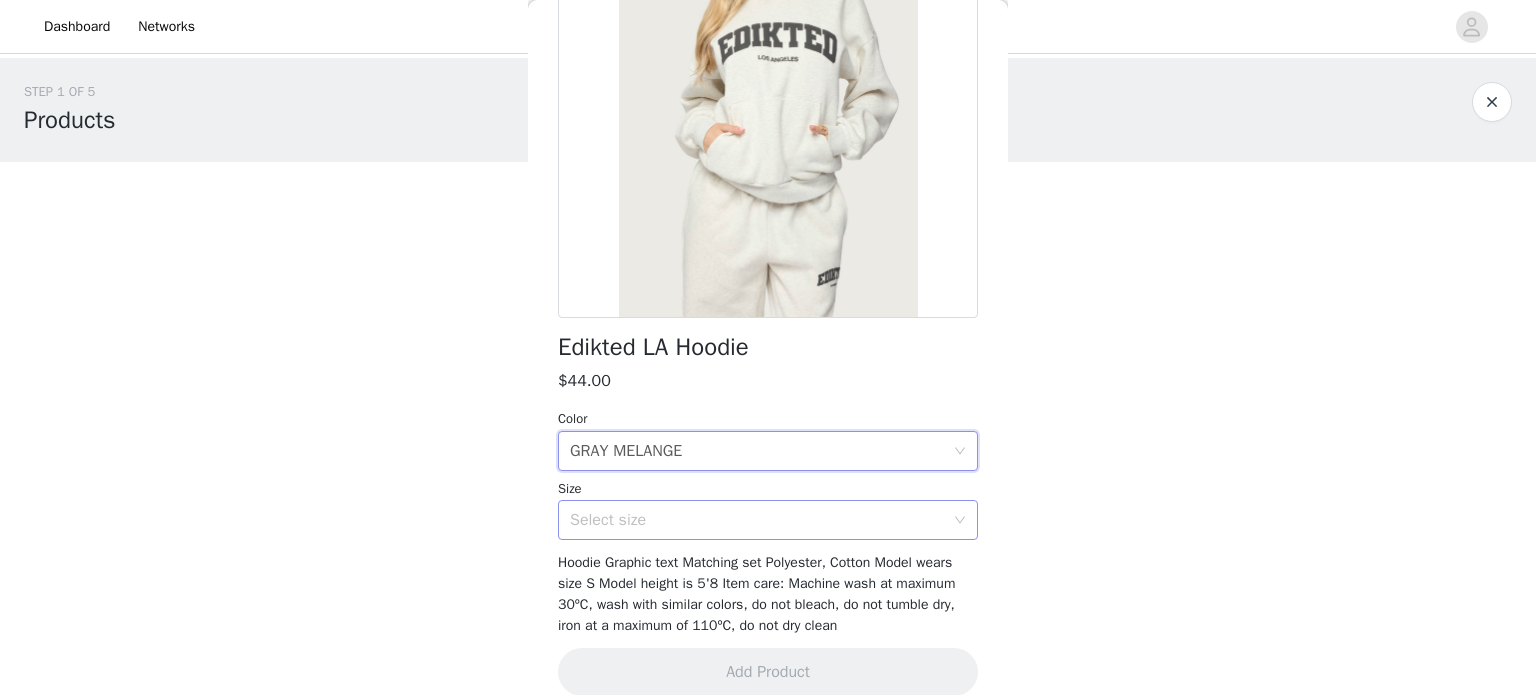 click on "Select size" at bounding box center [761, 520] 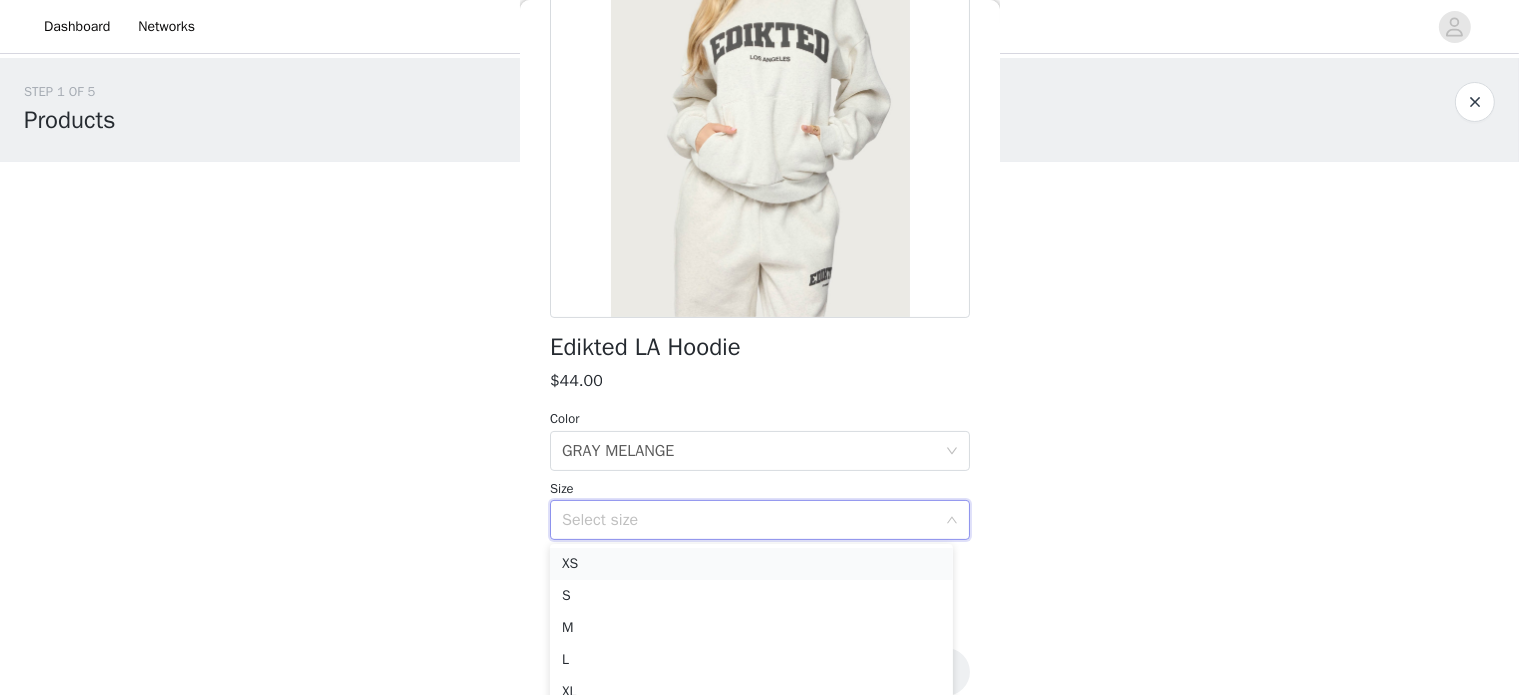 click on "XS" at bounding box center (751, 564) 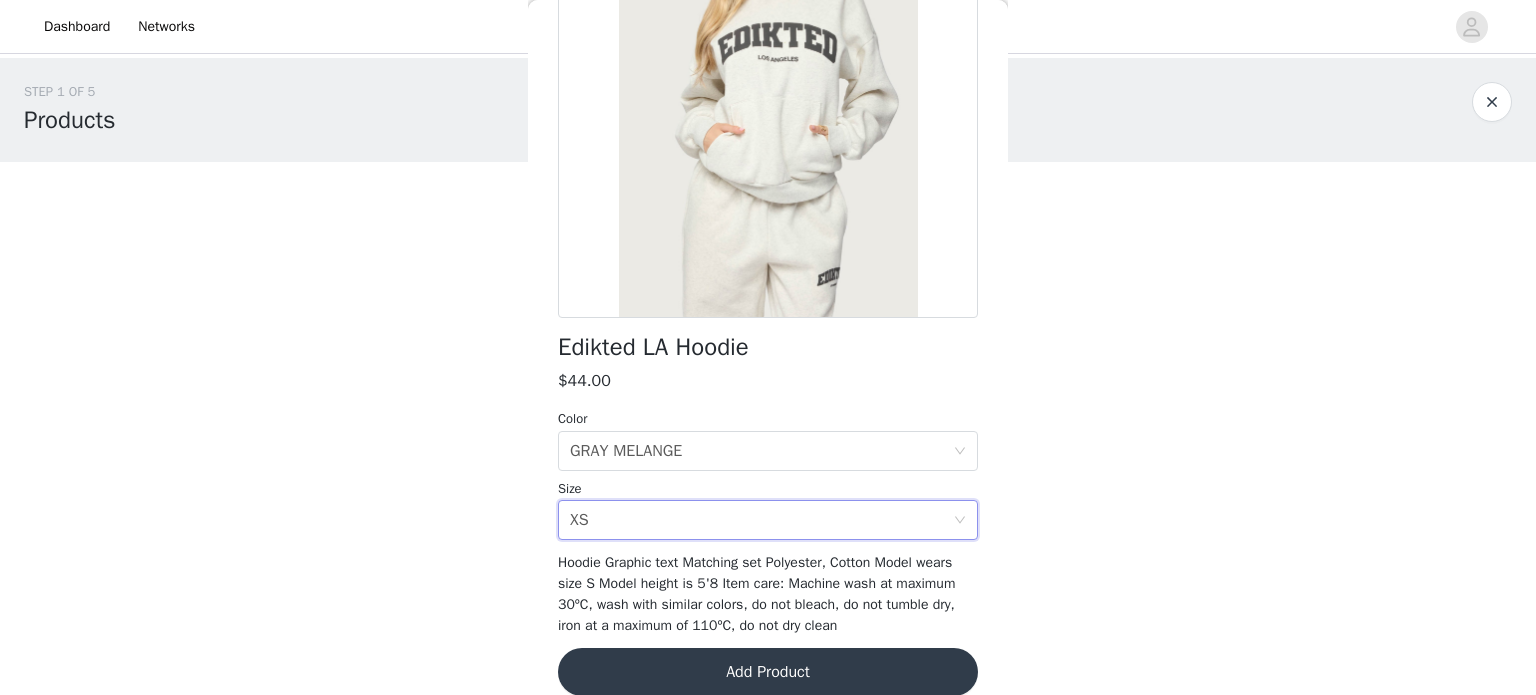 click on "Add Product" at bounding box center [768, 672] 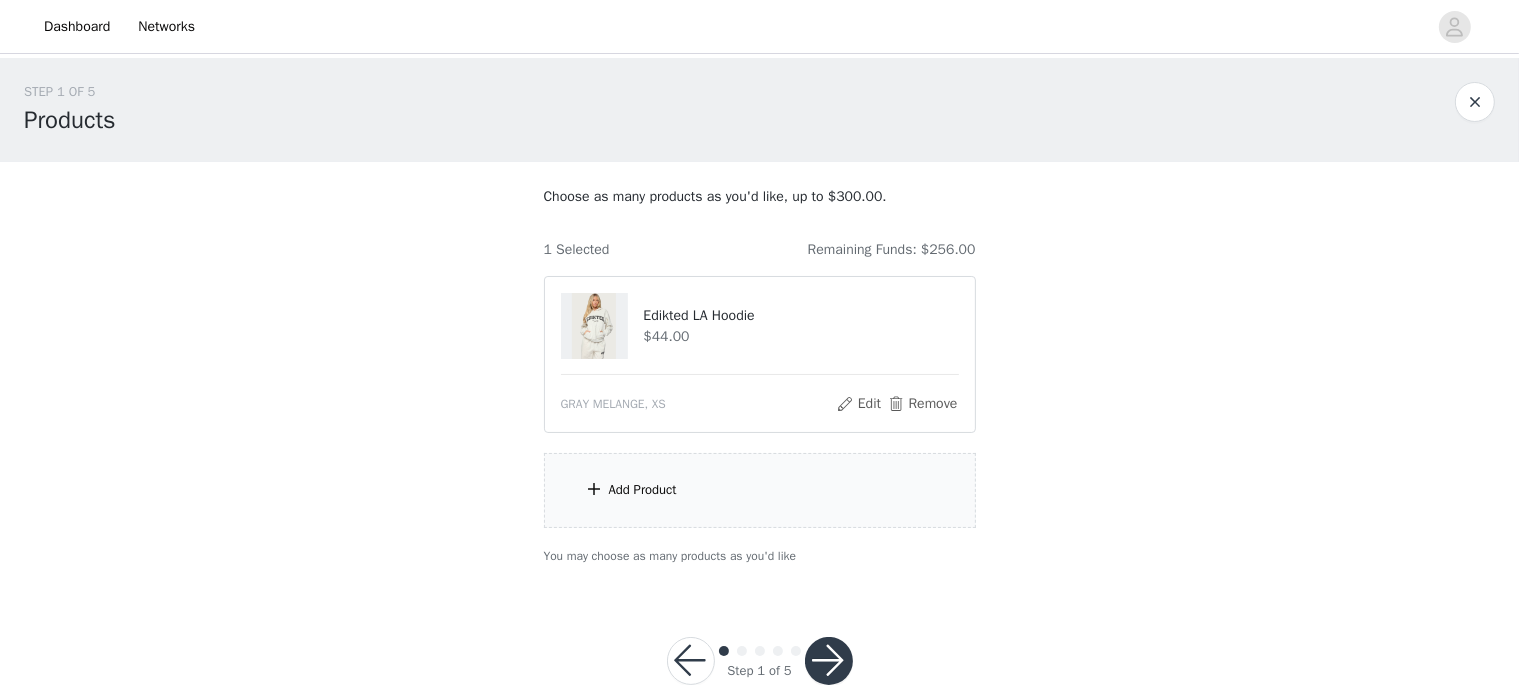 click on "Add Product" at bounding box center (760, 490) 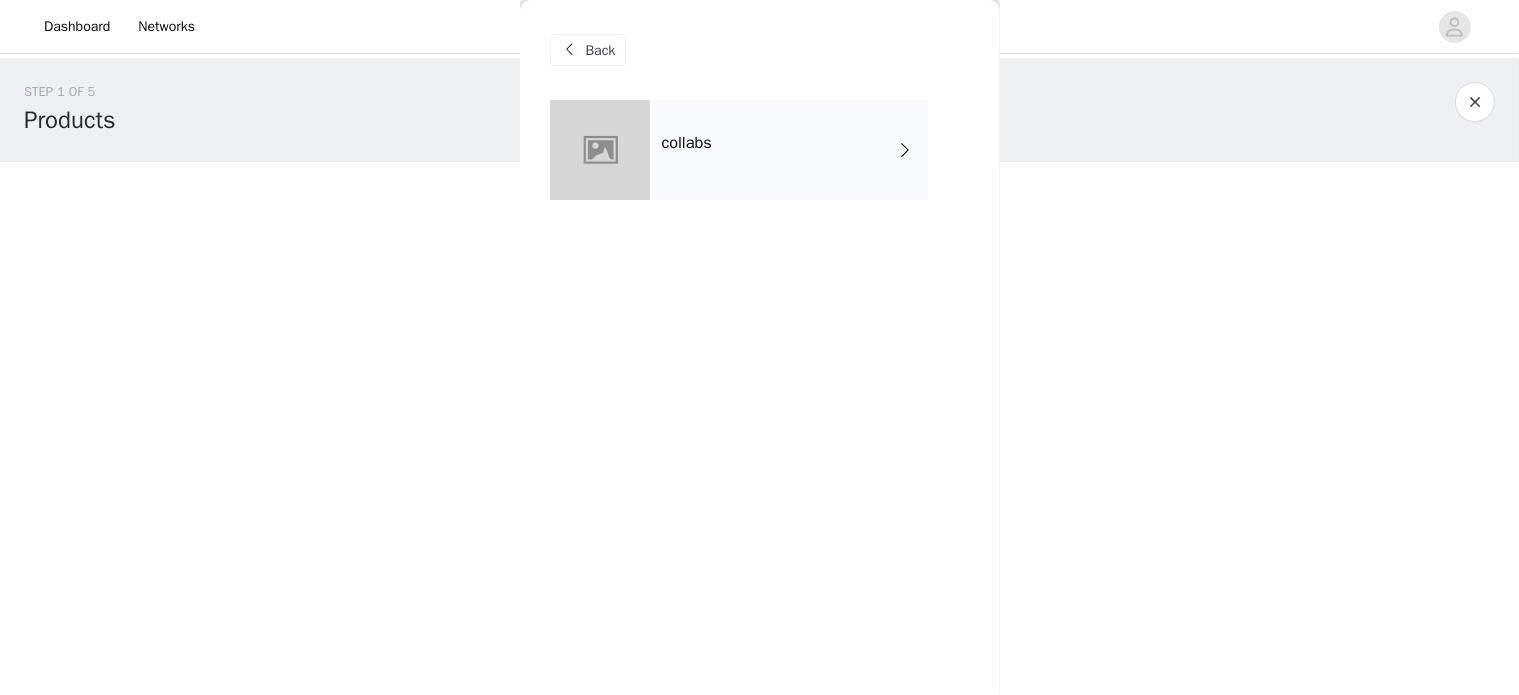 click on "collabs" at bounding box center (687, 143) 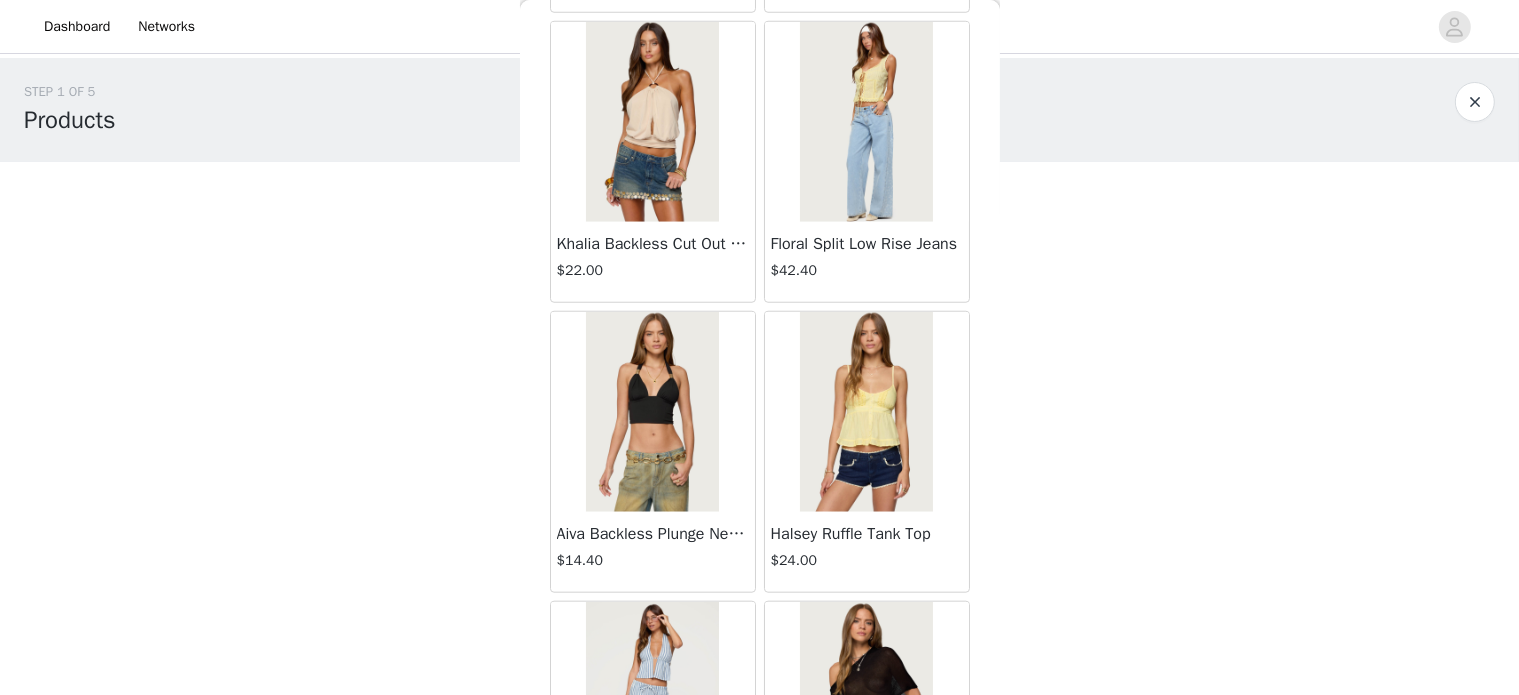 scroll, scrollTop: 1820, scrollLeft: 0, axis: vertical 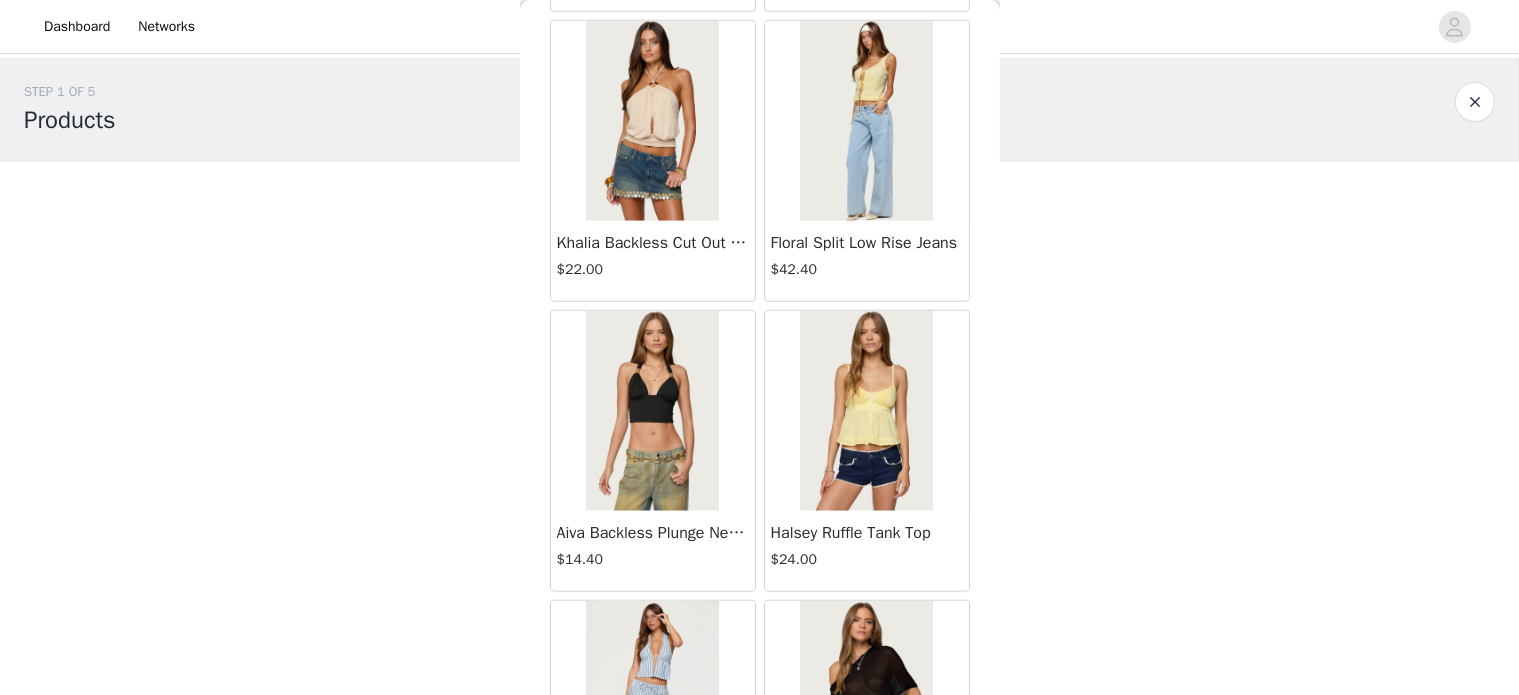 click at bounding box center (866, 121) 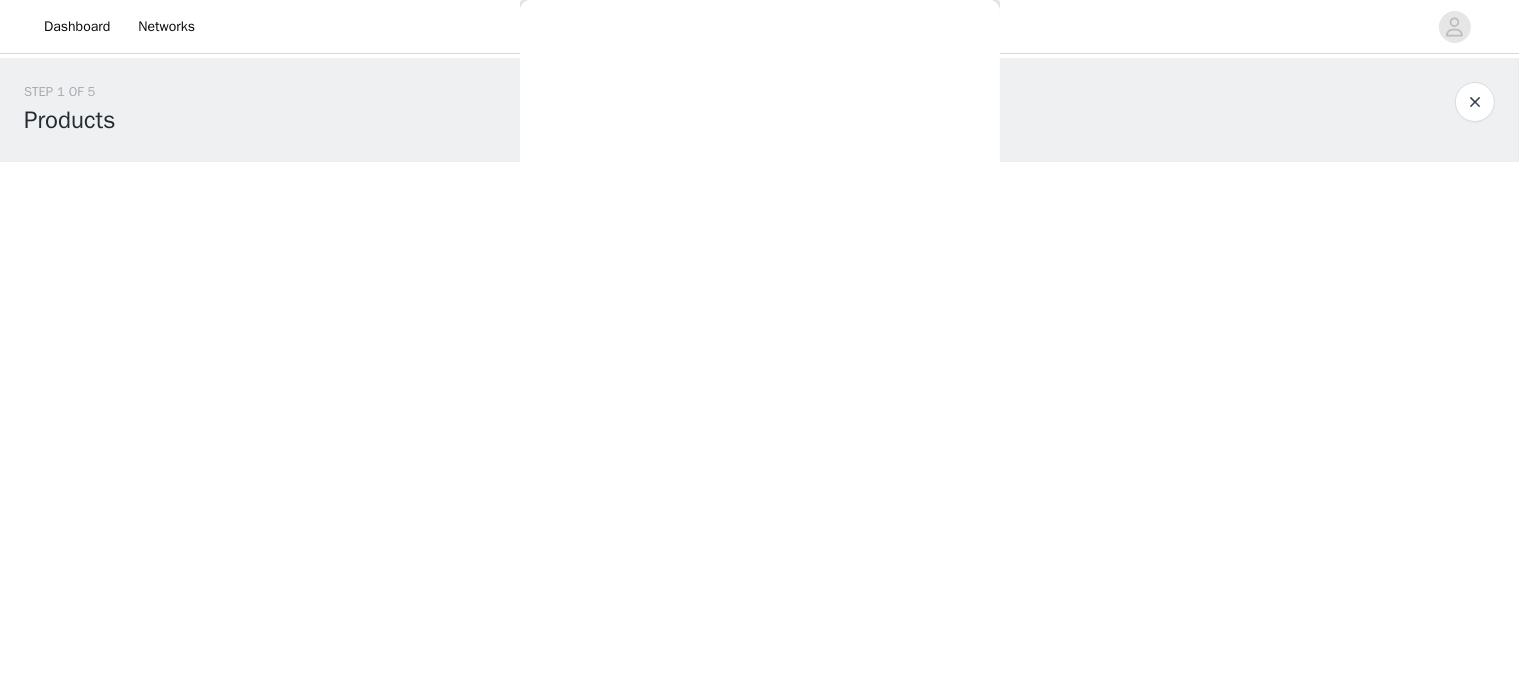 scroll, scrollTop: 0, scrollLeft: 0, axis: both 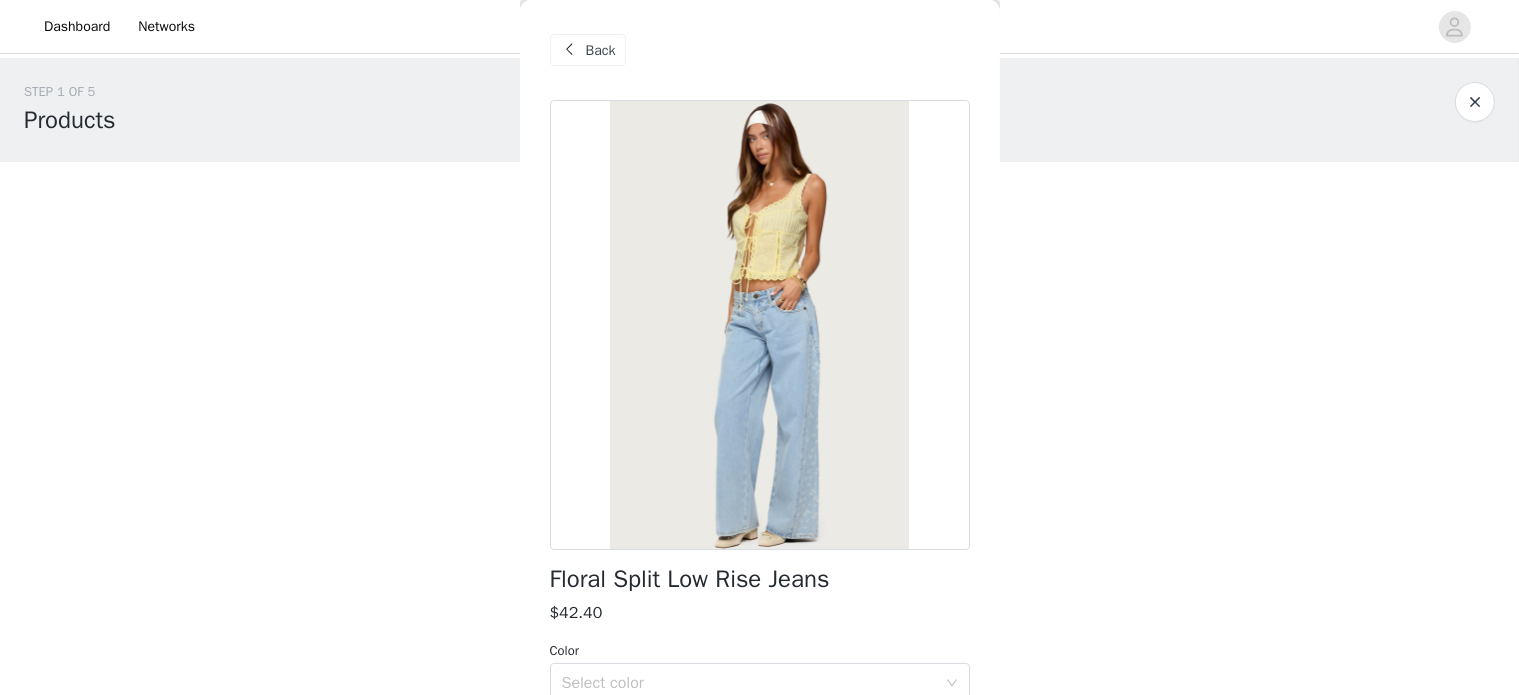click at bounding box center [570, 50] 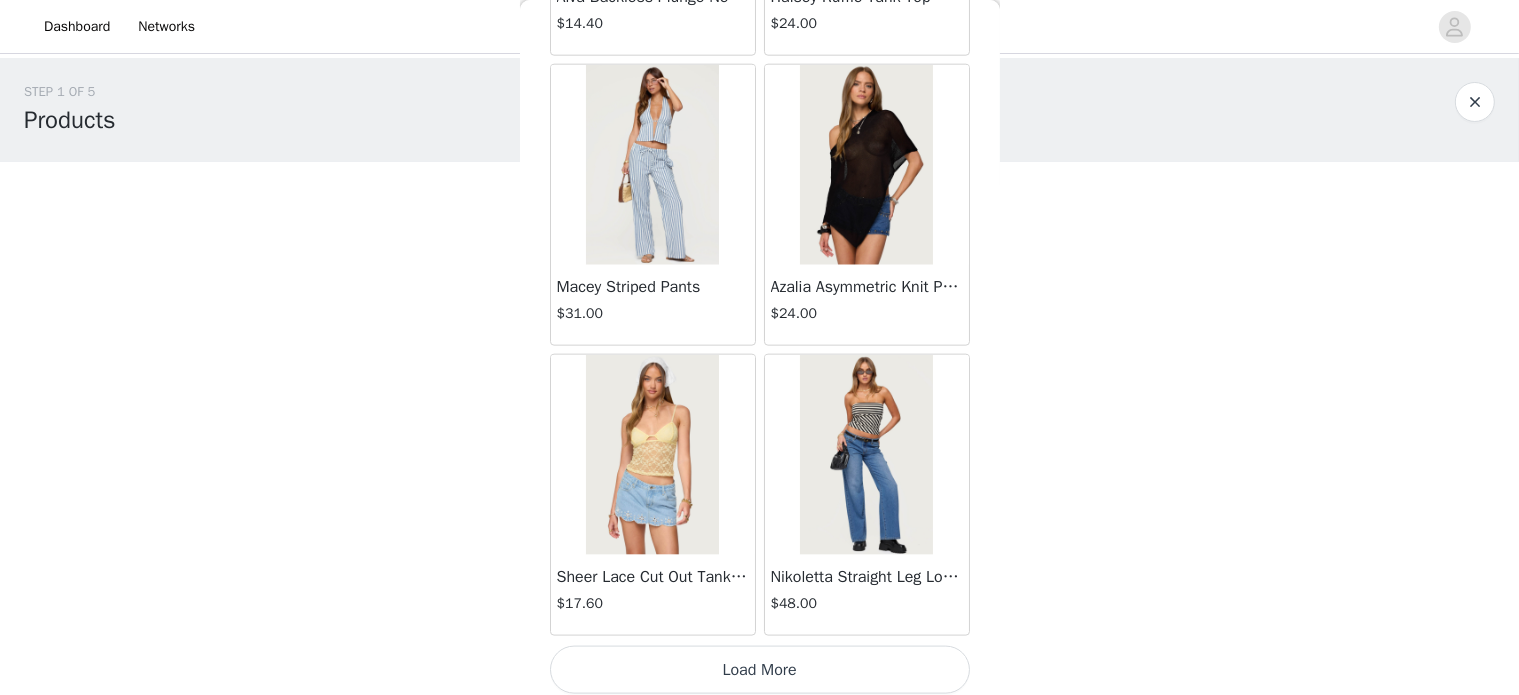 scroll, scrollTop: 2360, scrollLeft: 0, axis: vertical 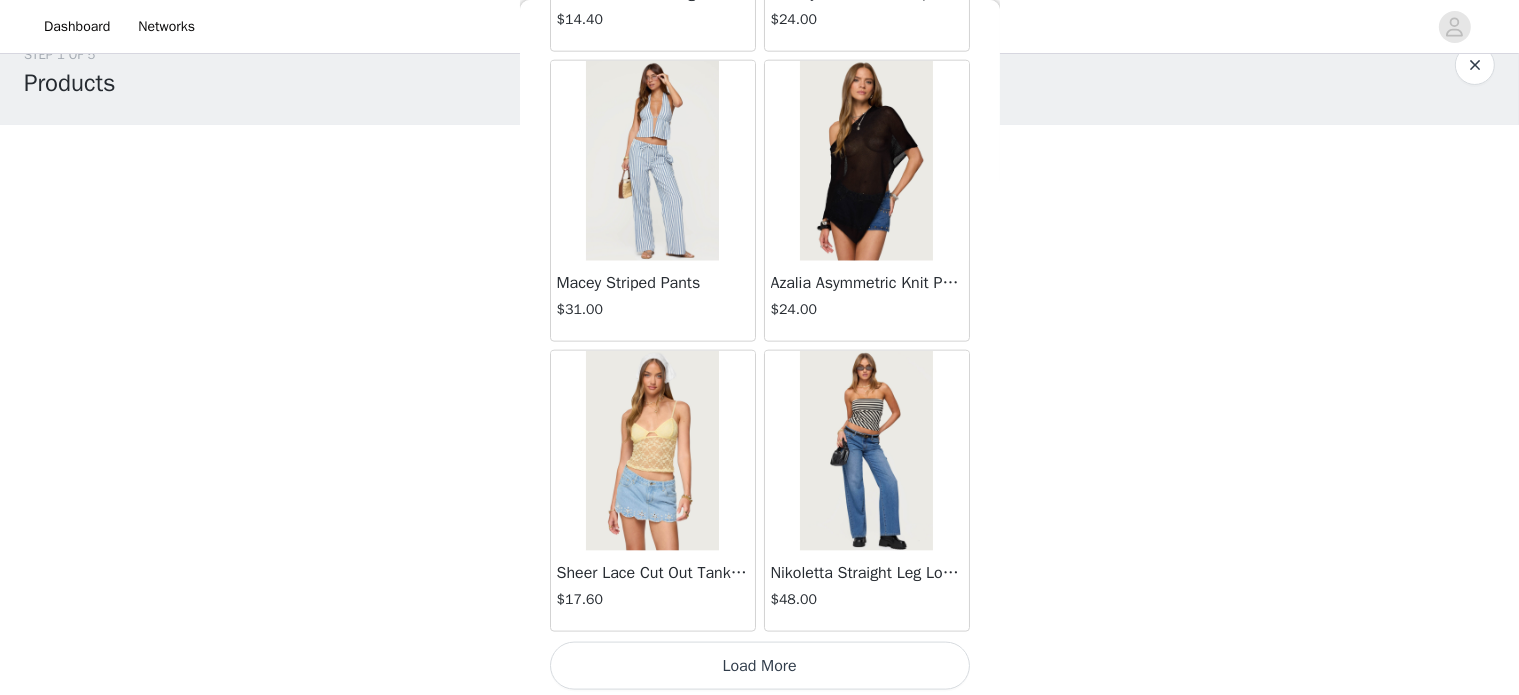 click at bounding box center [866, 451] 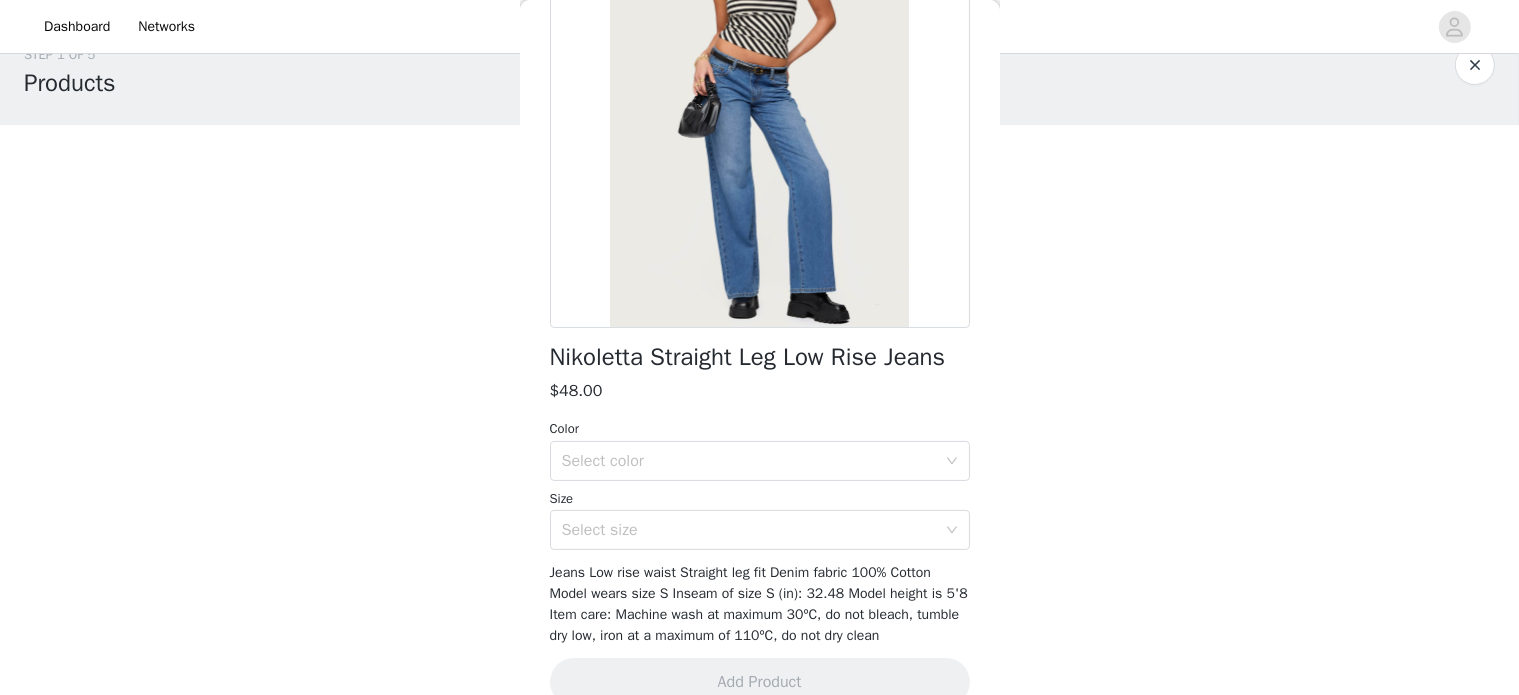 scroll, scrollTop: 228, scrollLeft: 0, axis: vertical 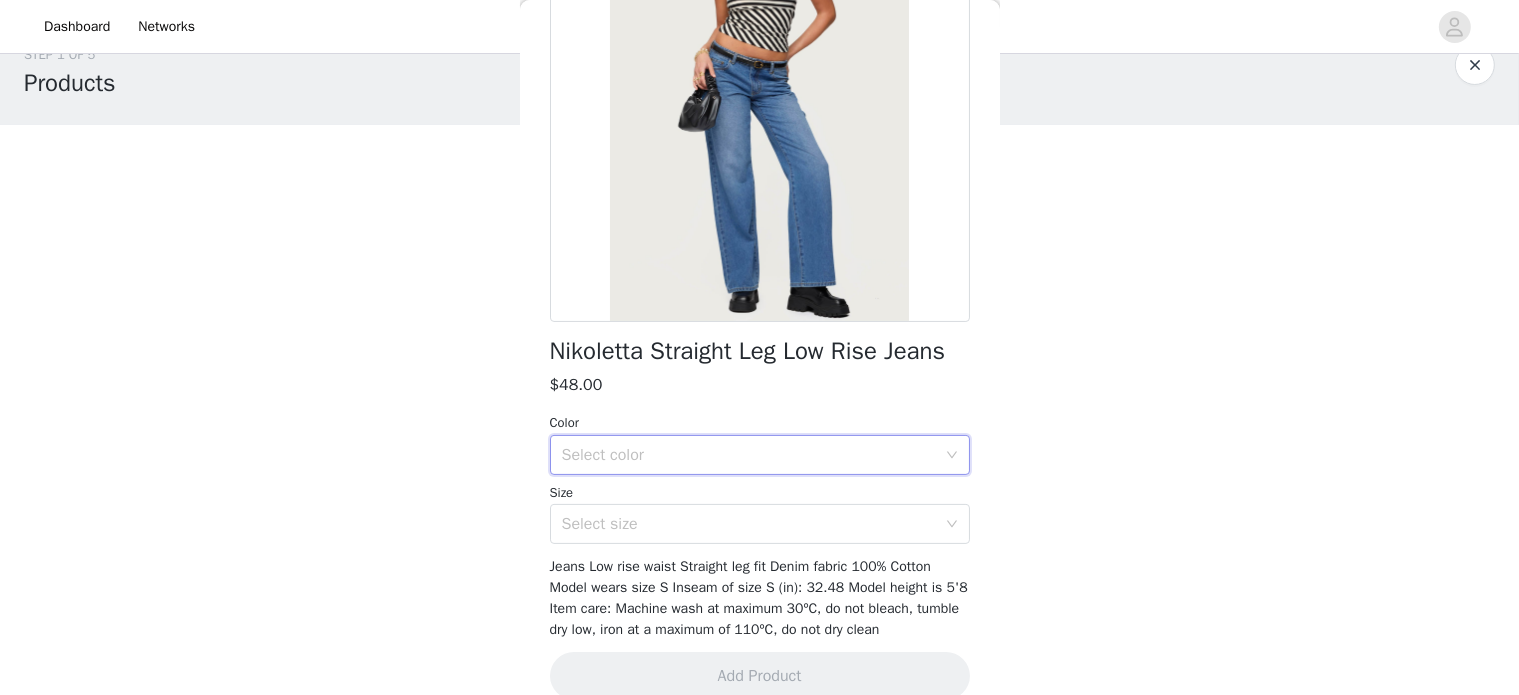 click on "Select color" at bounding box center [753, 455] 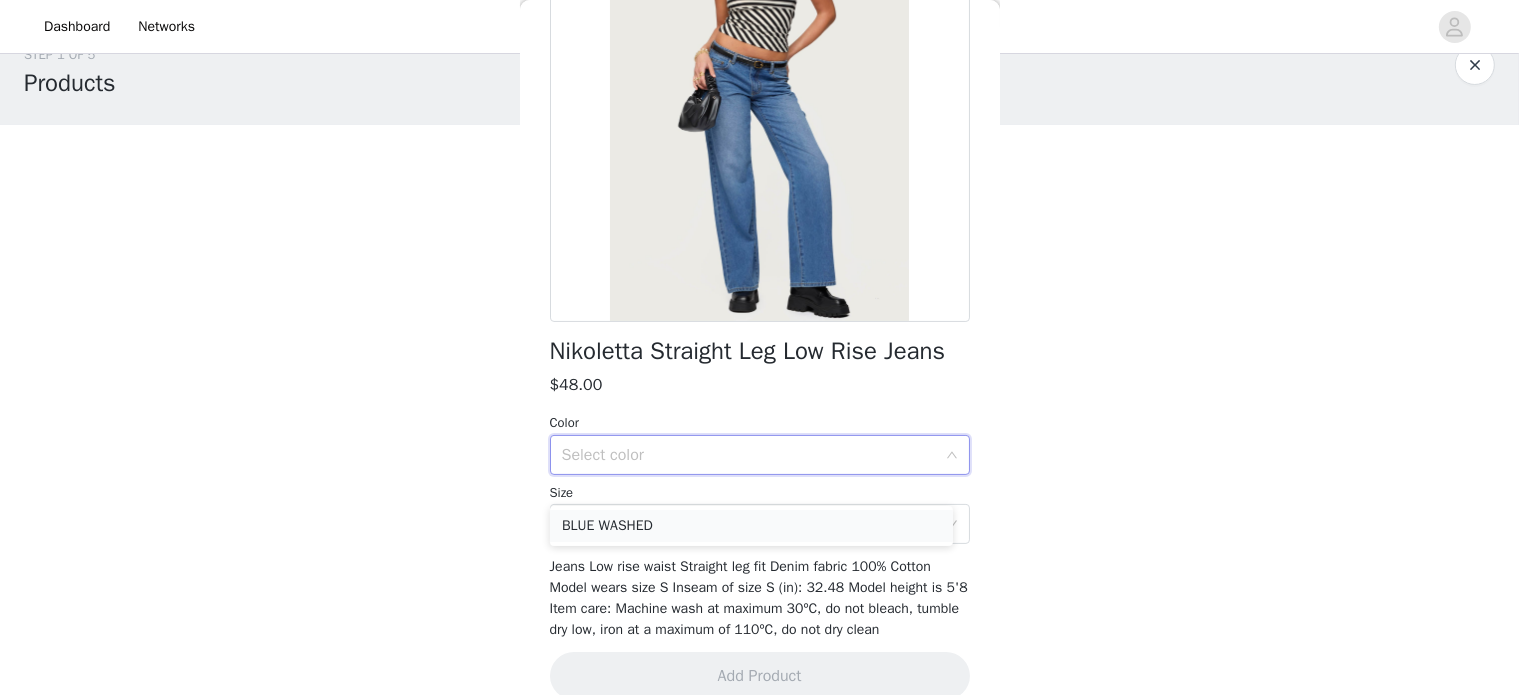 click on "BLUE WASHED" at bounding box center [751, 526] 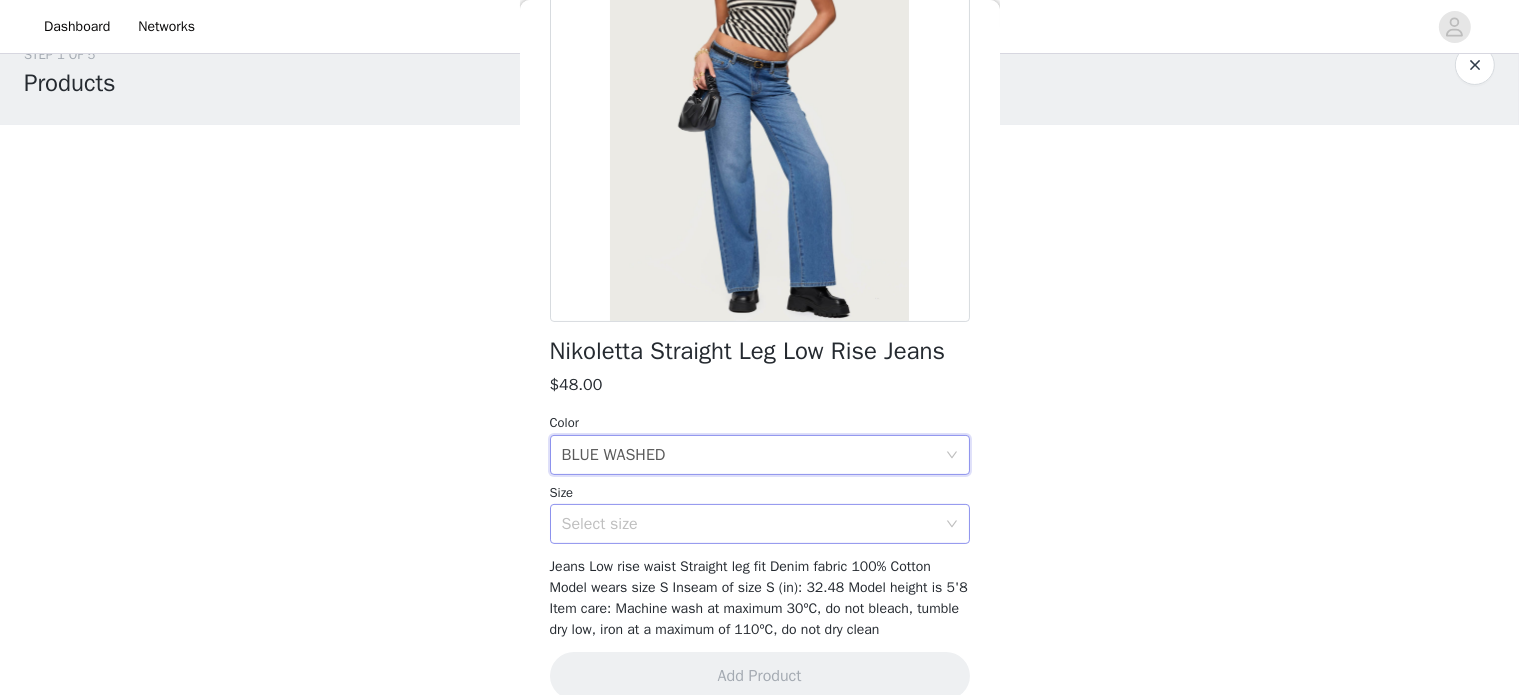 click on "Select size" at bounding box center [749, 524] 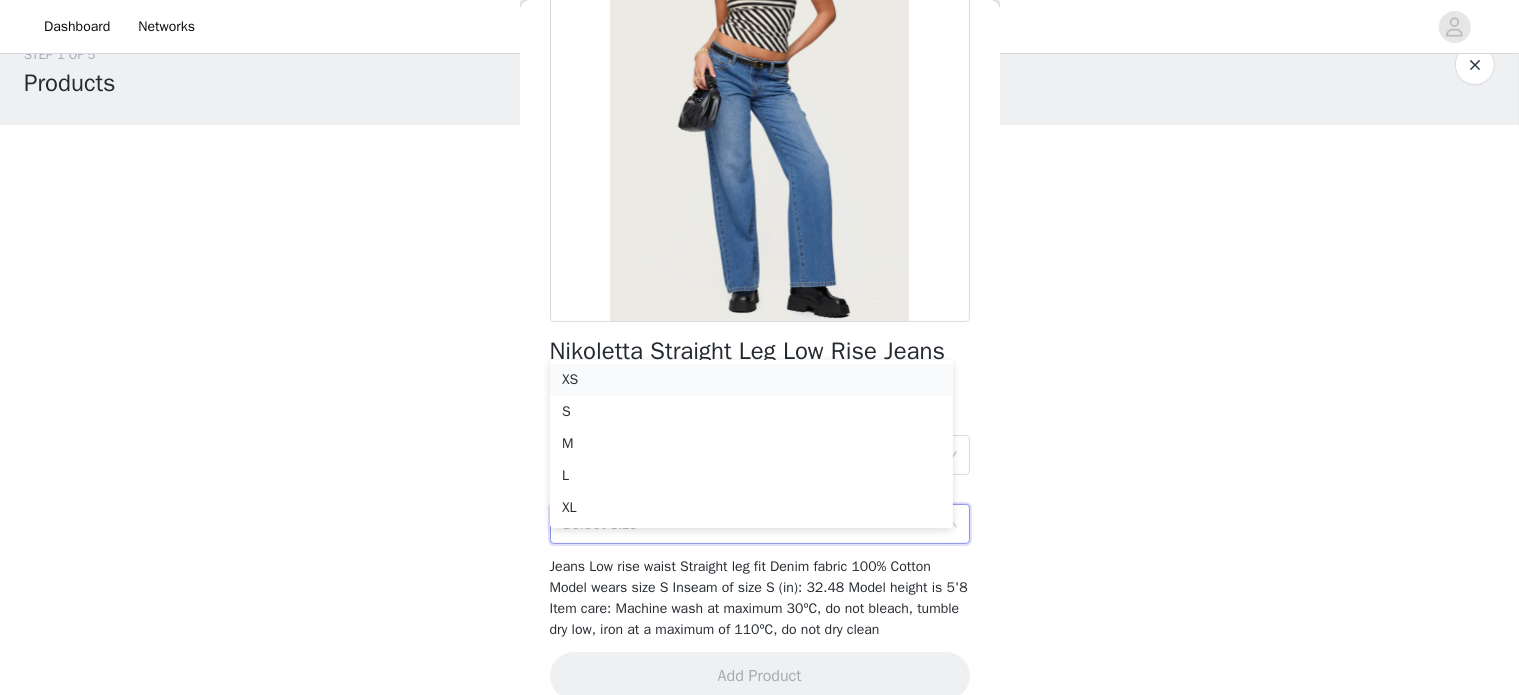 click on "XS" at bounding box center (751, 380) 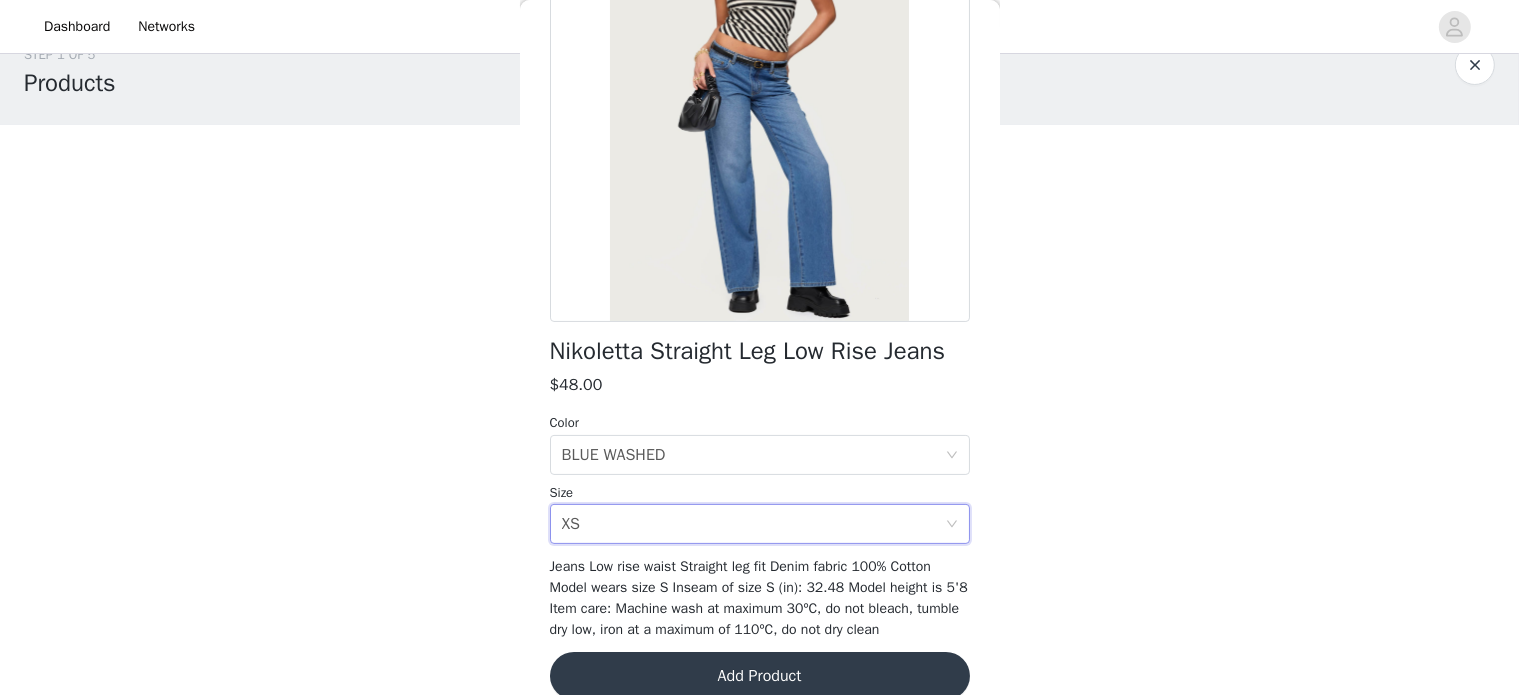 scroll, scrollTop: 284, scrollLeft: 0, axis: vertical 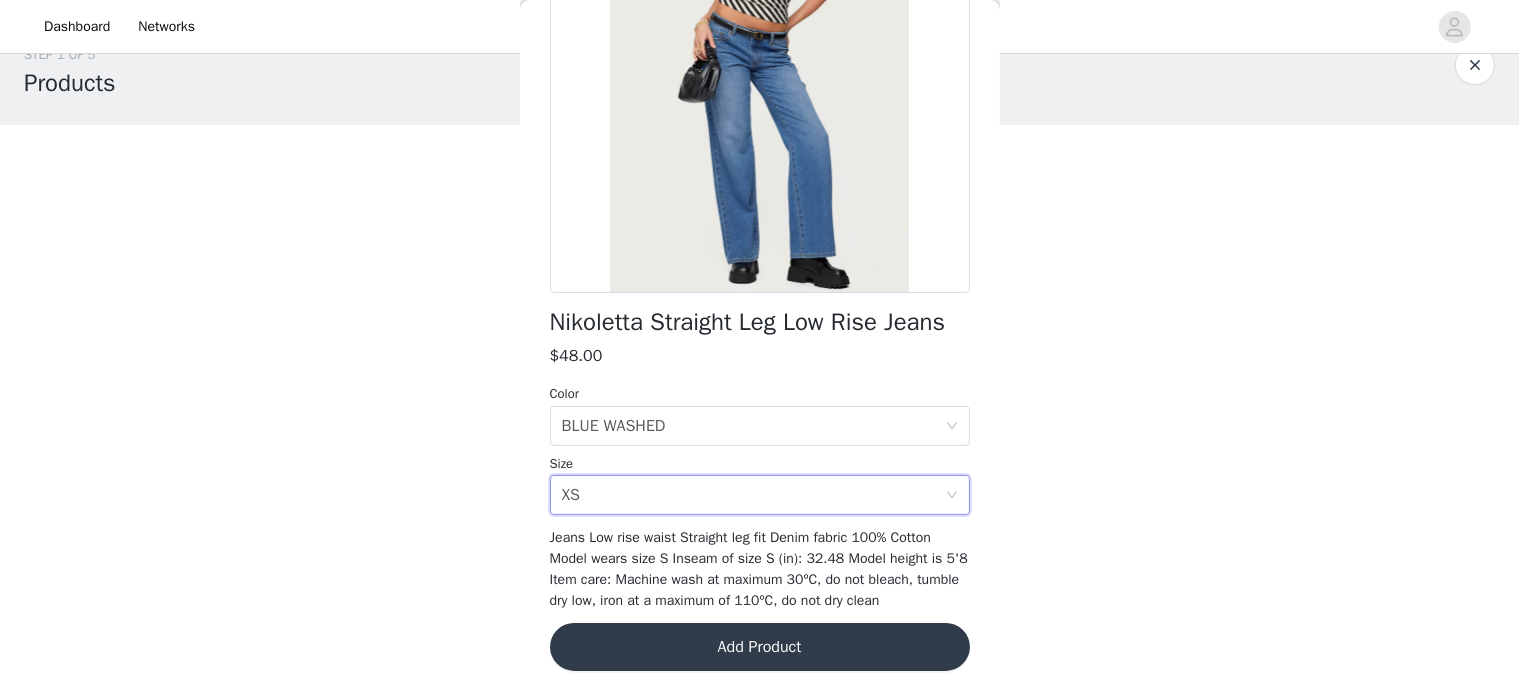 click on "Add Product" at bounding box center (760, 647) 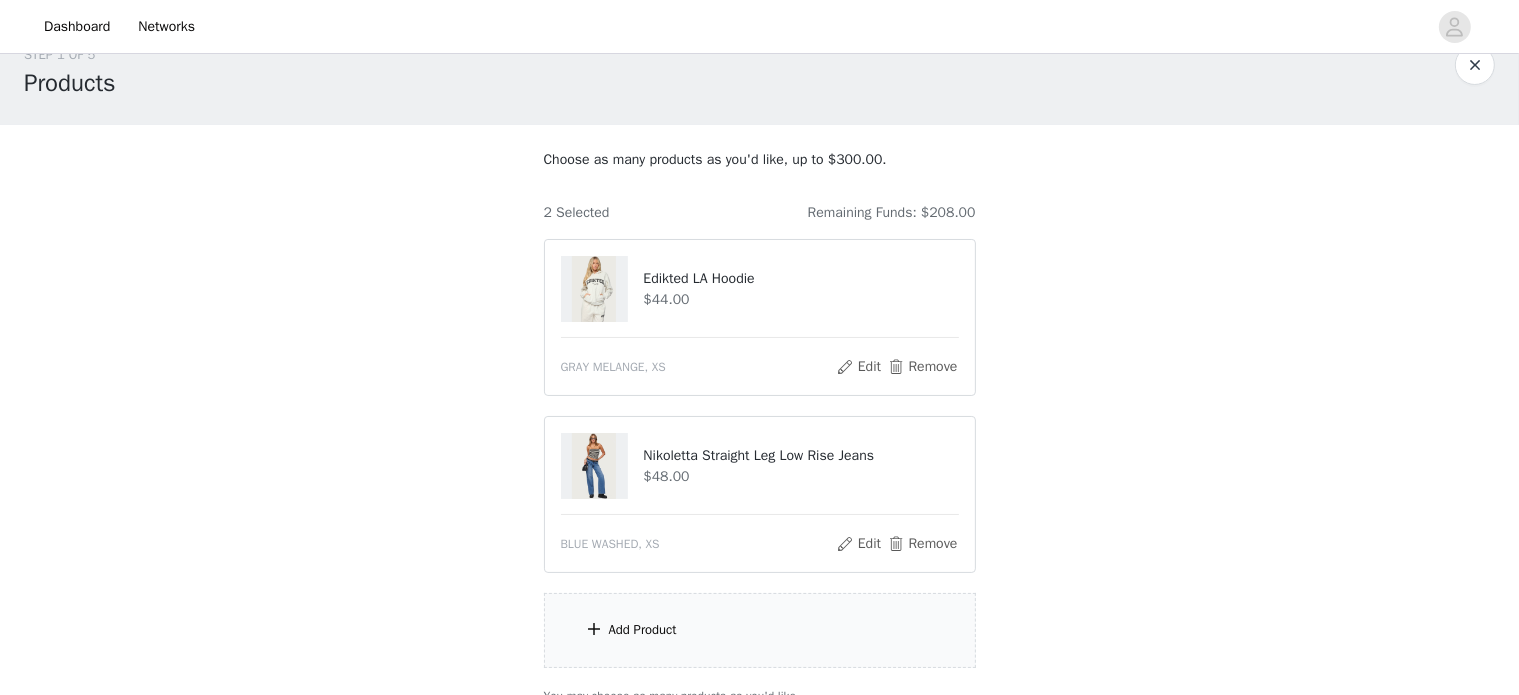 click on "Add Product" at bounding box center (760, 630) 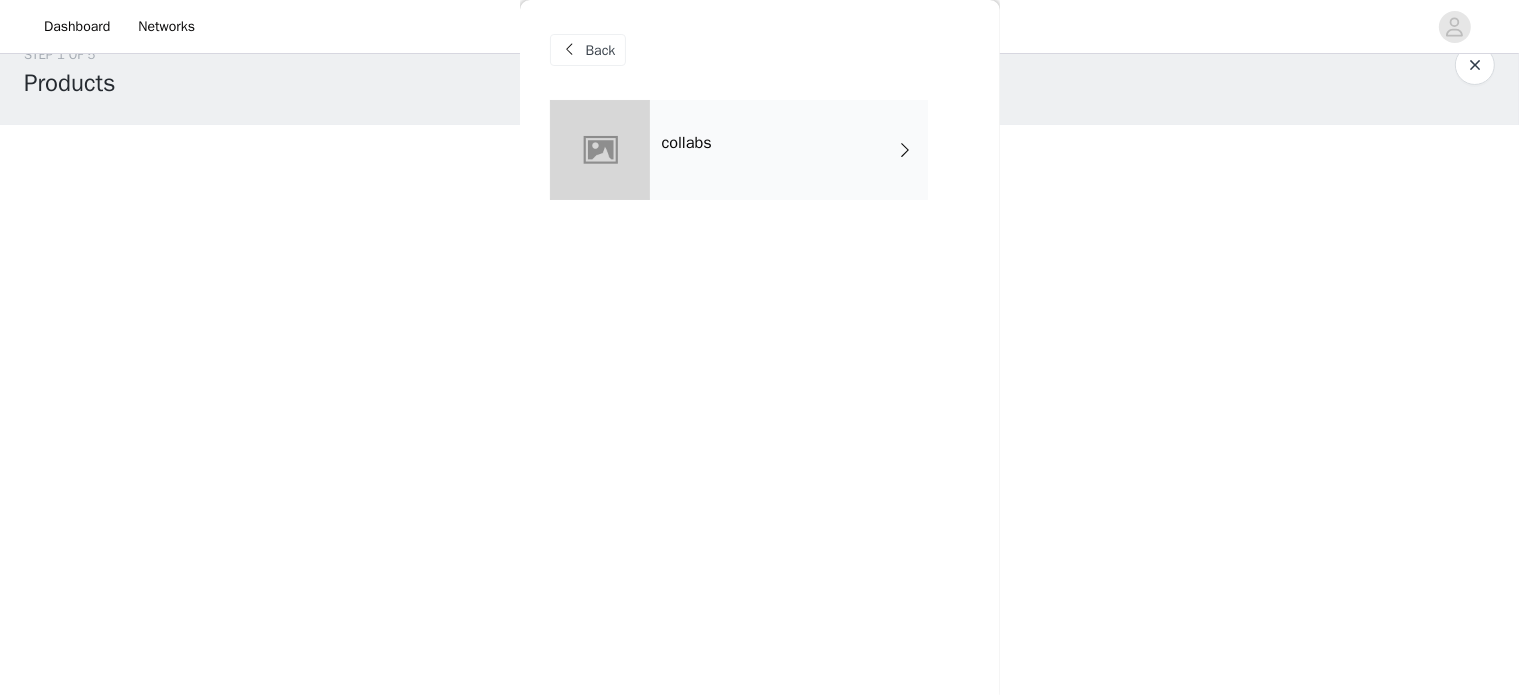 click on "collabs" at bounding box center [789, 150] 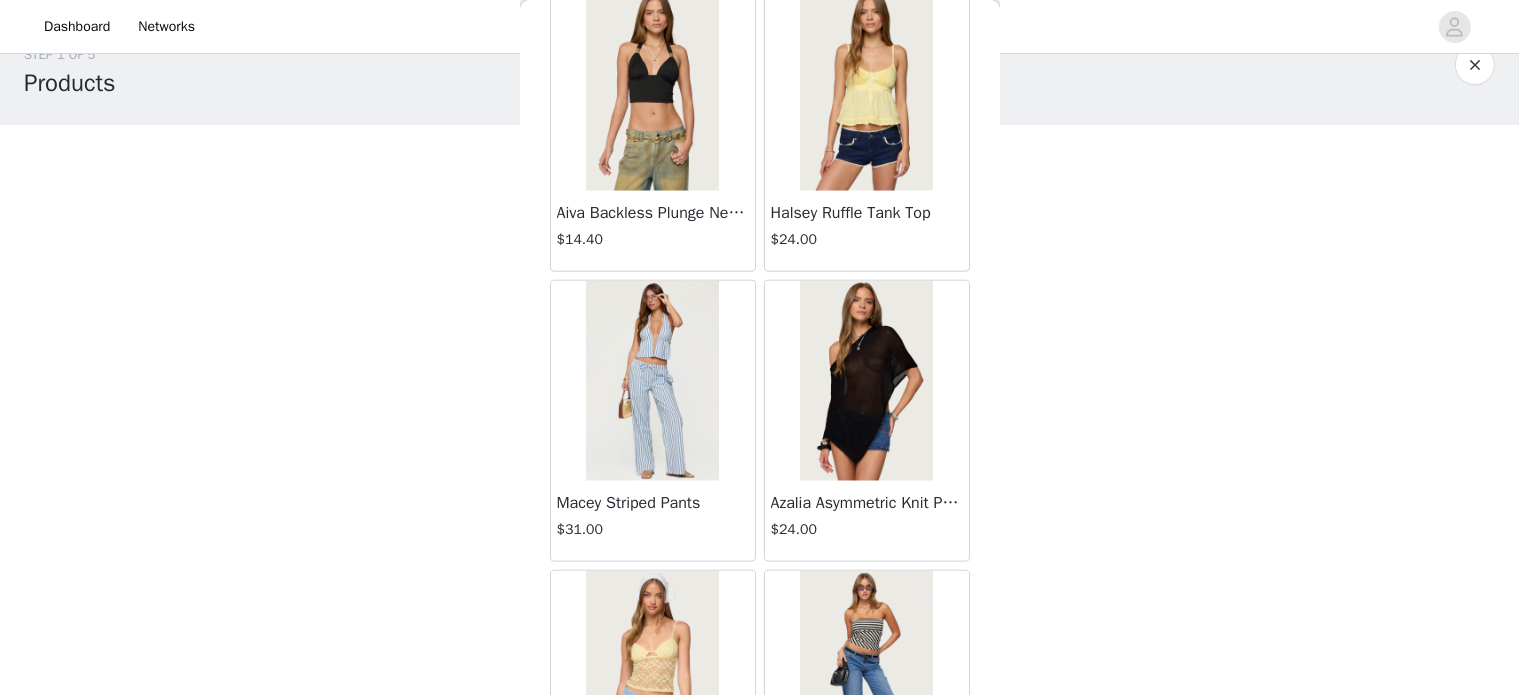 scroll, scrollTop: 2360, scrollLeft: 0, axis: vertical 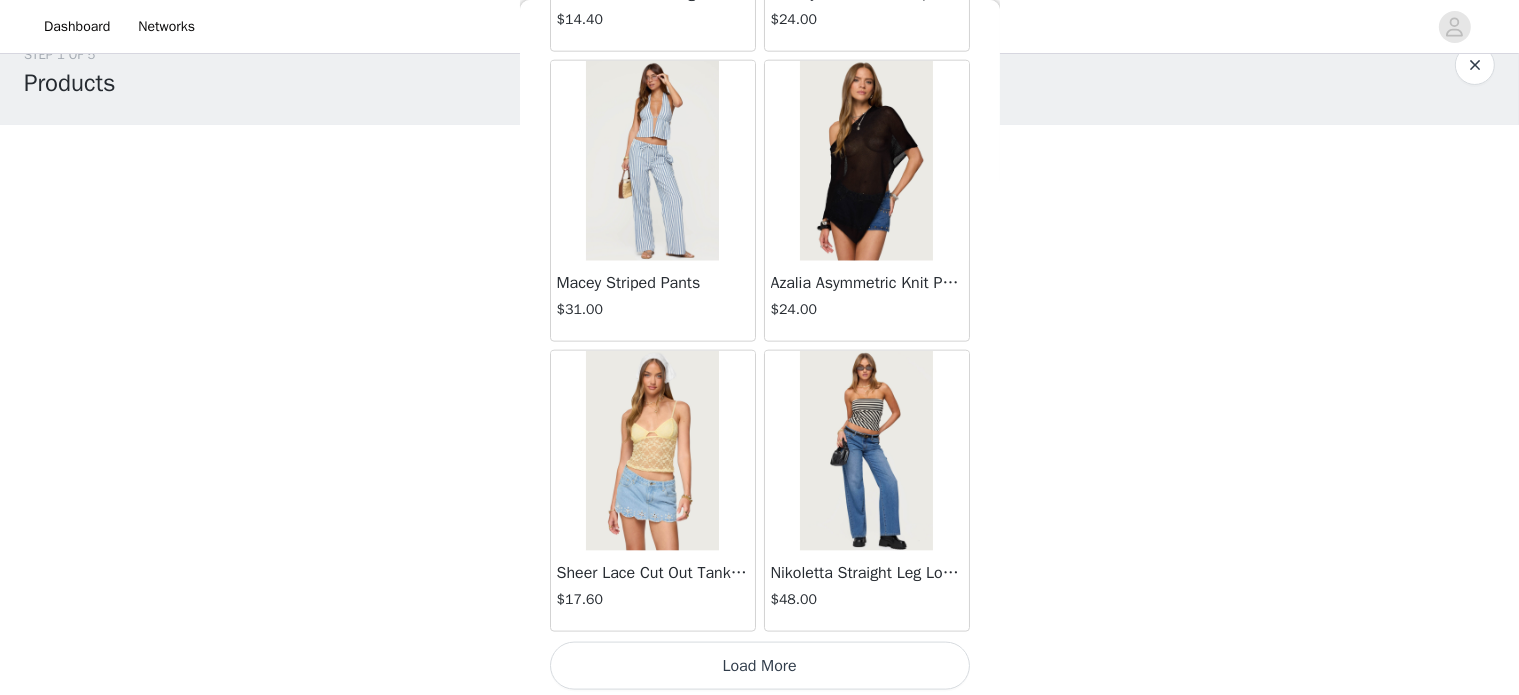 click on "Load More" at bounding box center [760, 666] 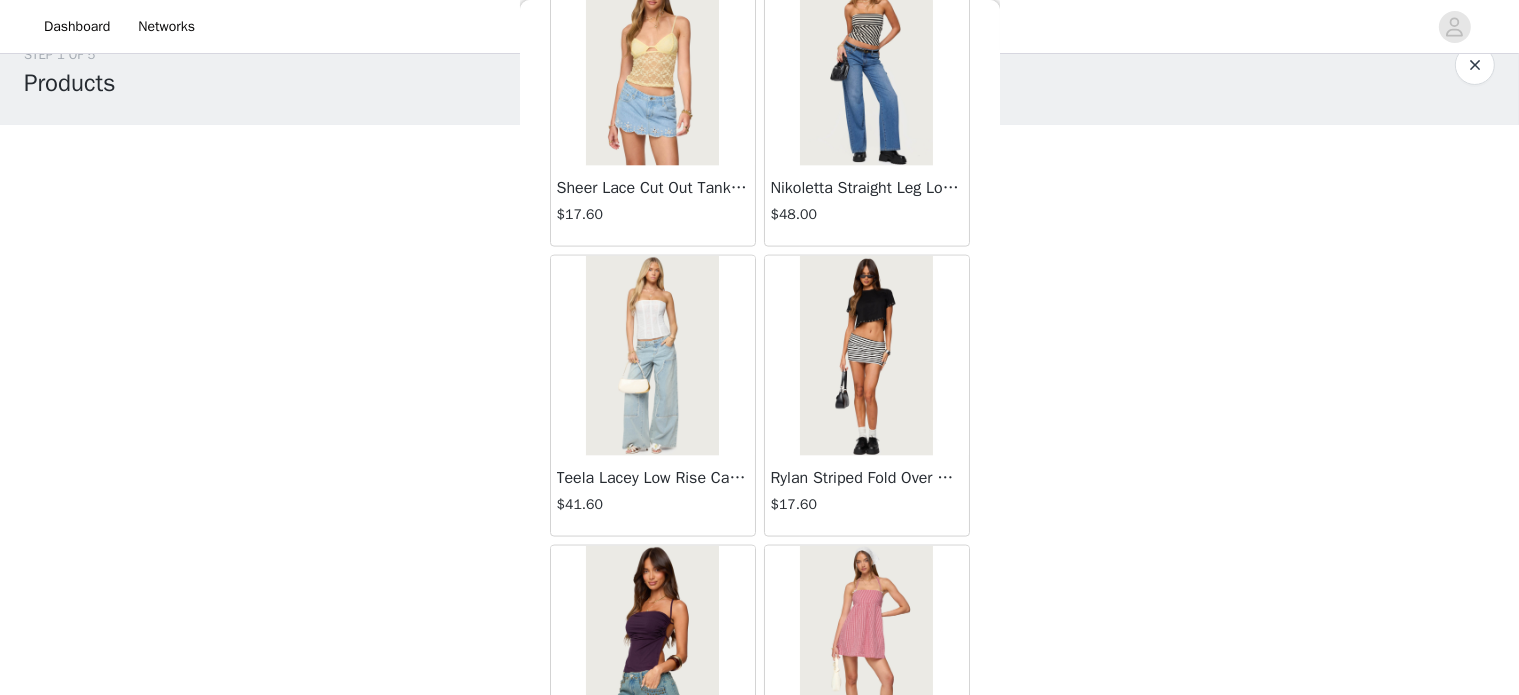 scroll, scrollTop: 2867, scrollLeft: 0, axis: vertical 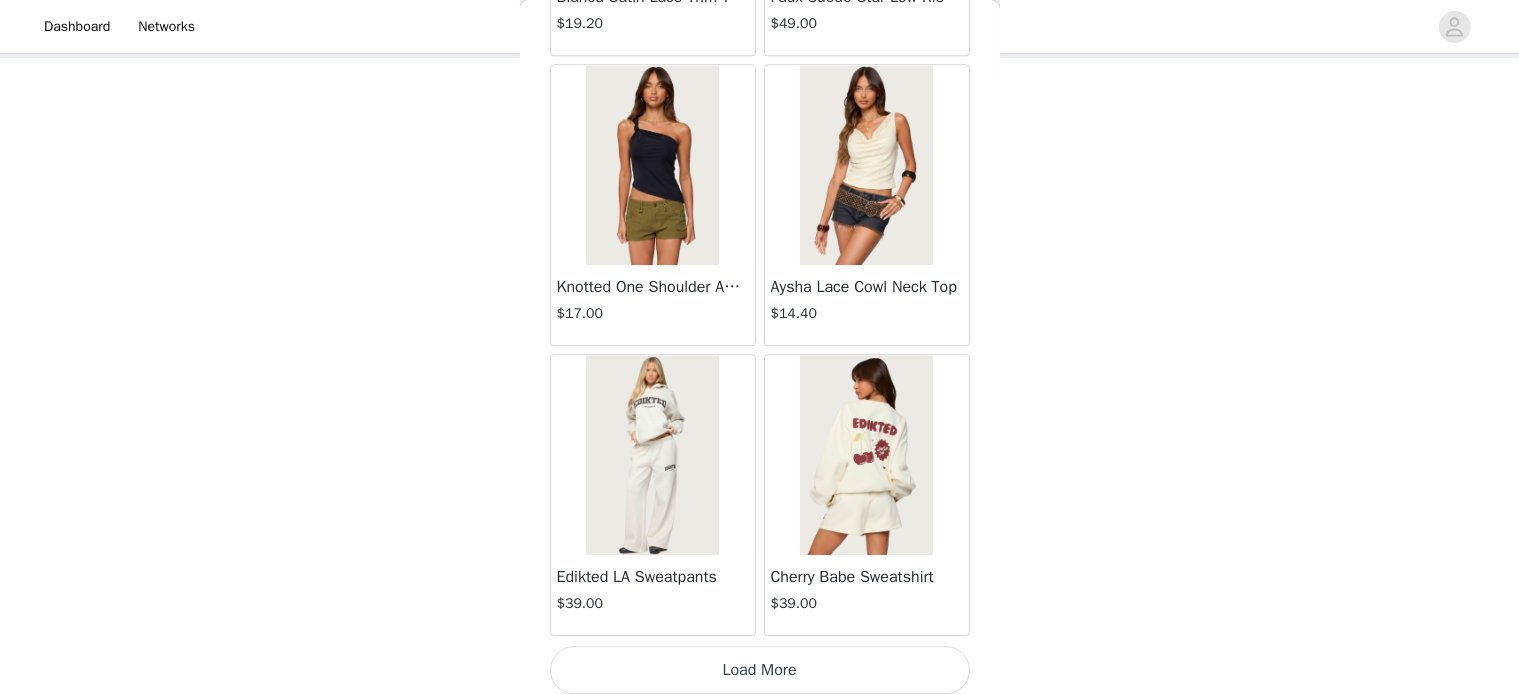 click at bounding box center (652, 455) 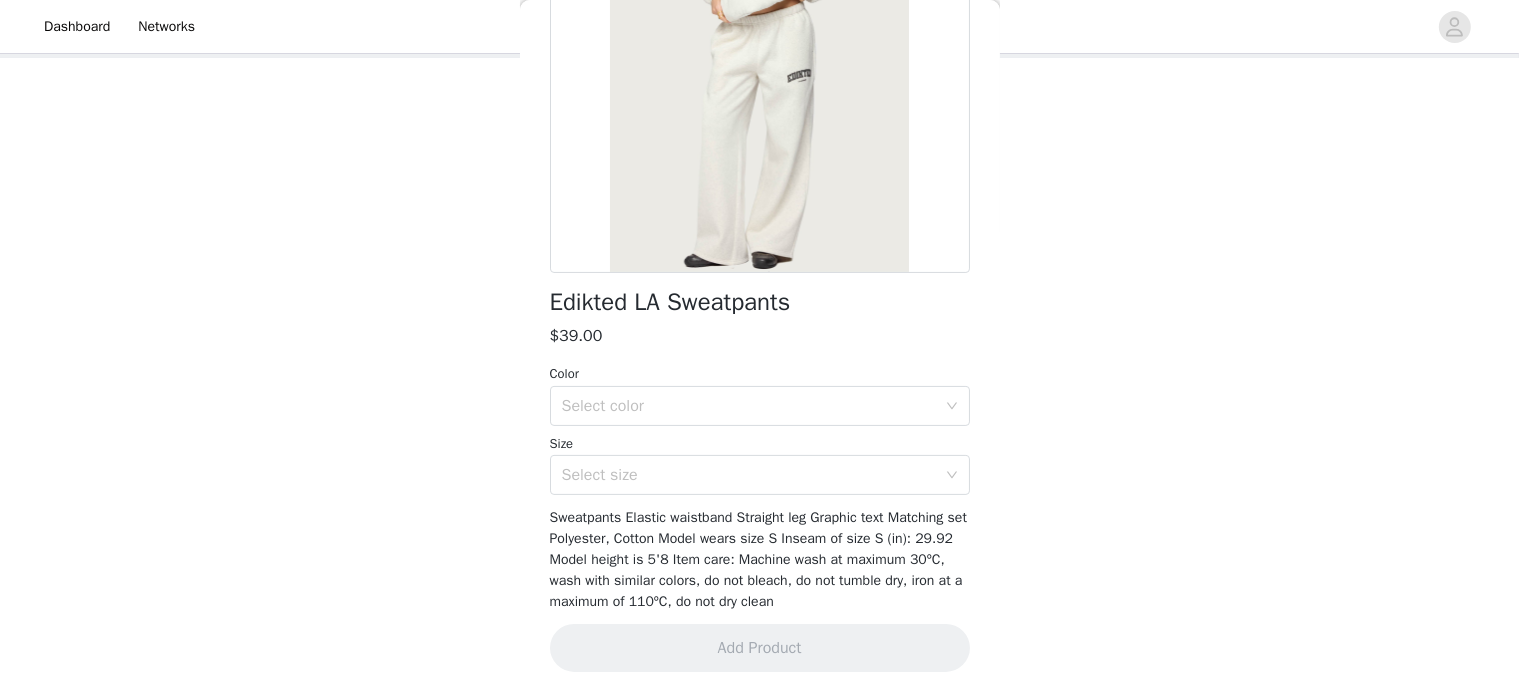 scroll, scrollTop: 276, scrollLeft: 0, axis: vertical 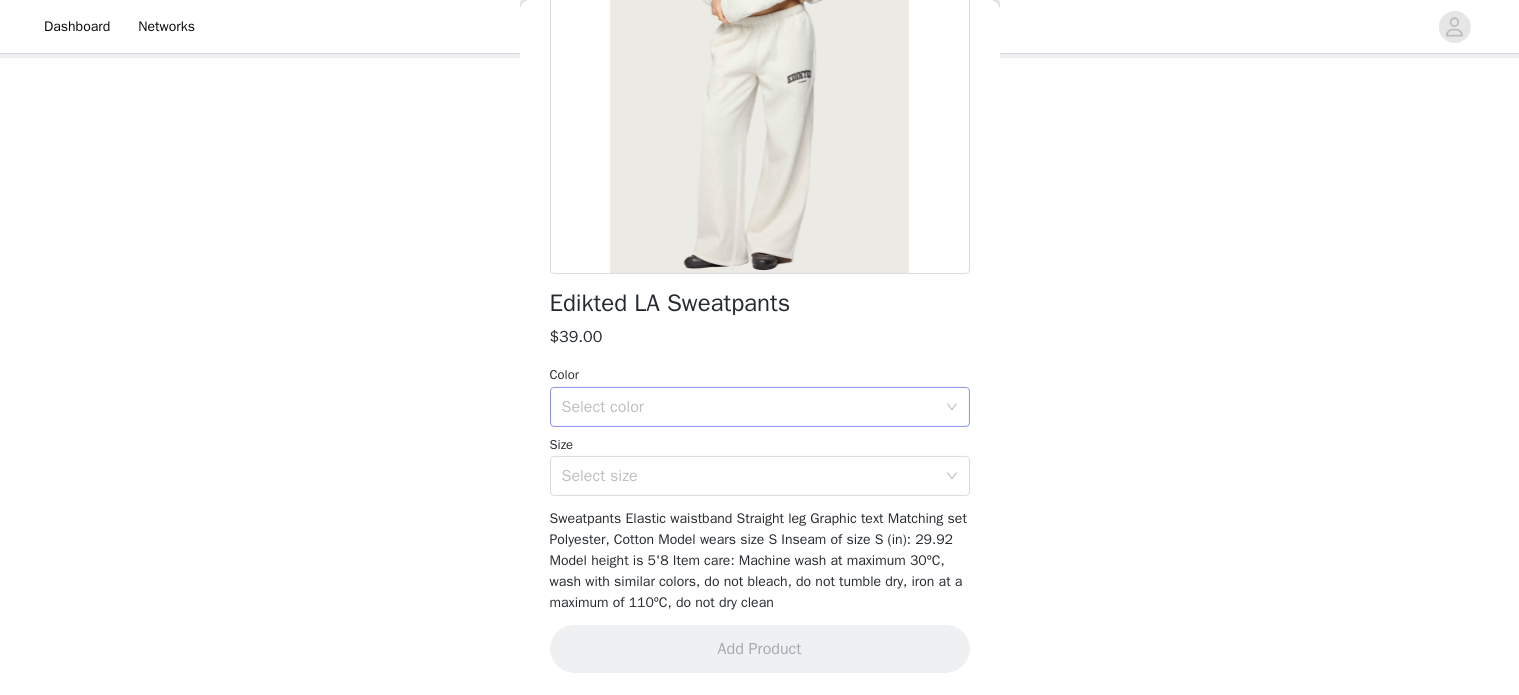 click on "Select color" at bounding box center (749, 407) 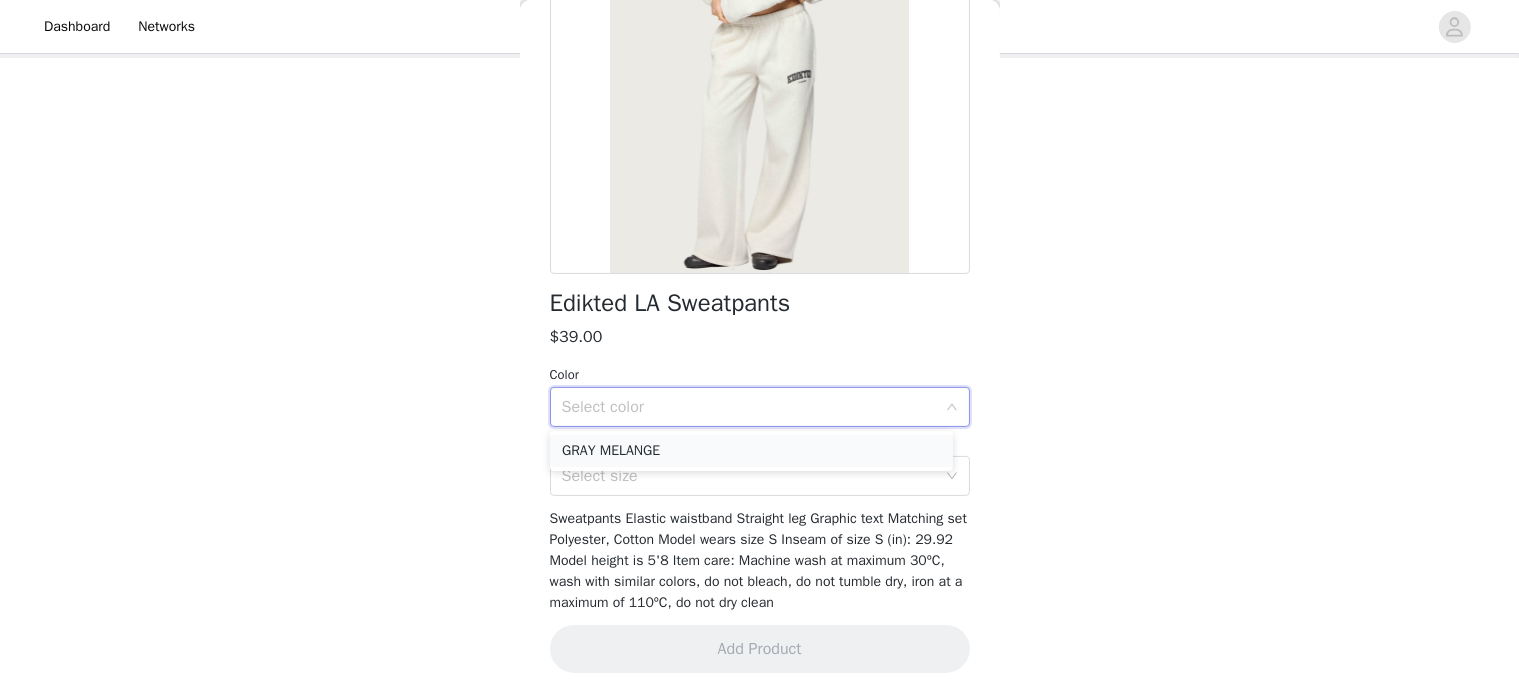 click on "GRAY MELANGE" at bounding box center [751, 451] 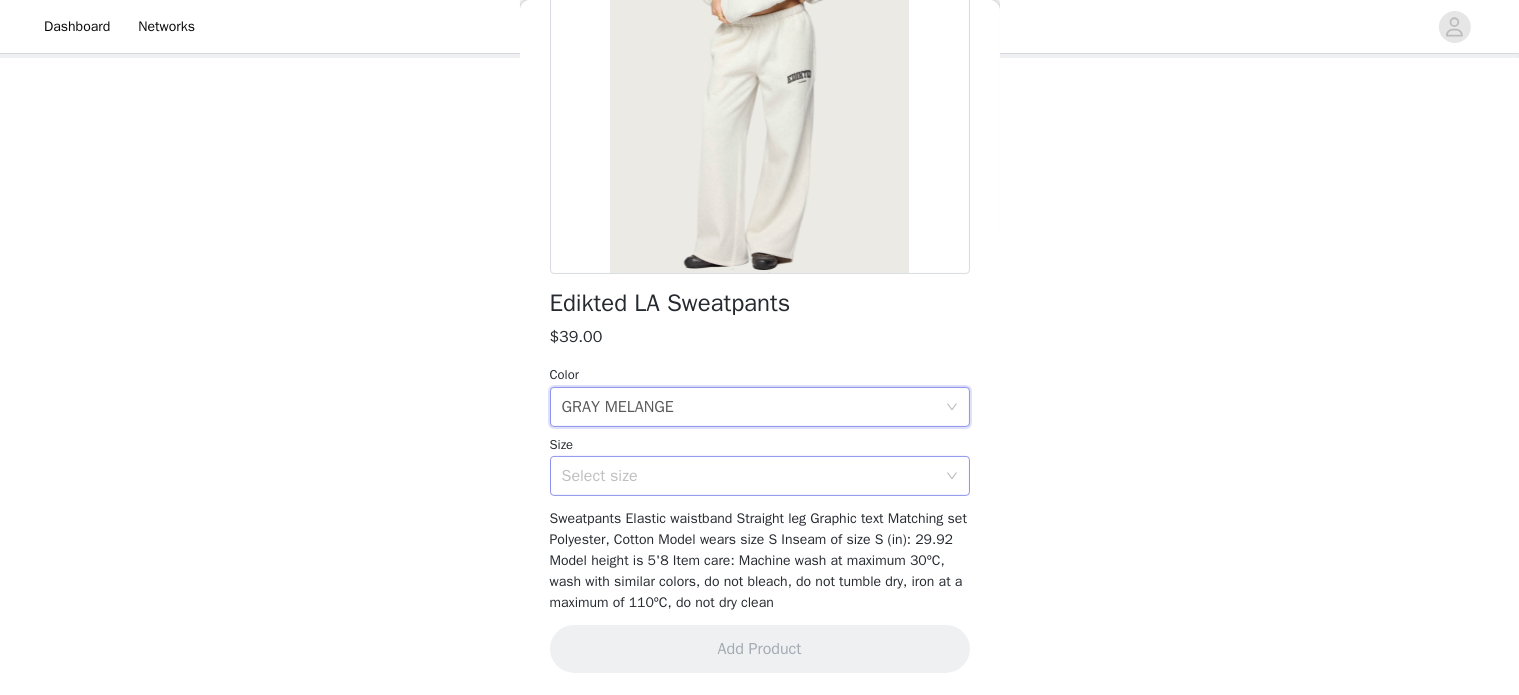 click on "Select size" at bounding box center (749, 476) 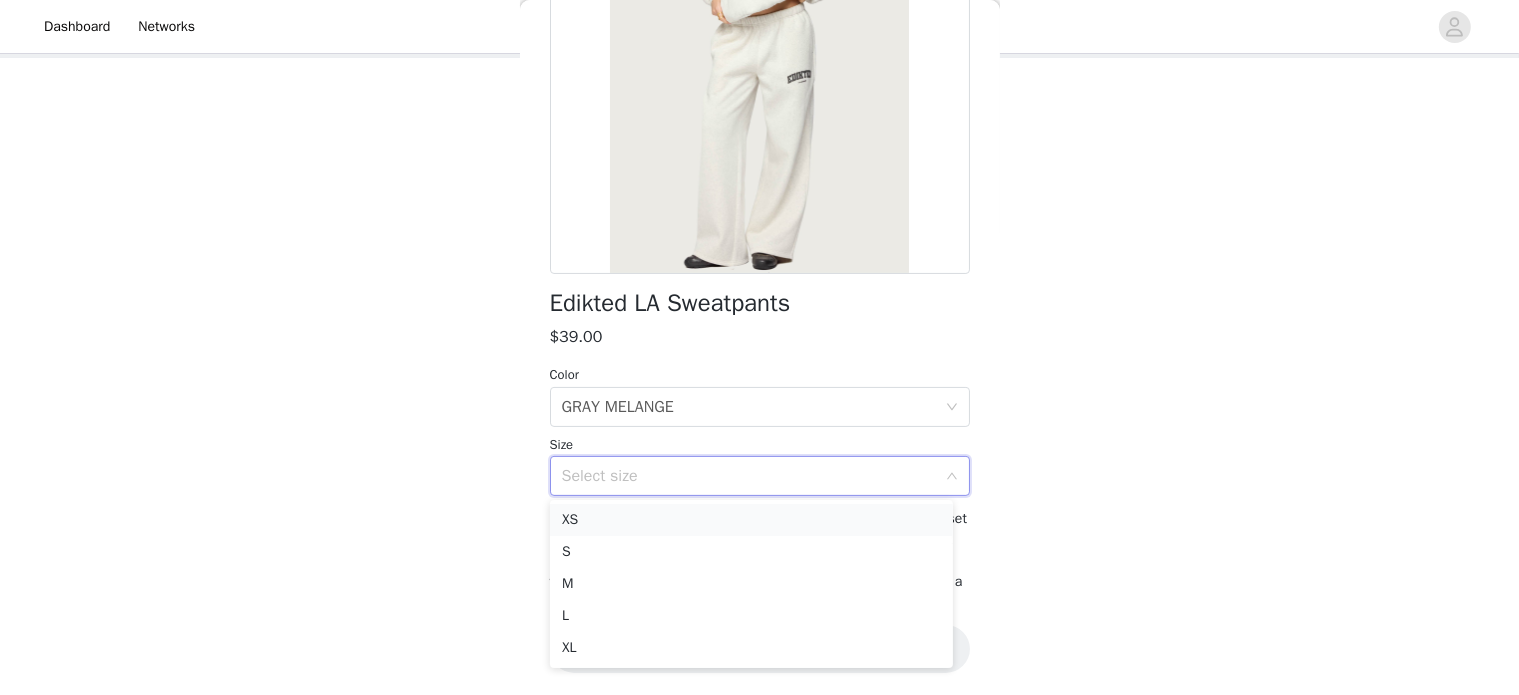 click on "XS" at bounding box center [751, 520] 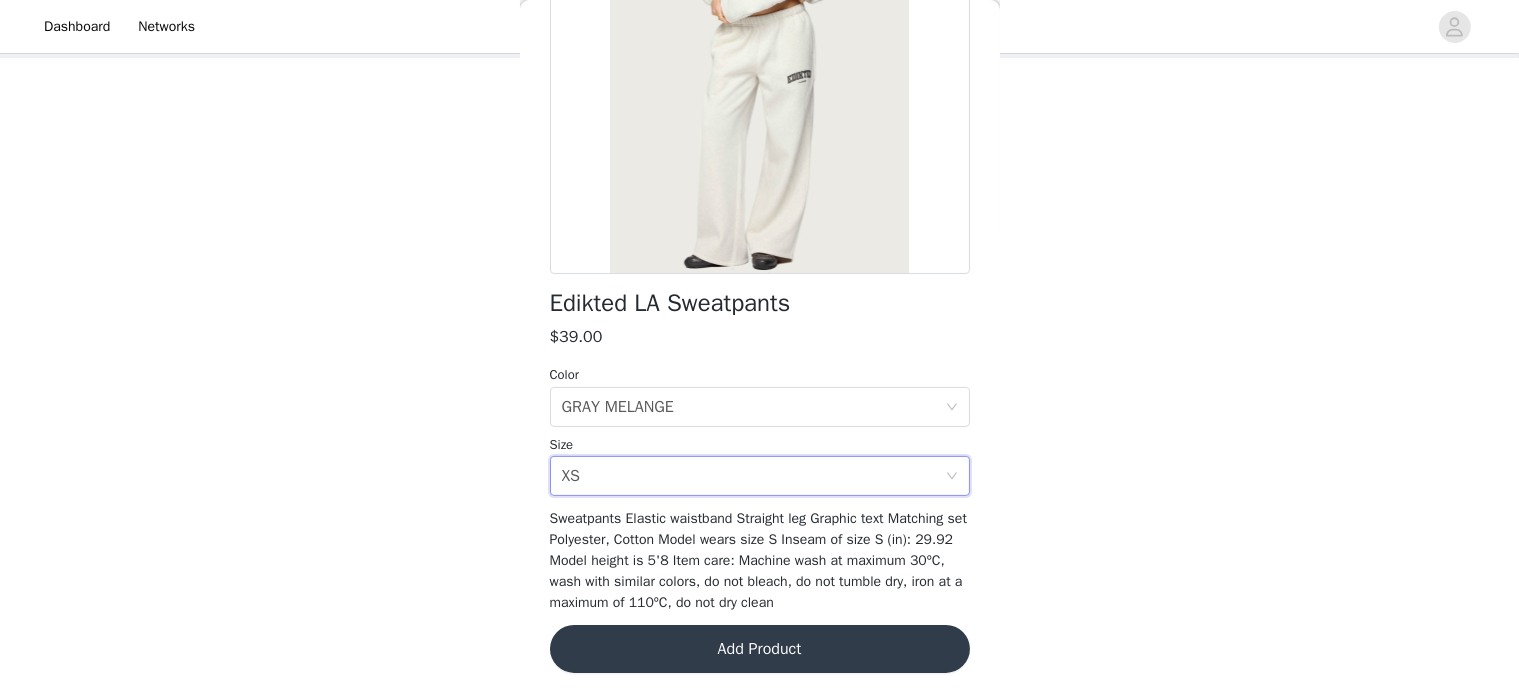 click on "Add Product" at bounding box center (760, 649) 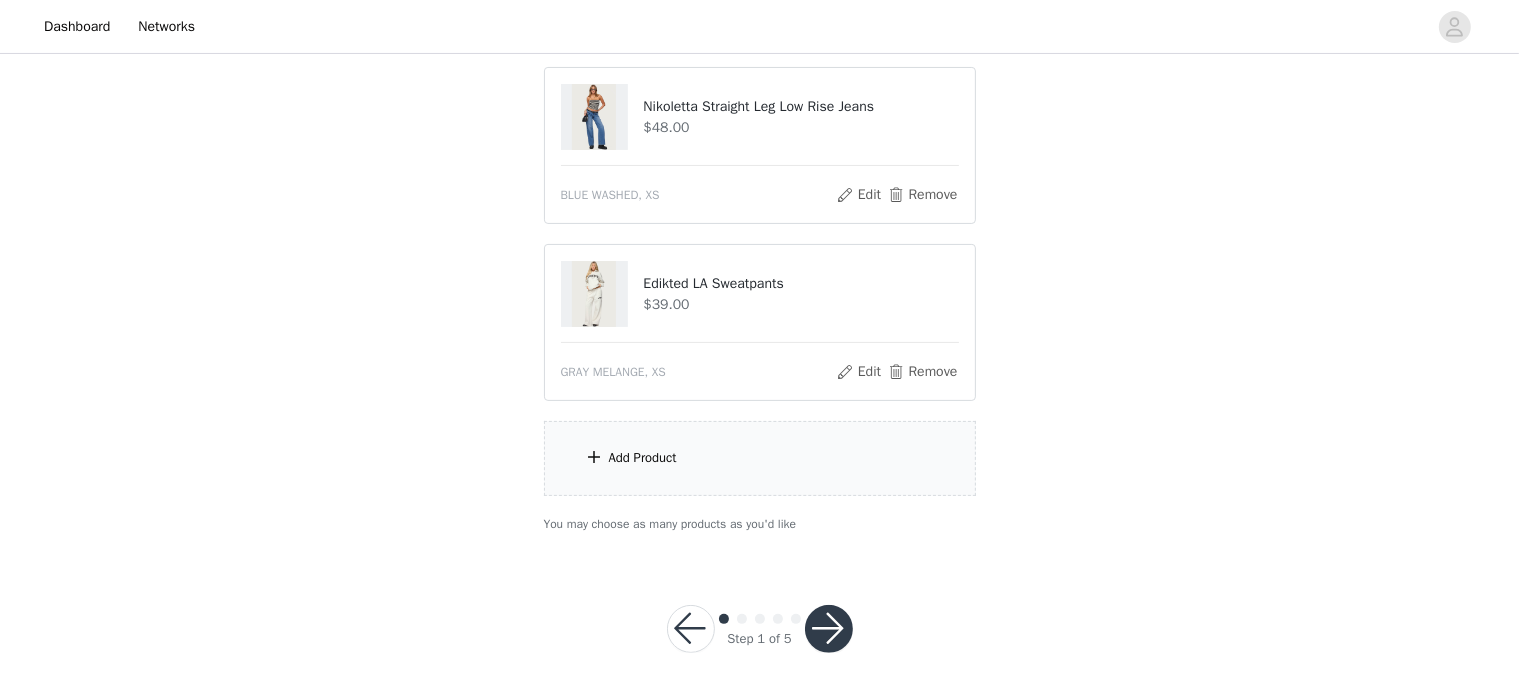 scroll, scrollTop: 390, scrollLeft: 0, axis: vertical 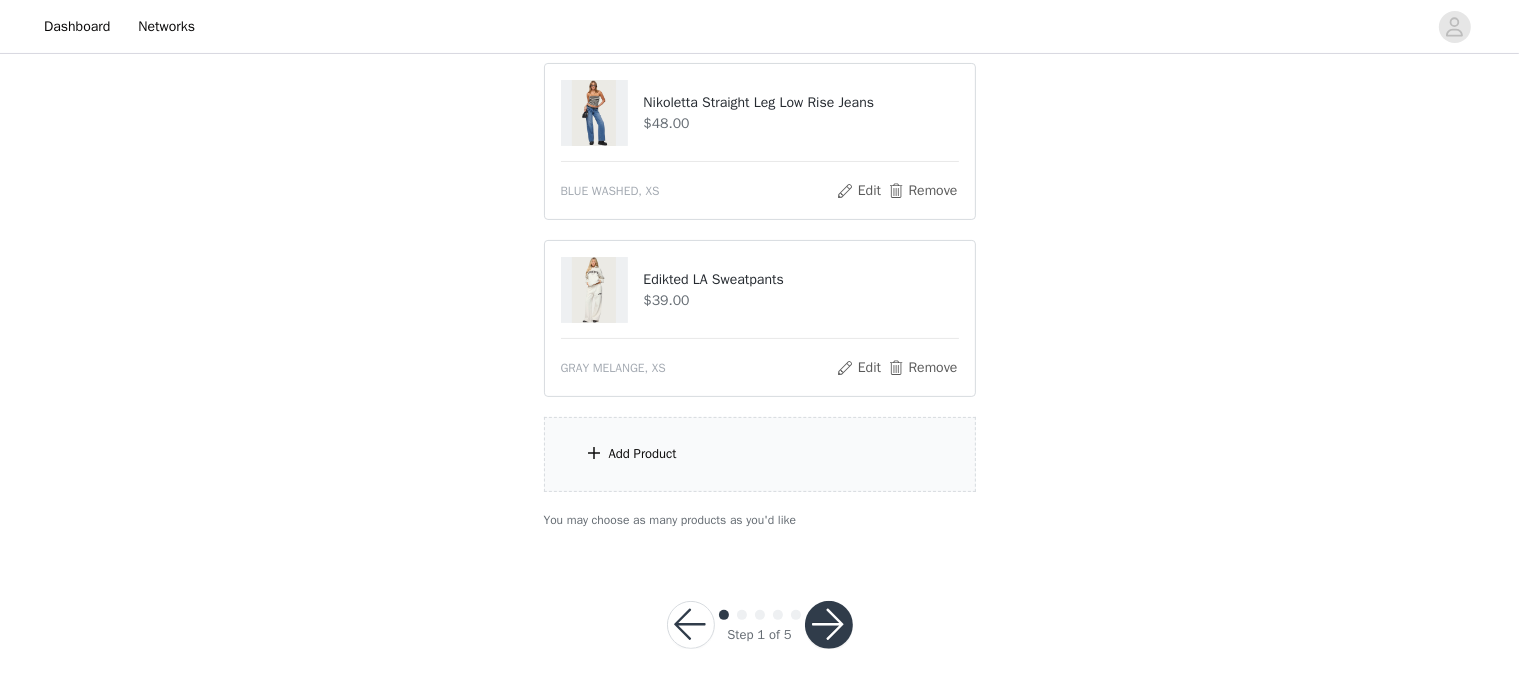 click on "Add Product" at bounding box center [760, 454] 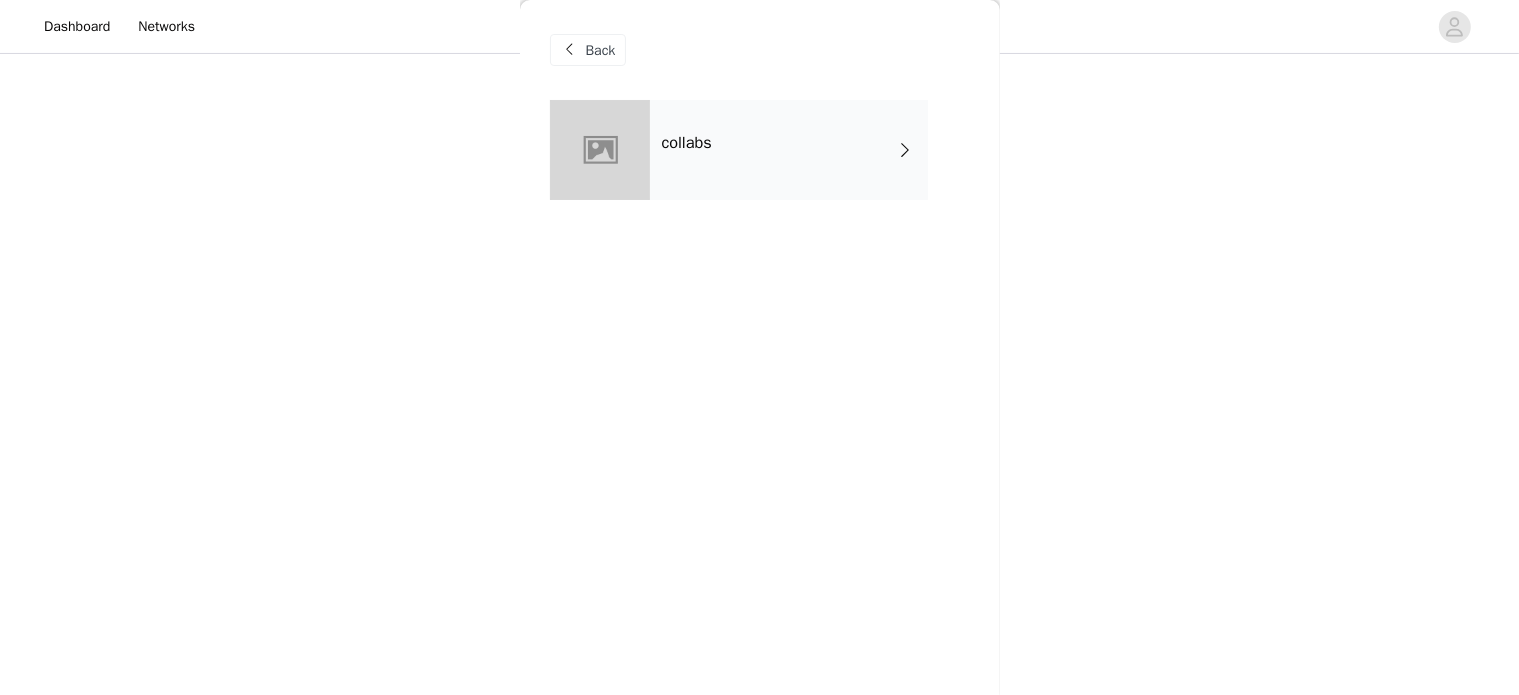 click on "collabs" at bounding box center [789, 150] 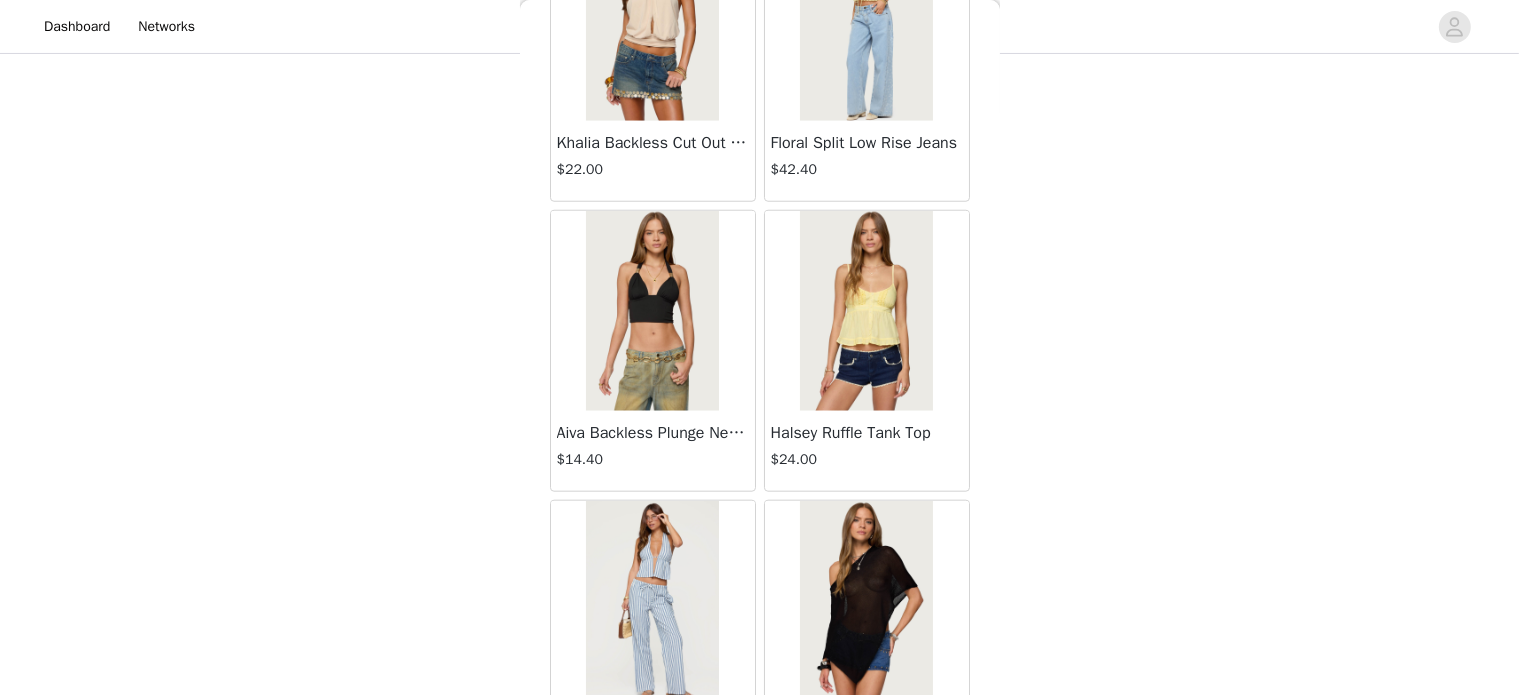 scroll, scrollTop: 2360, scrollLeft: 0, axis: vertical 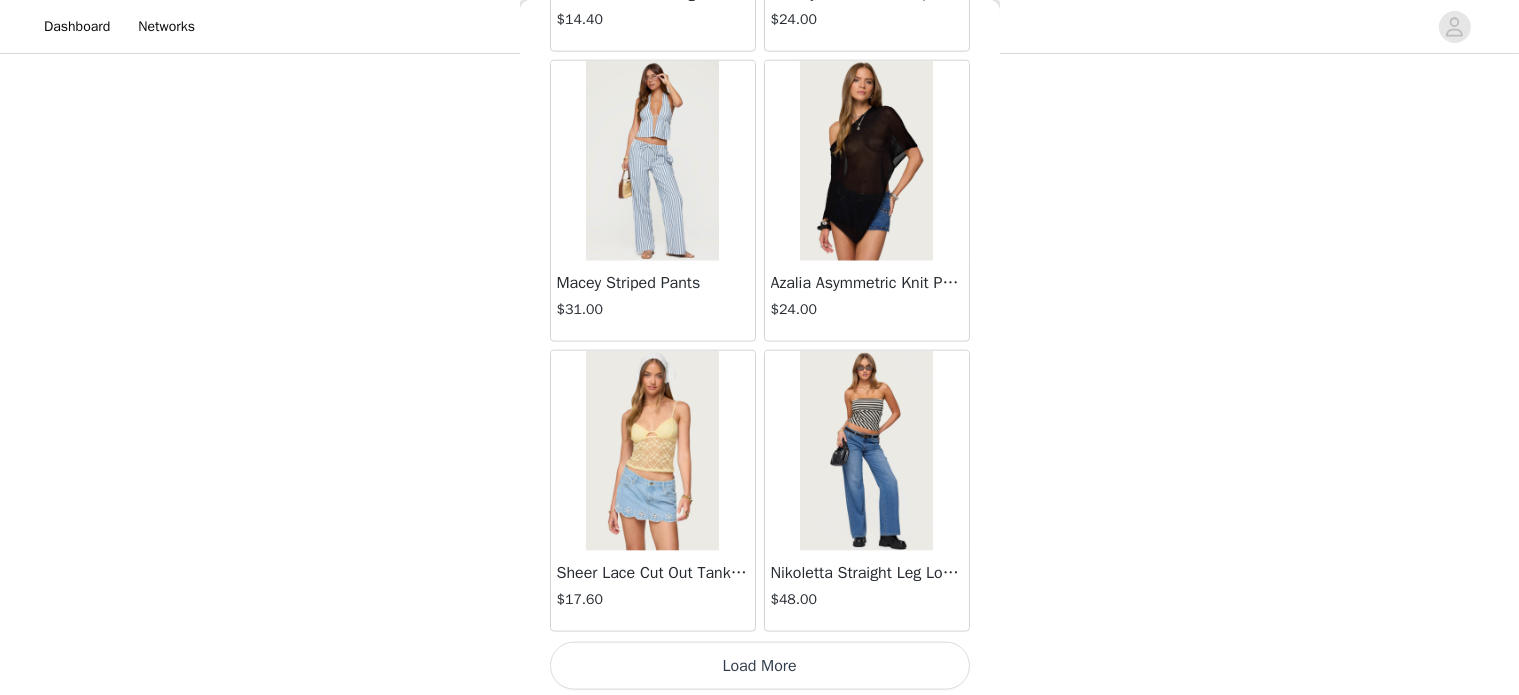 click on "Load More" at bounding box center (760, 666) 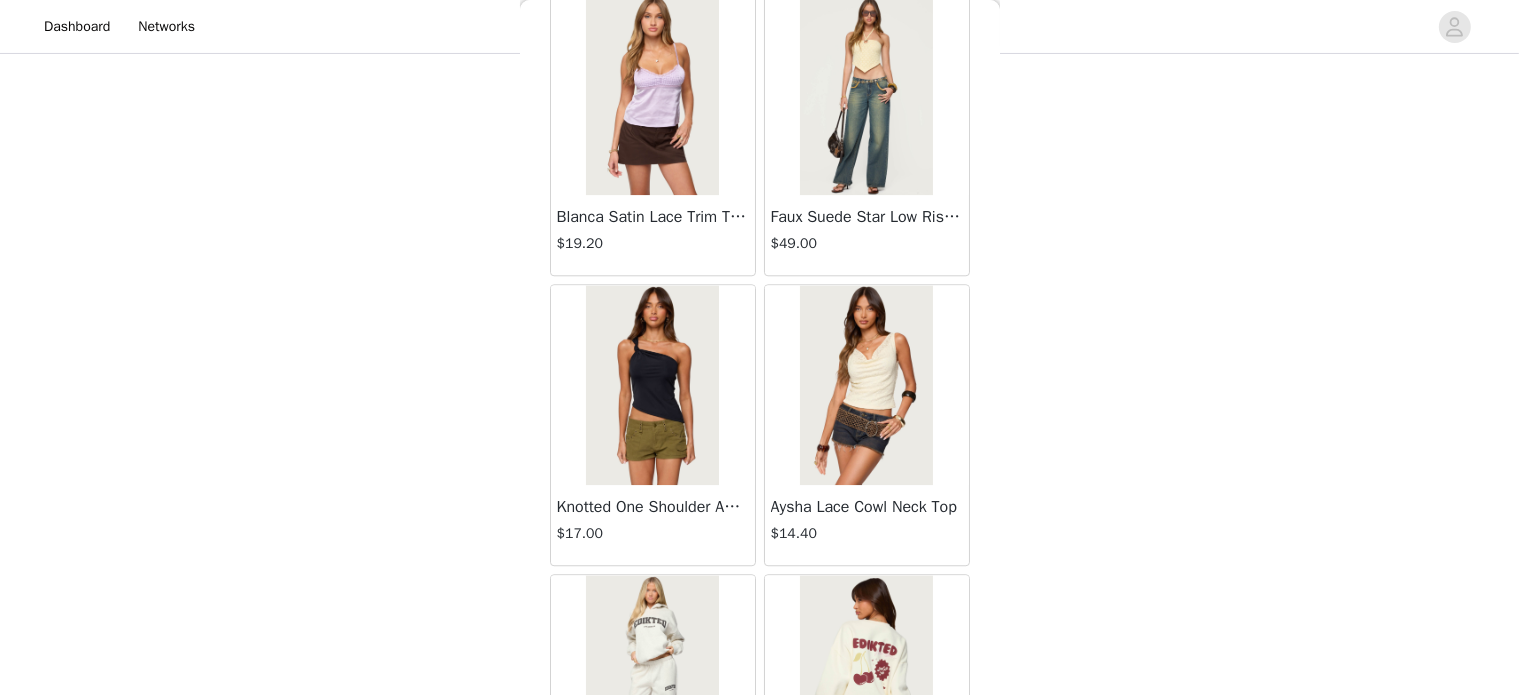 scroll, scrollTop: 5256, scrollLeft: 0, axis: vertical 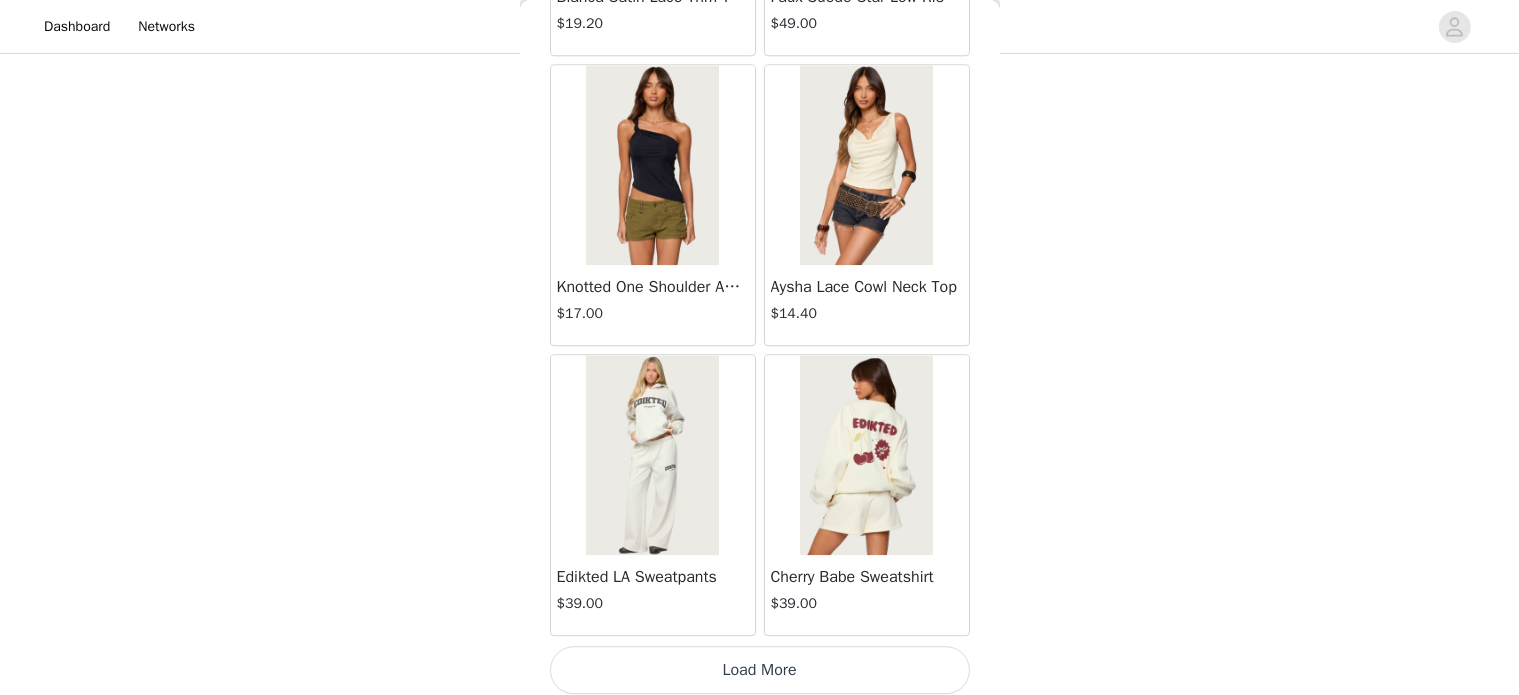 click on "Load More" at bounding box center (760, 670) 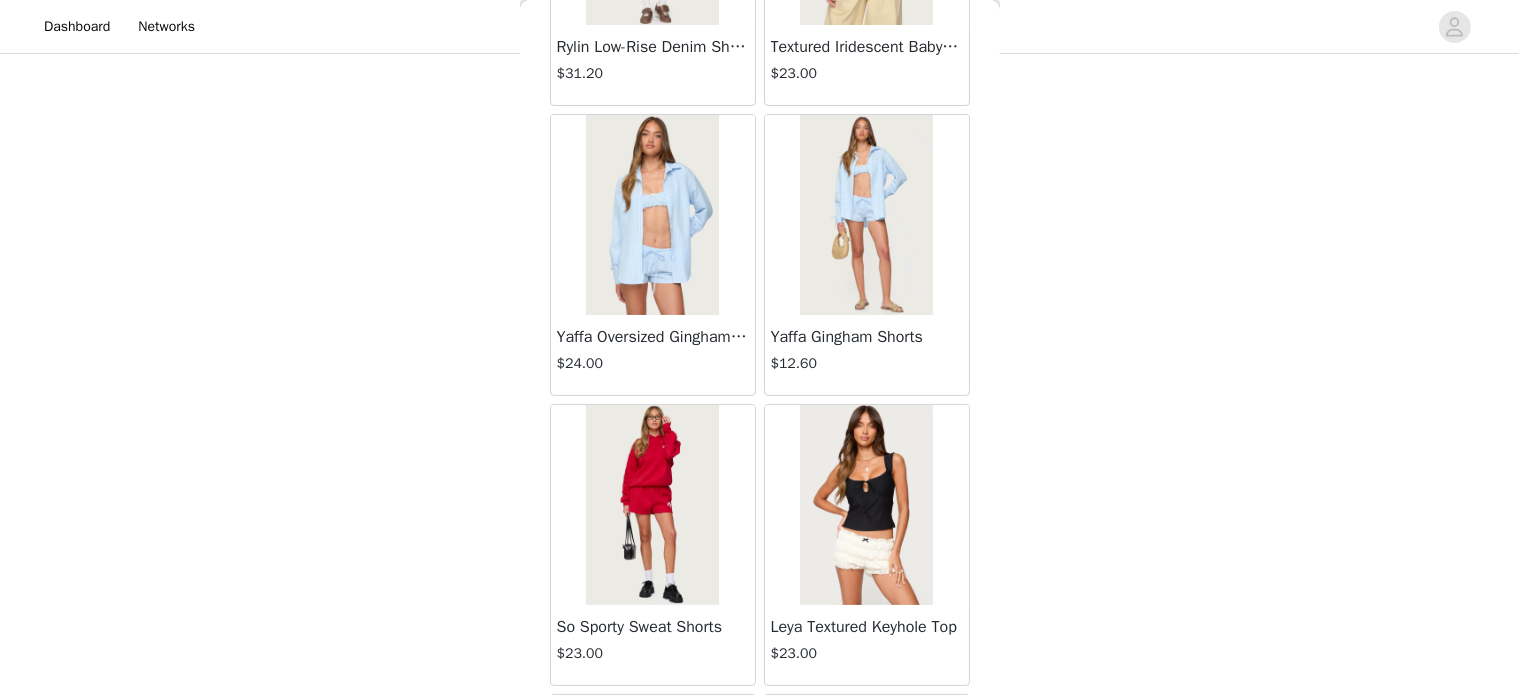 scroll, scrollTop: 7812, scrollLeft: 0, axis: vertical 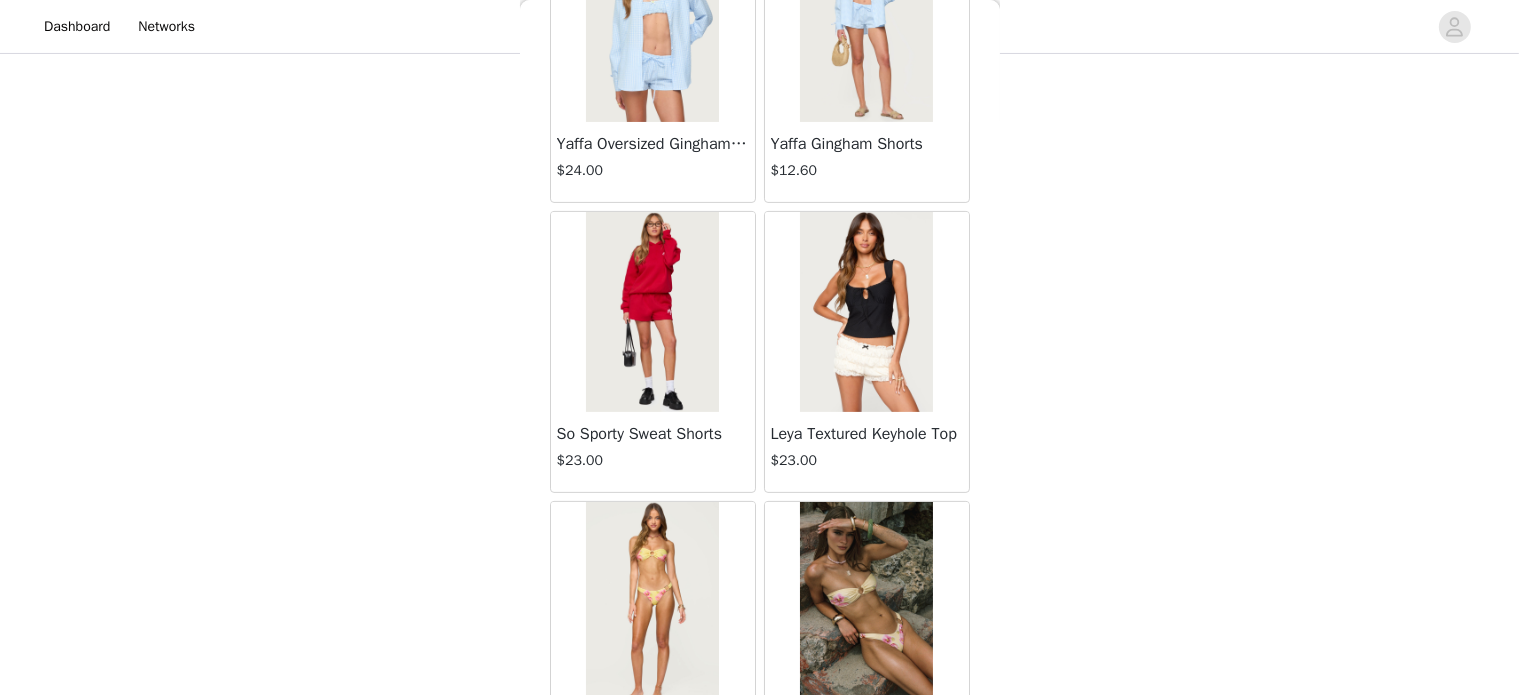 click at bounding box center [652, 312] 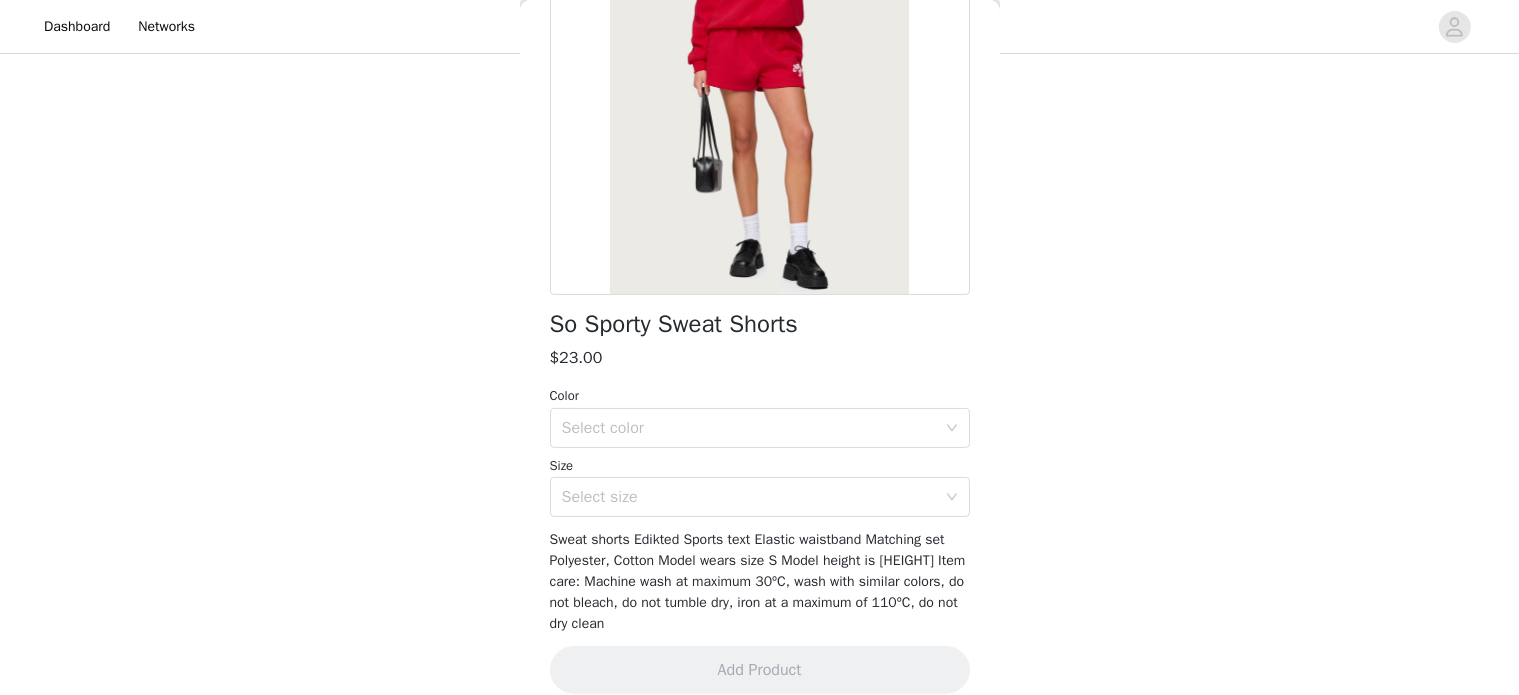scroll, scrollTop: 254, scrollLeft: 0, axis: vertical 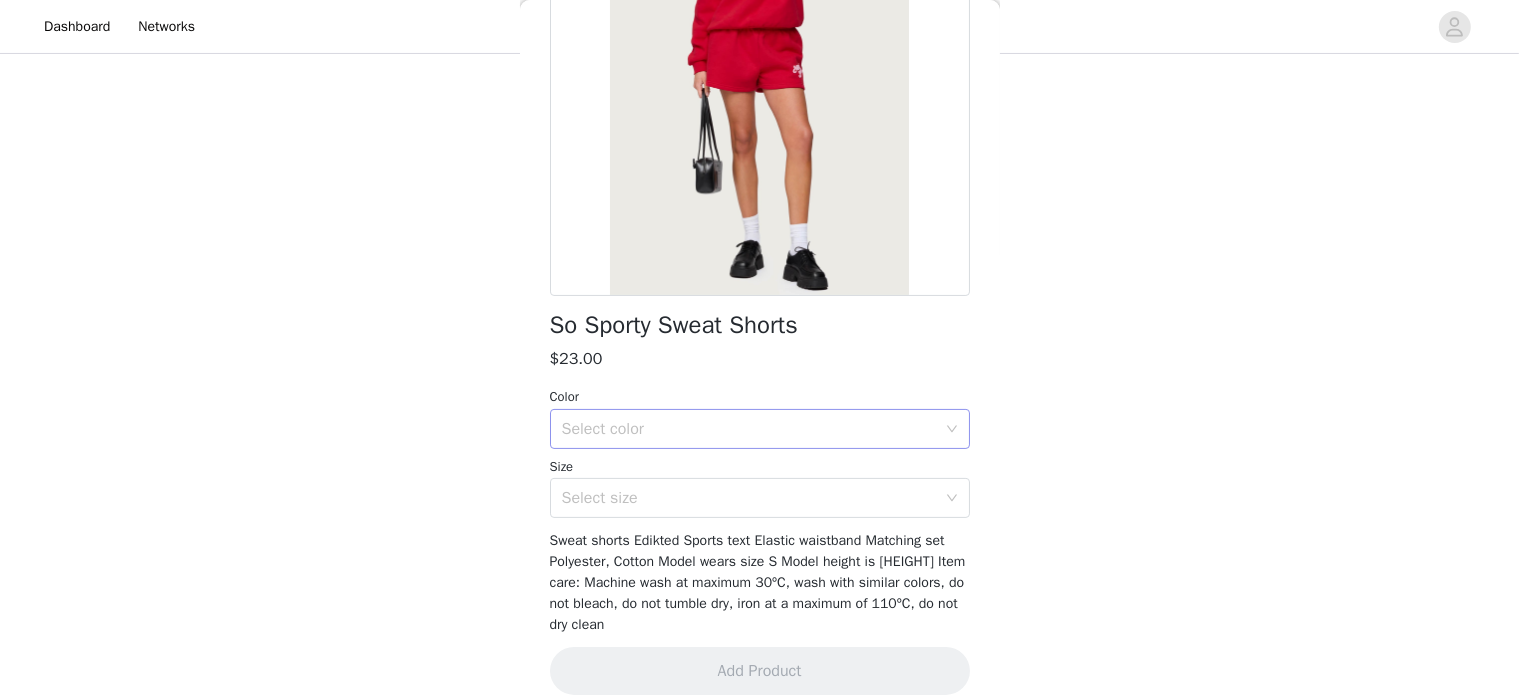 click on "Select color" at bounding box center (749, 429) 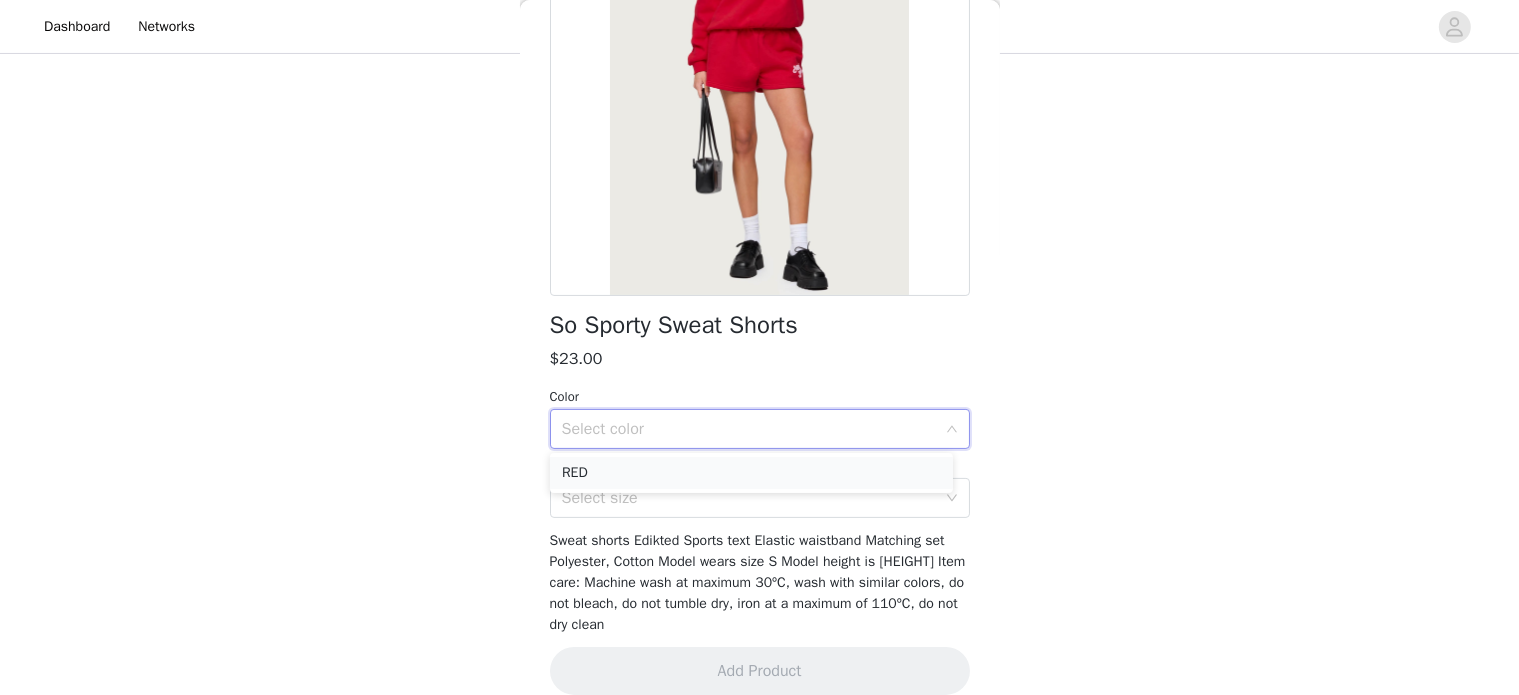click on "RED" at bounding box center [751, 473] 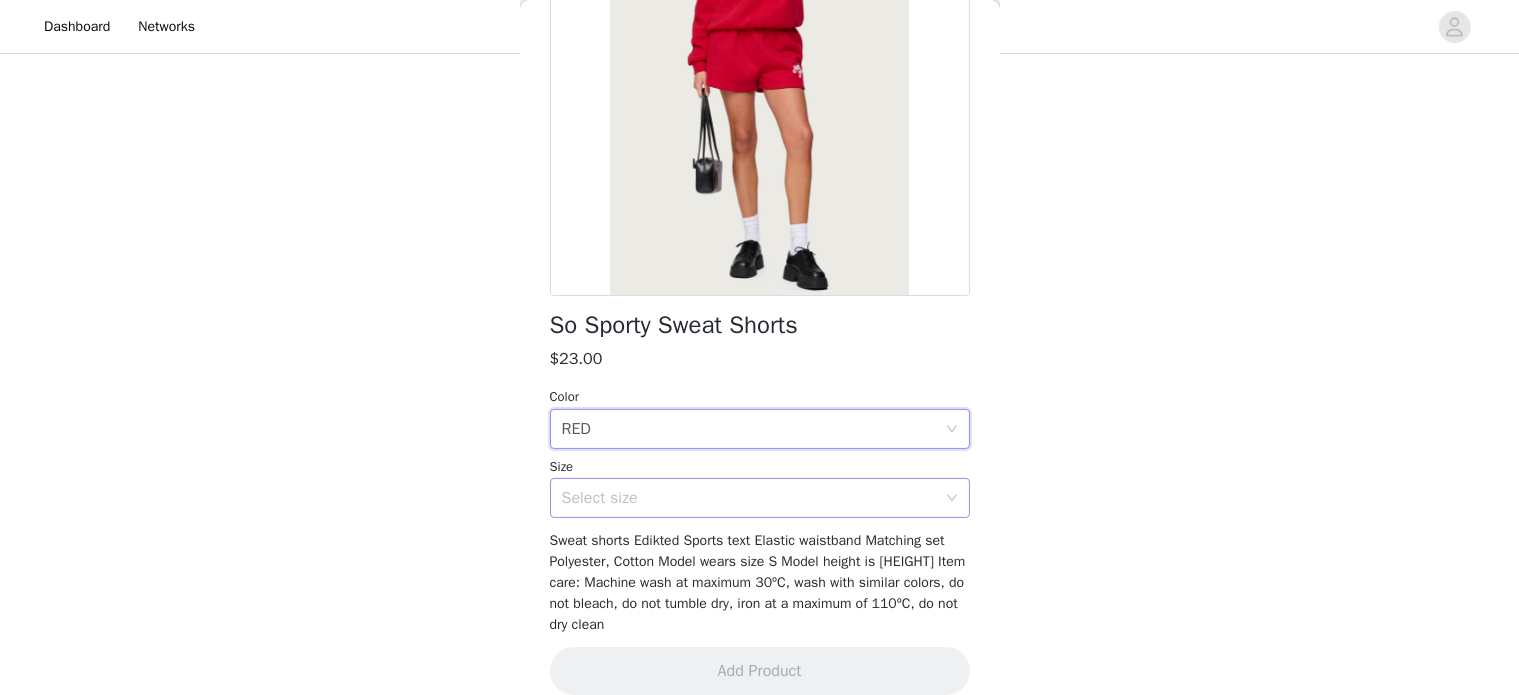 click on "Select size" at bounding box center (749, 498) 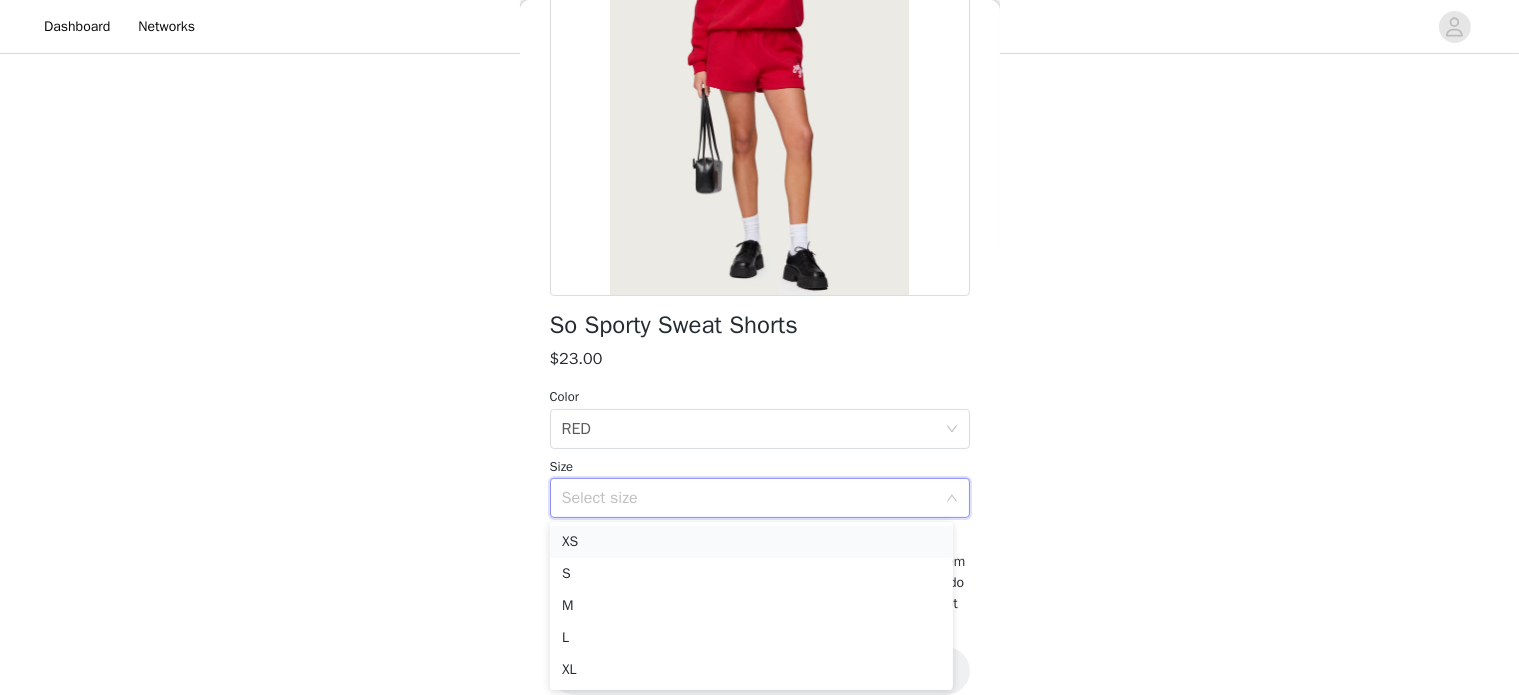 click on "XS" at bounding box center (751, 542) 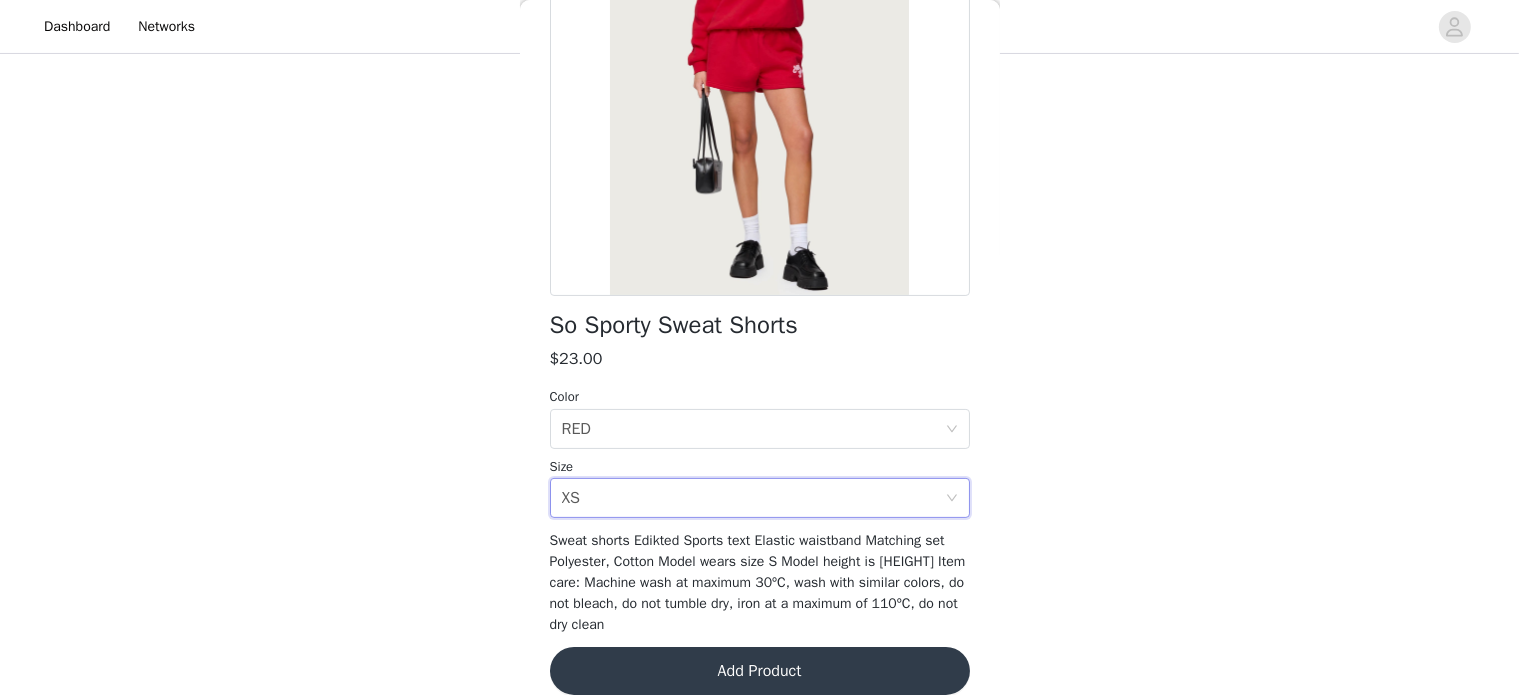 click on "So Sporty Sweat Shorts       $23.00         Color   Select color RED Size   Select size XS   Sweat shorts Edikted Sports text Elastic waistband Matching set Polyester, Cotton Model wears size S Model height is [HEIGHT] Item care: Machine wash at maximum 30ºC, wash with similar colors, do not bleach, do not tumble dry, iron at a maximum of 110ºC, do not dry clean   Add Product" at bounding box center [760, 282] 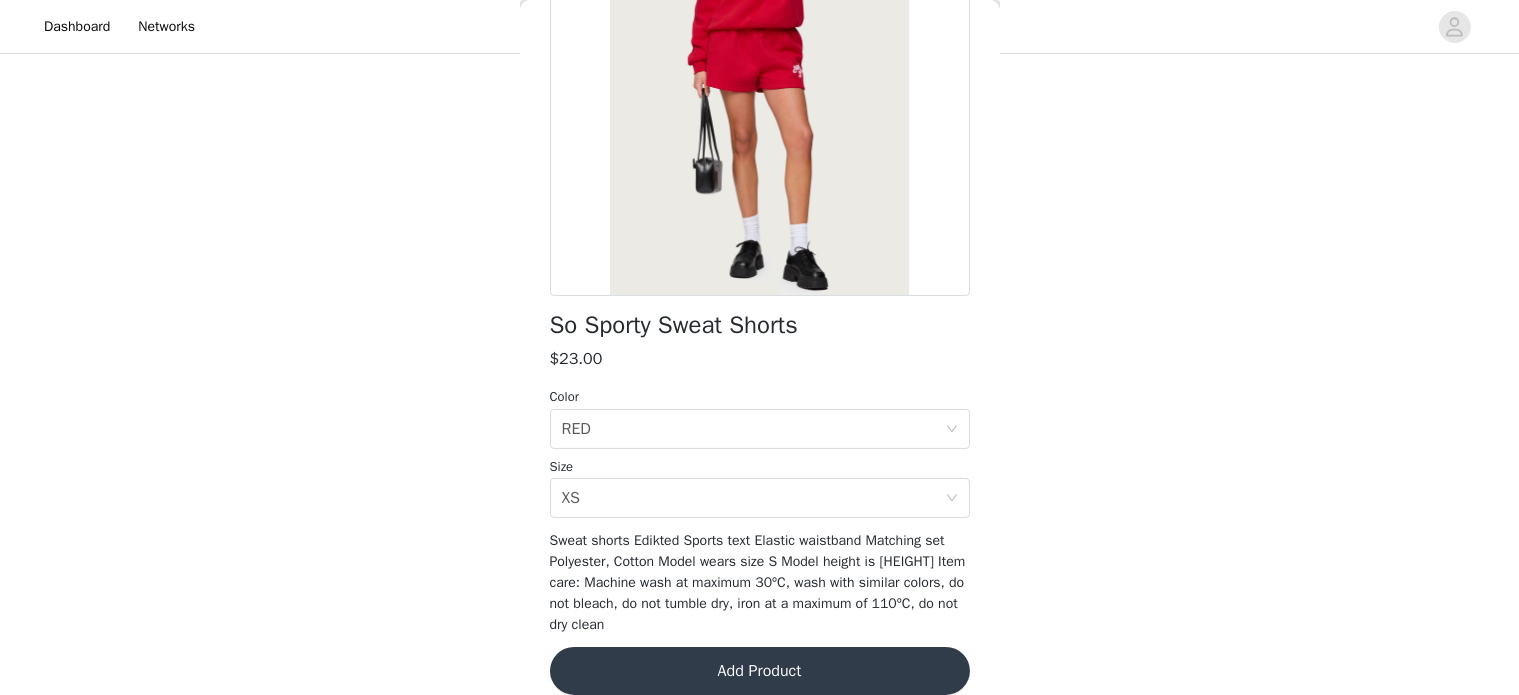 click on "Add Product" at bounding box center (760, 671) 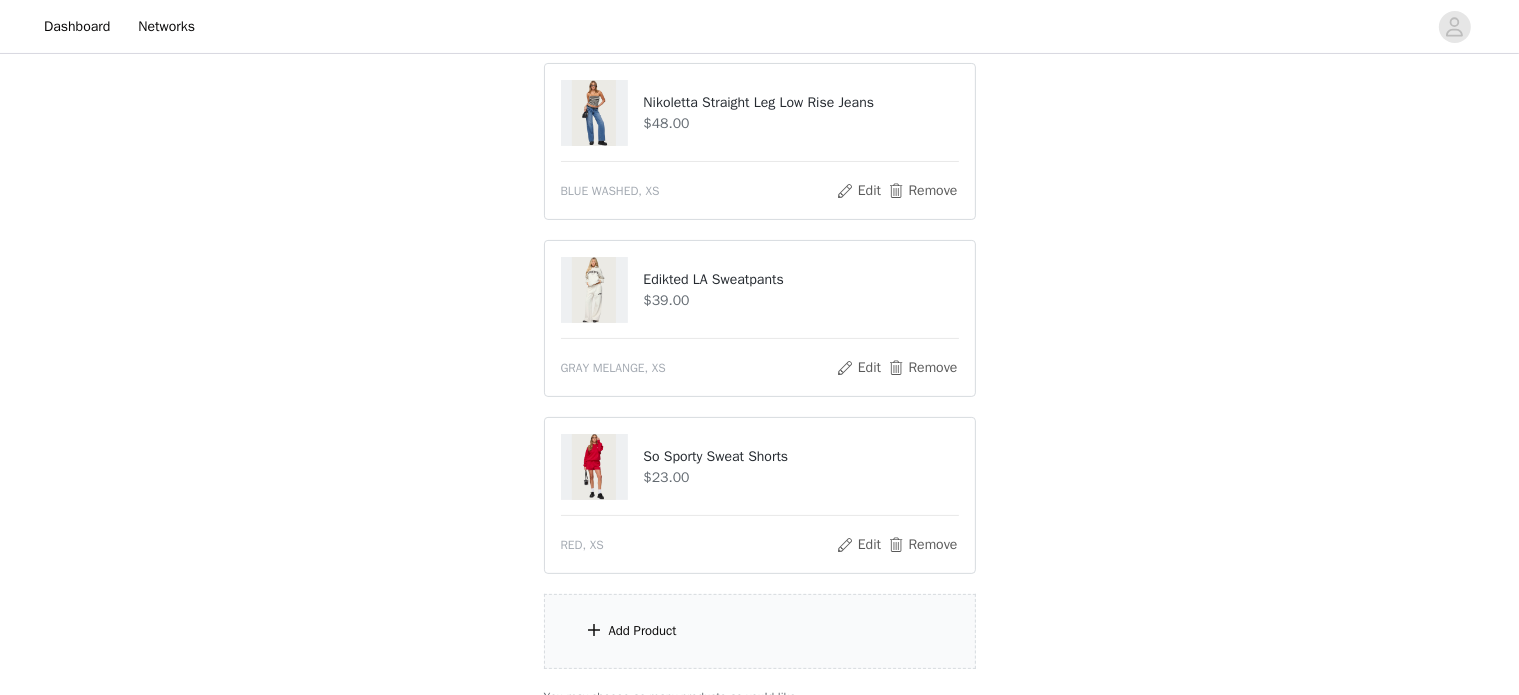click on "Add Product" at bounding box center [643, 631] 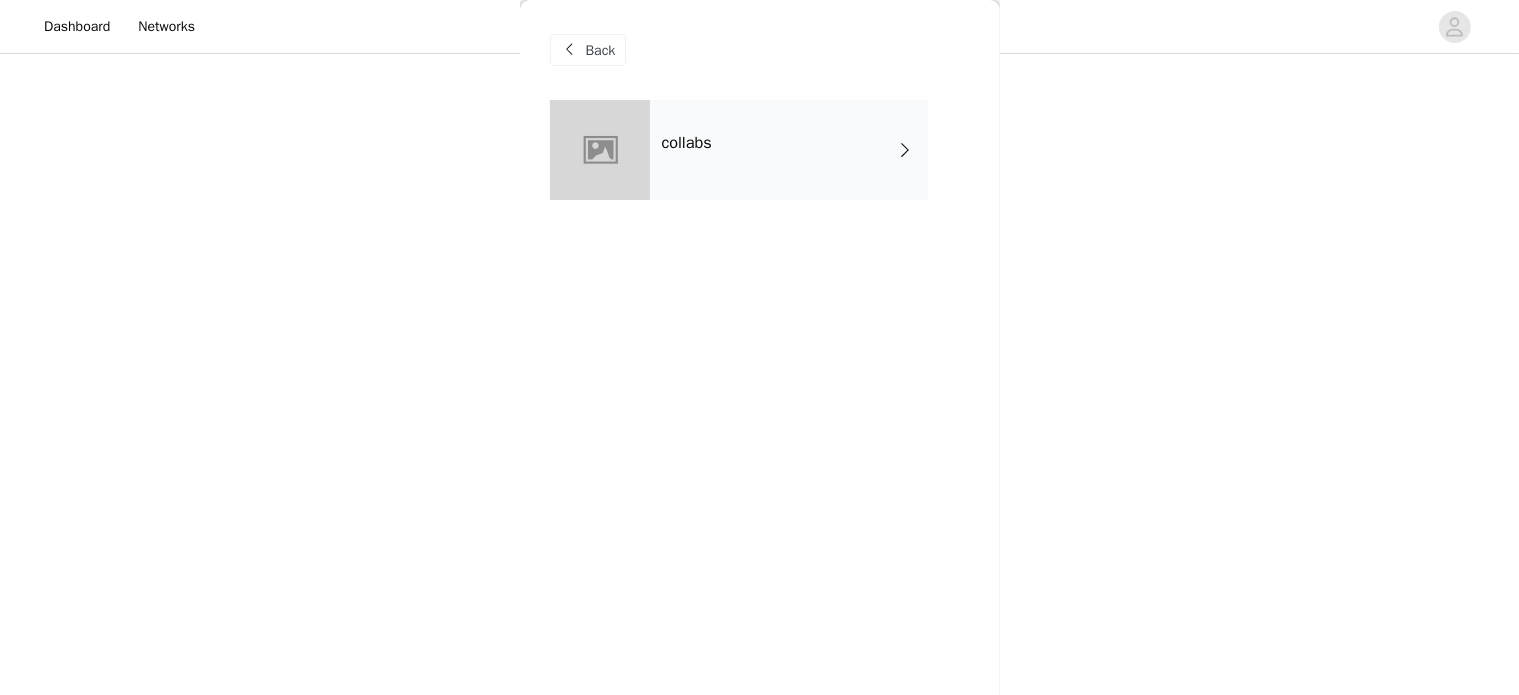 click on "collabs" at bounding box center (789, 150) 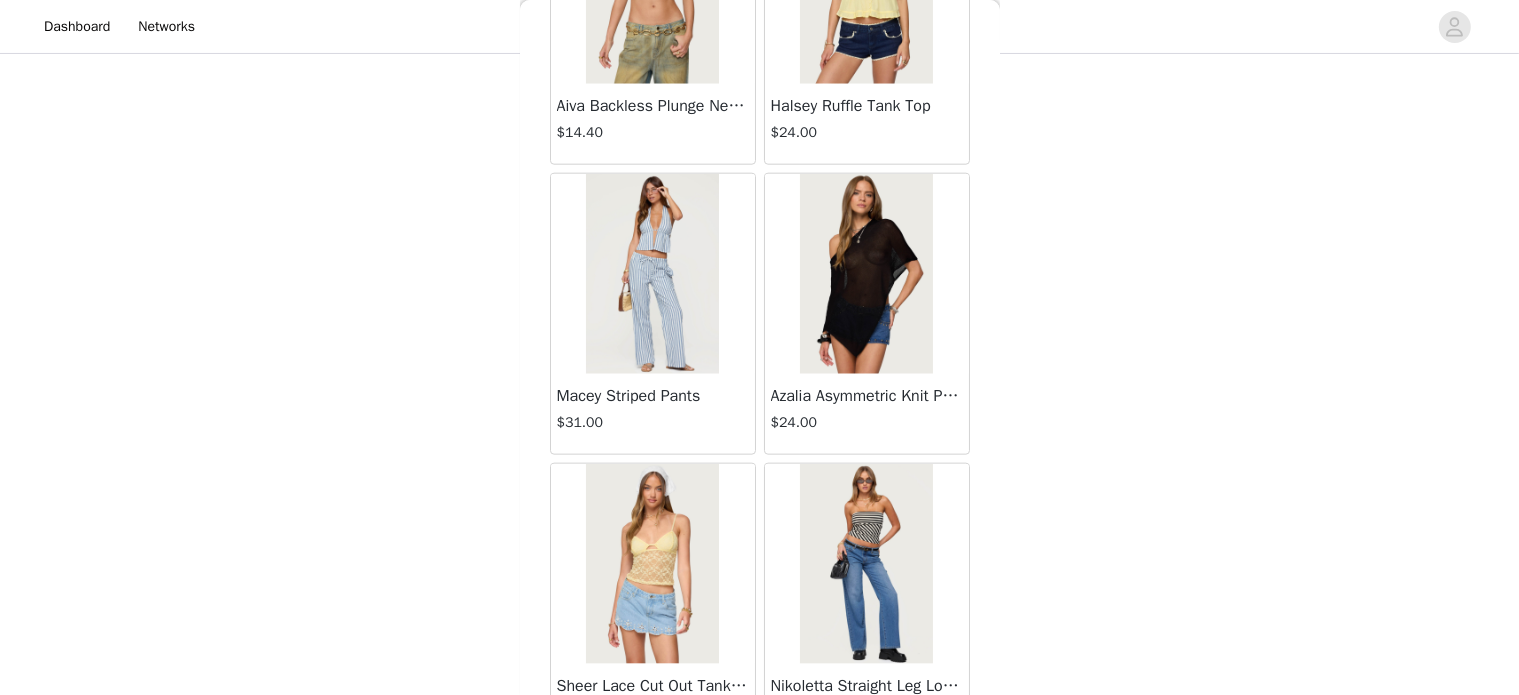 scroll, scrollTop: 2360, scrollLeft: 0, axis: vertical 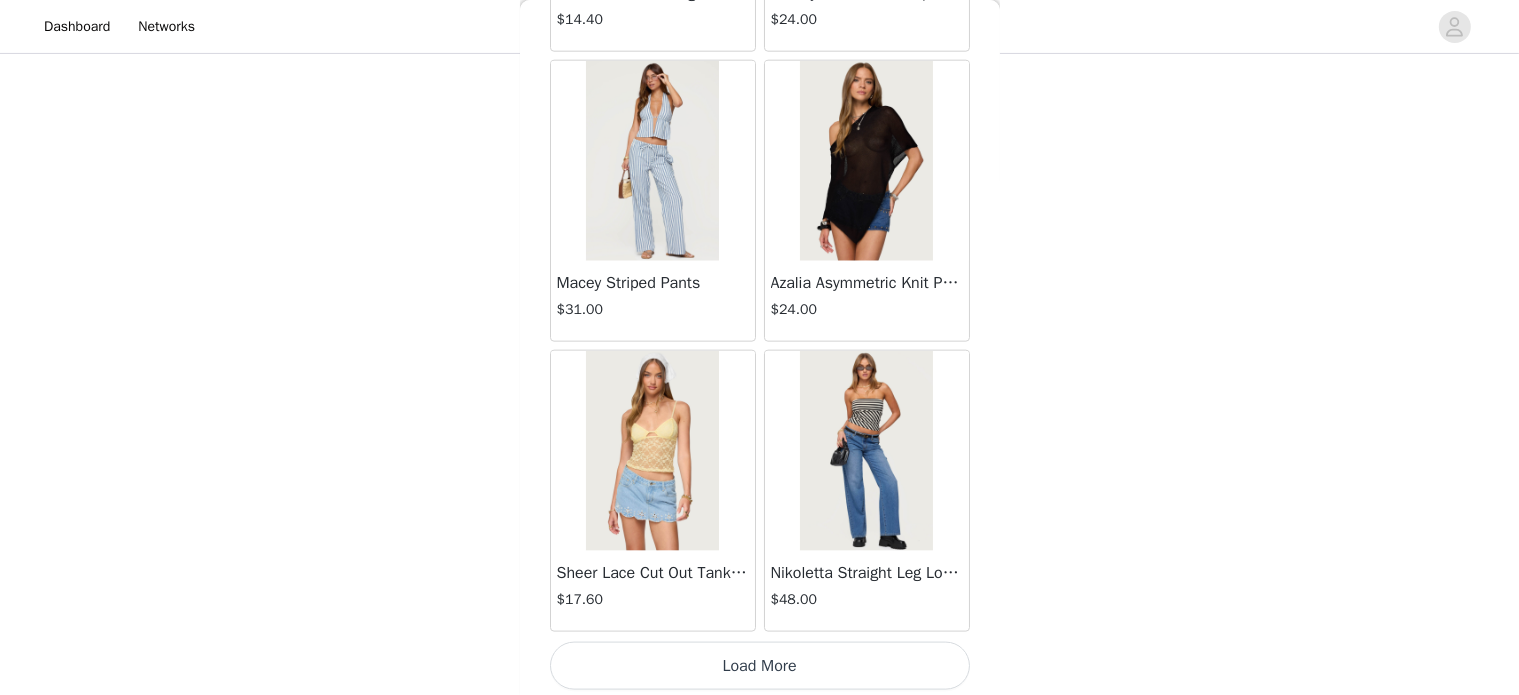click on "Load More" at bounding box center (760, 666) 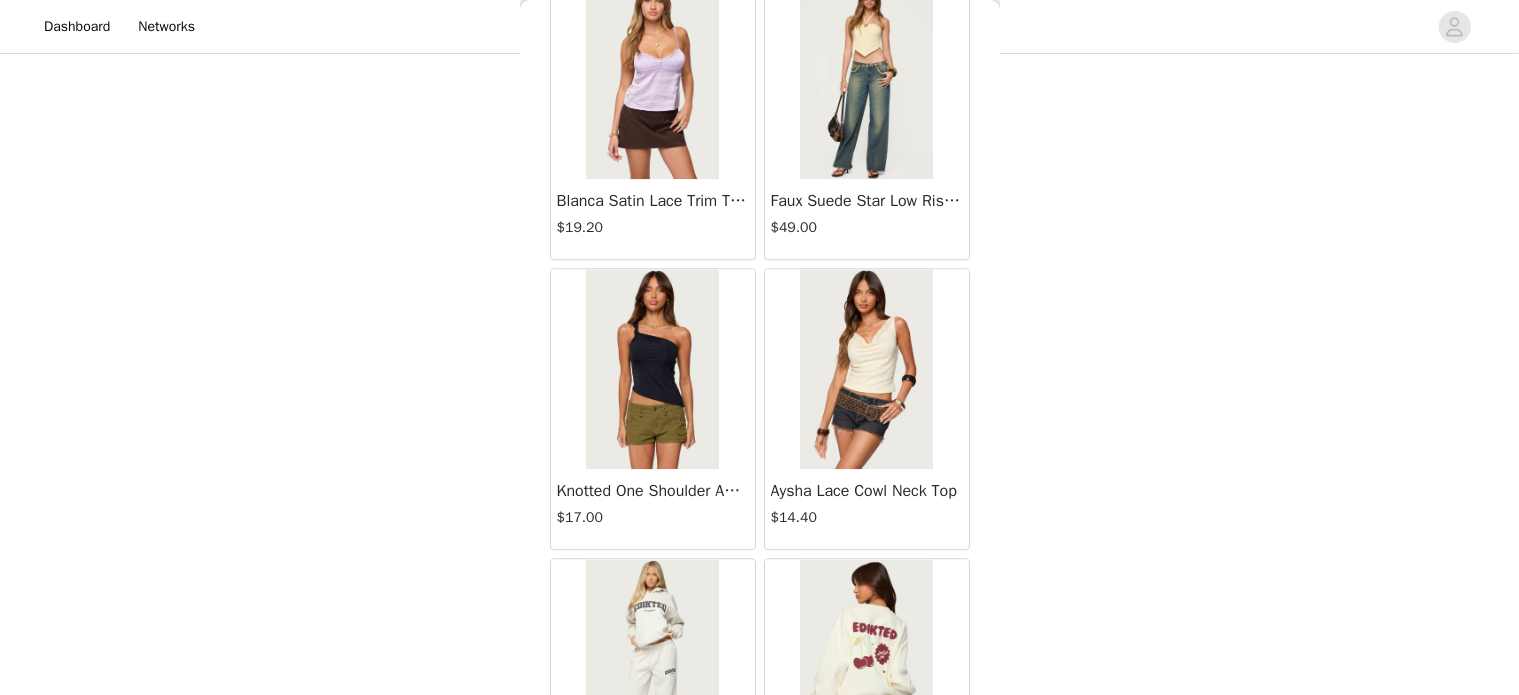 scroll, scrollTop: 5256, scrollLeft: 0, axis: vertical 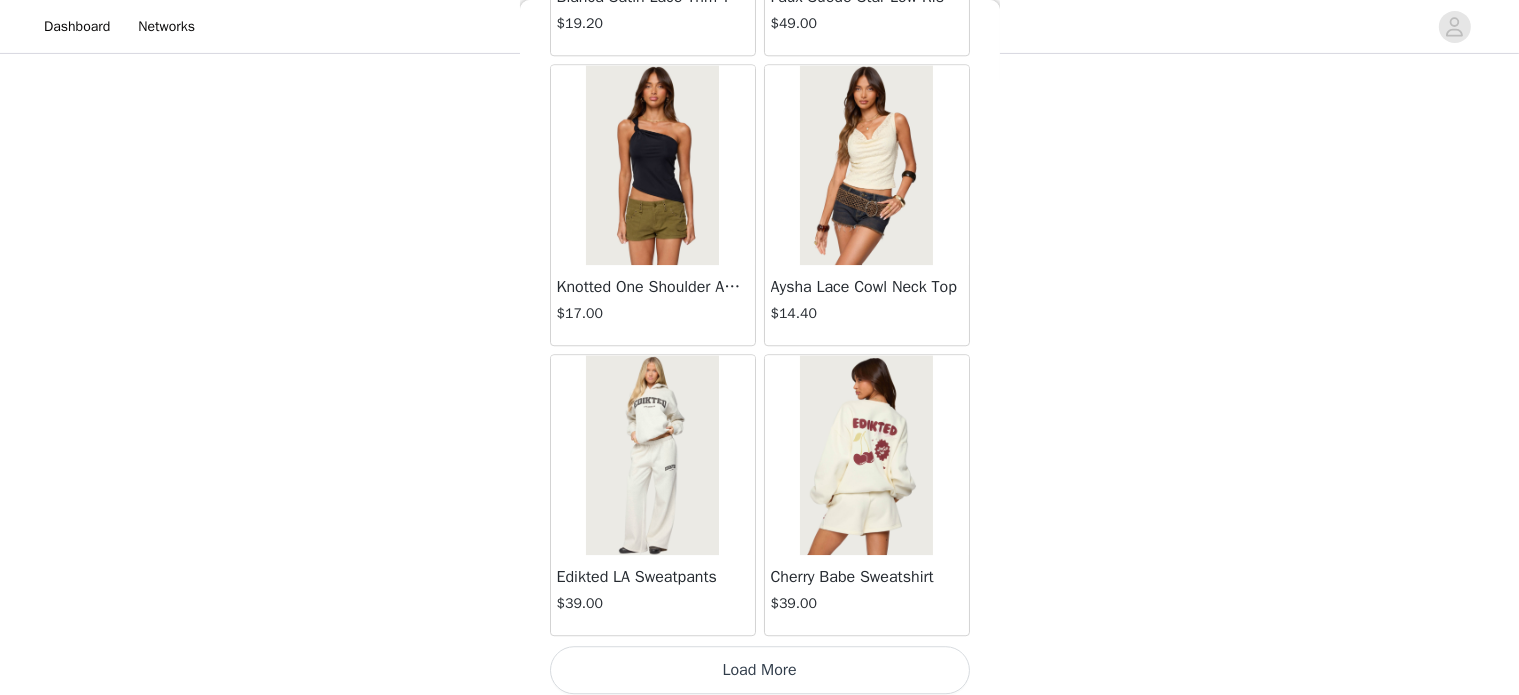 click on "Load More" at bounding box center (760, 670) 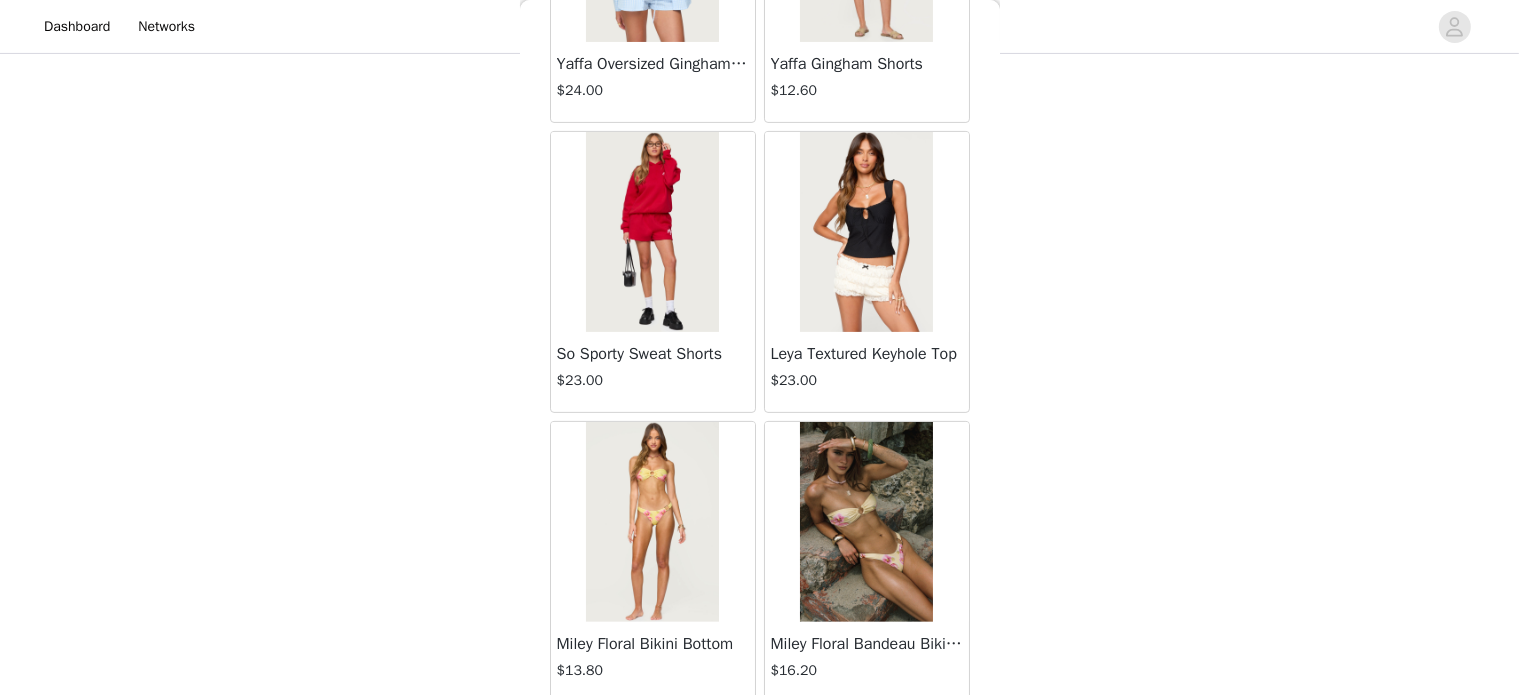 scroll, scrollTop: 8152, scrollLeft: 0, axis: vertical 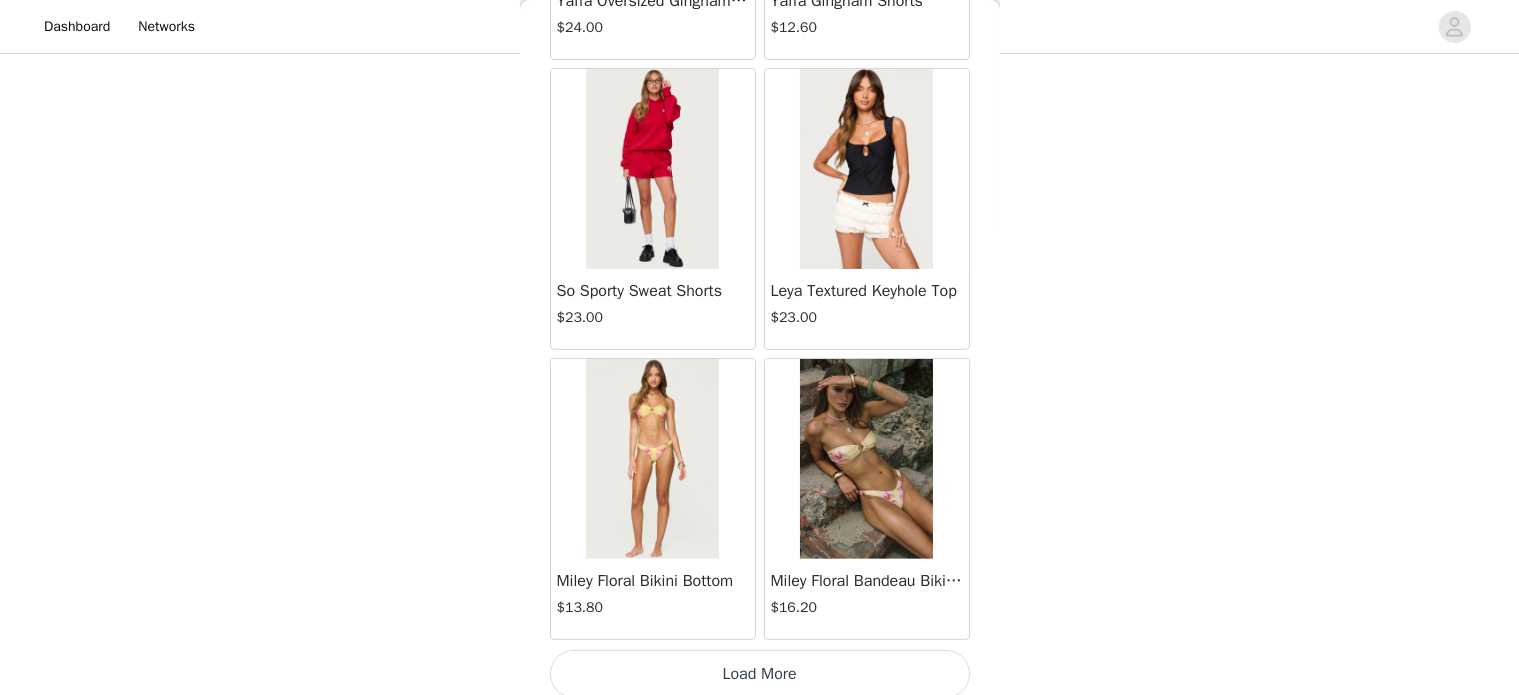 click on "Load More" at bounding box center [760, 674] 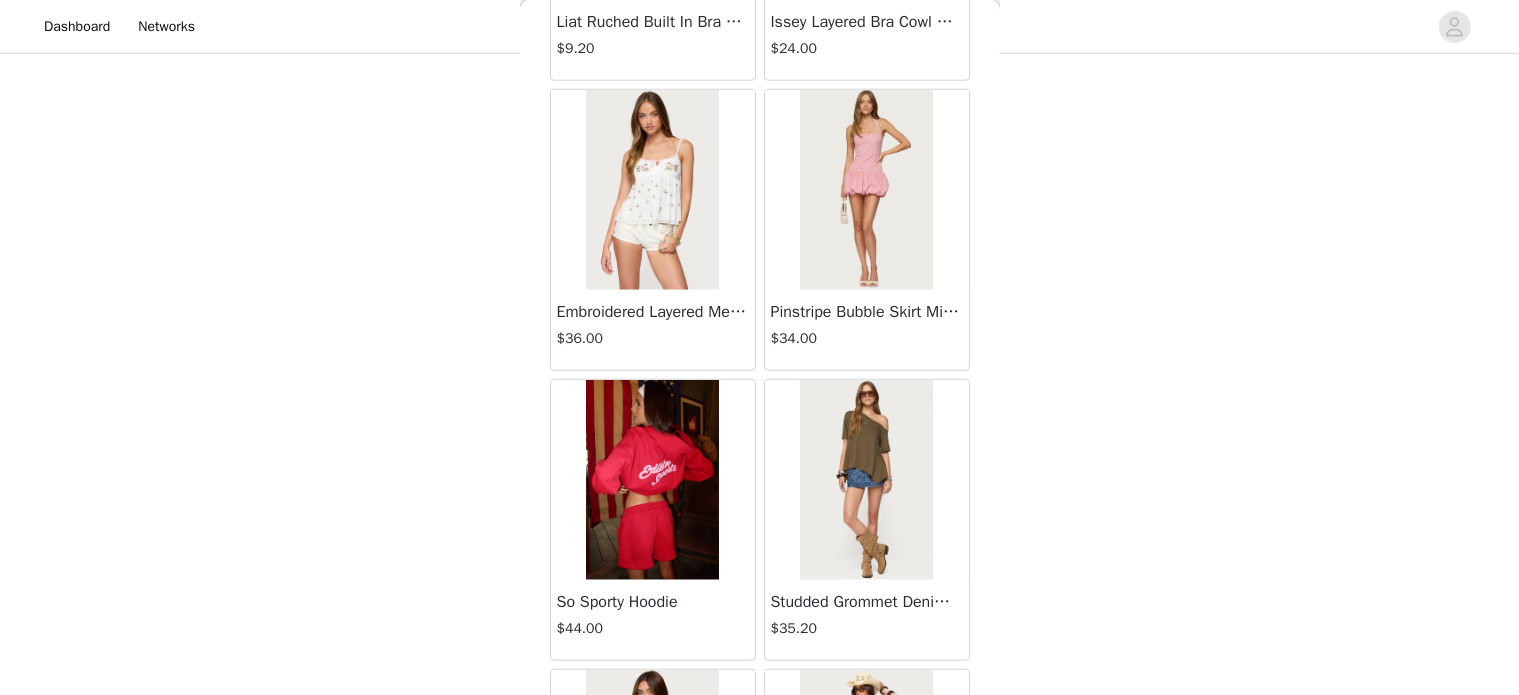 scroll, scrollTop: 9728, scrollLeft: 0, axis: vertical 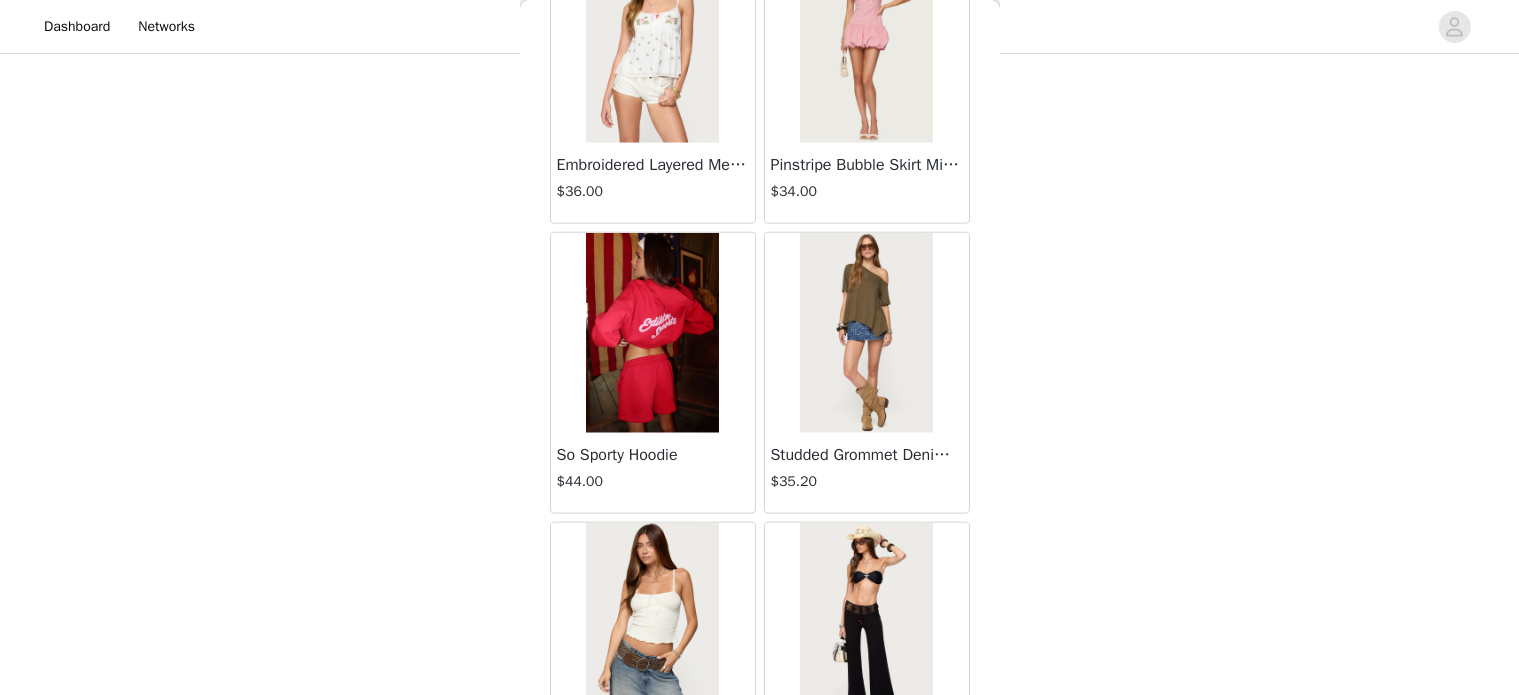 click at bounding box center [652, 333] 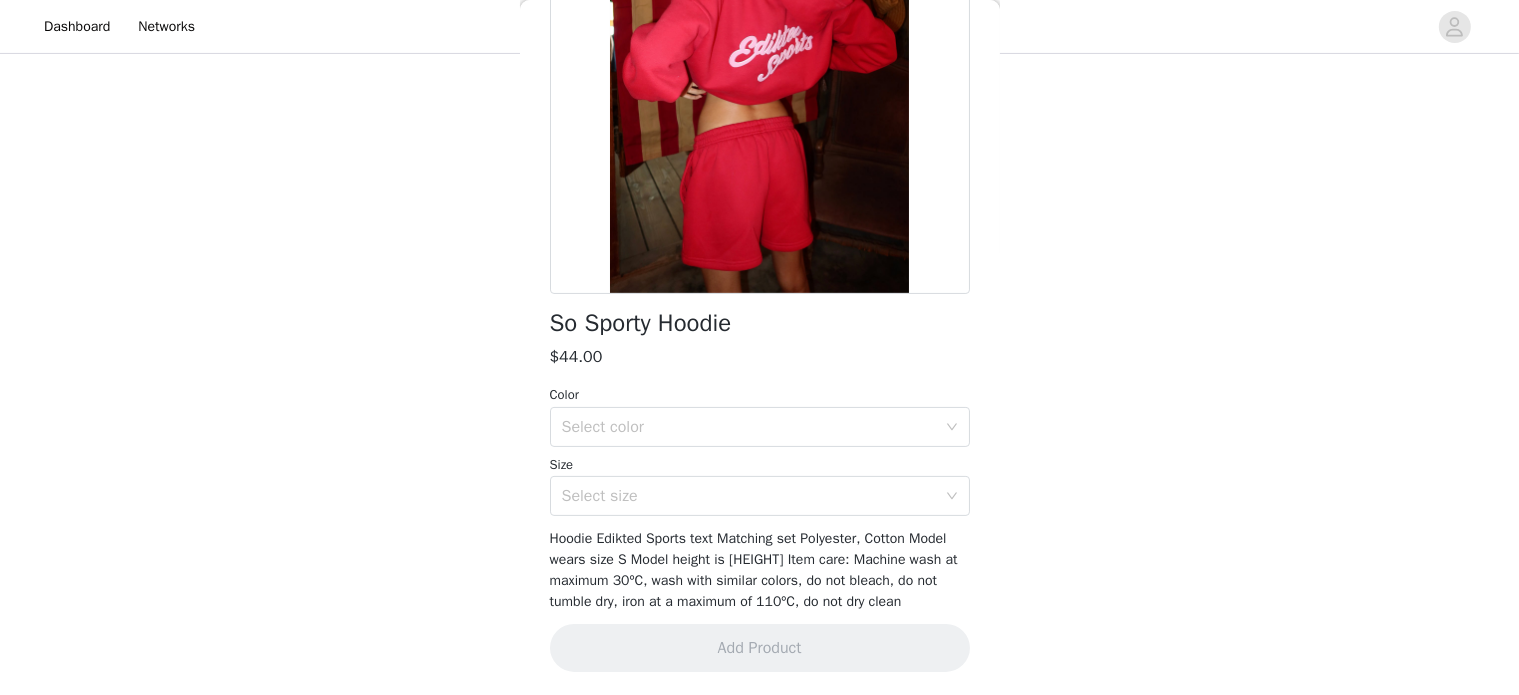 scroll, scrollTop: 256, scrollLeft: 0, axis: vertical 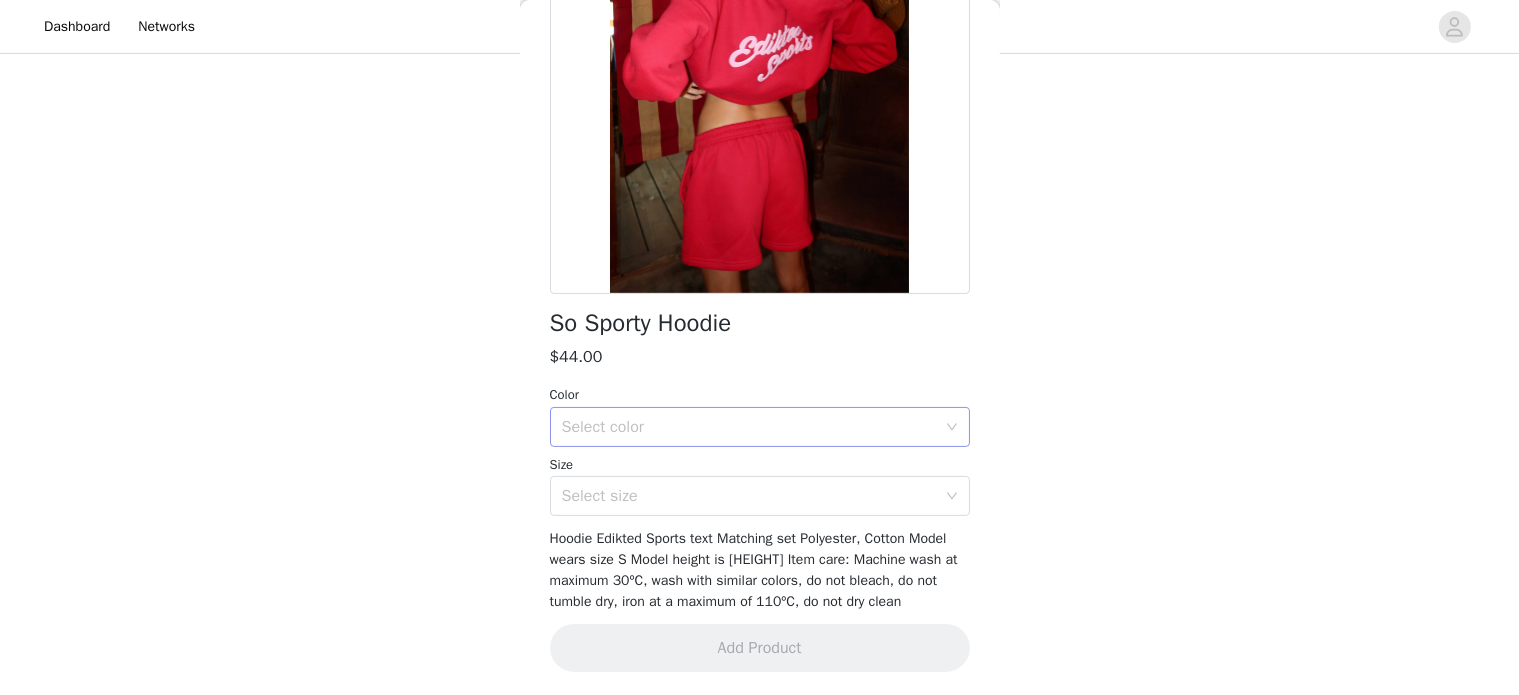 click on "Select color" at bounding box center [749, 427] 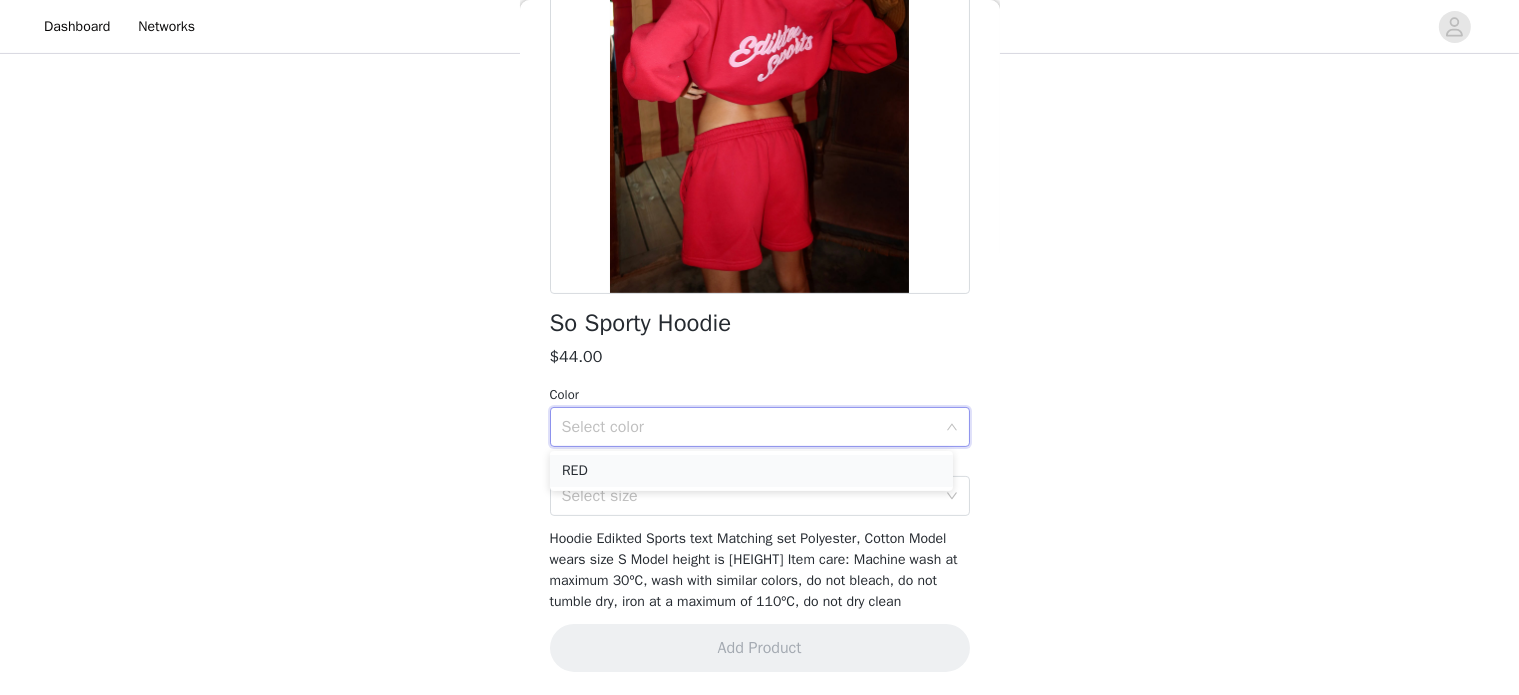 click on "RED" at bounding box center (751, 471) 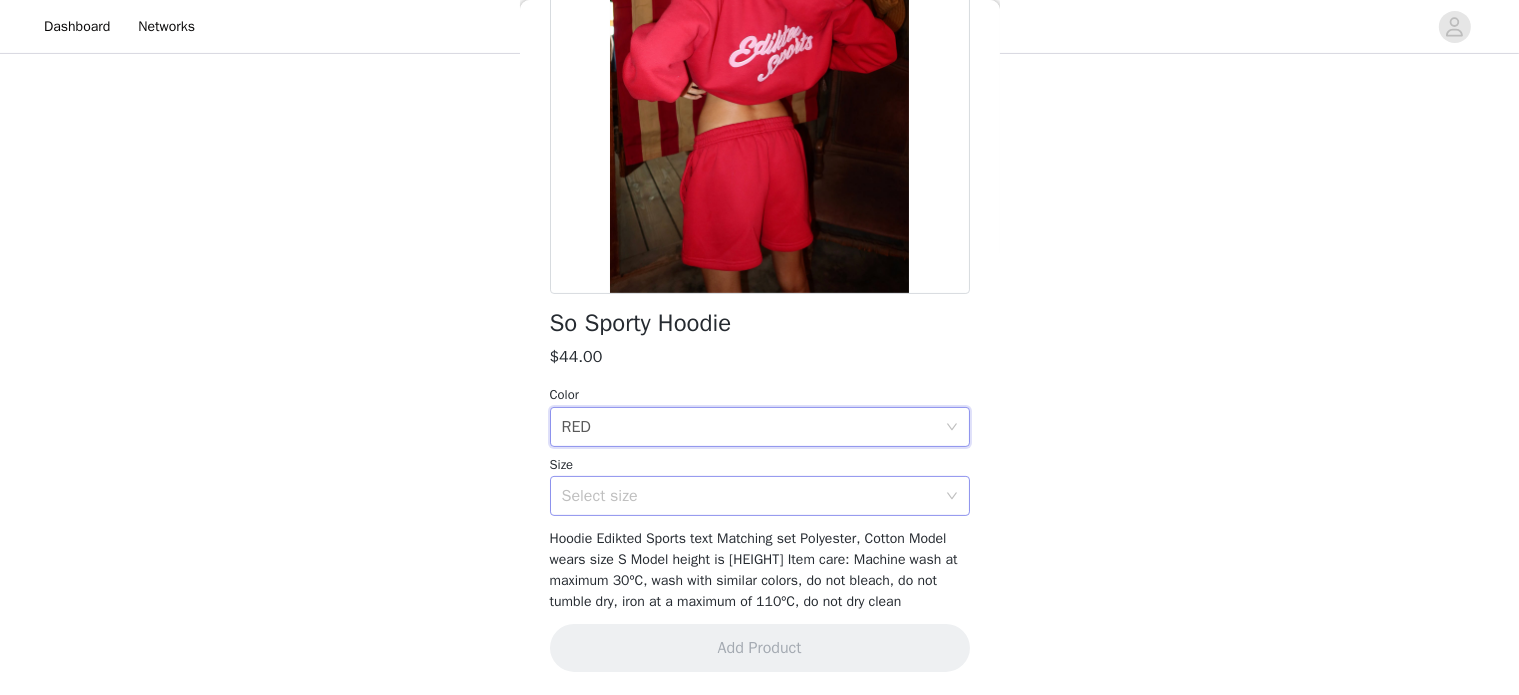 click on "Select size" at bounding box center [749, 496] 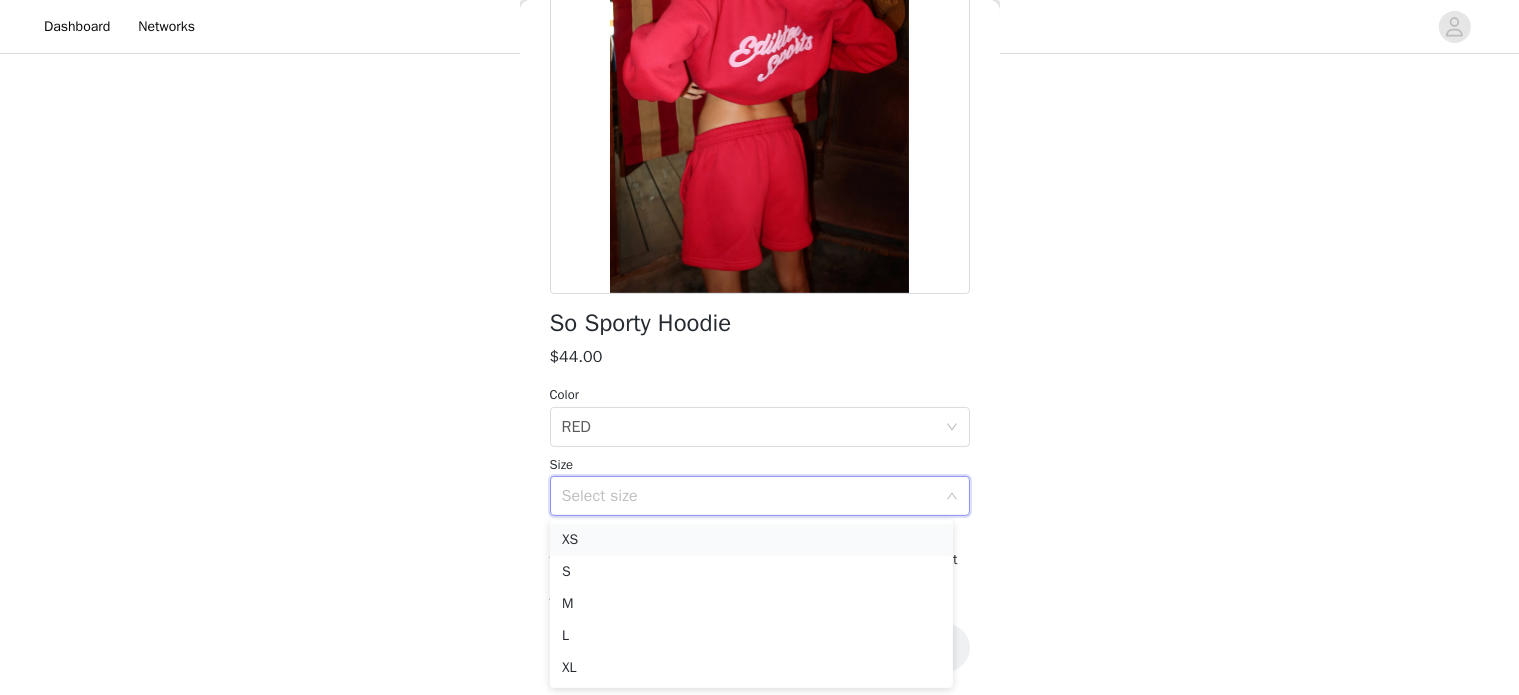 click on "XS" at bounding box center (751, 540) 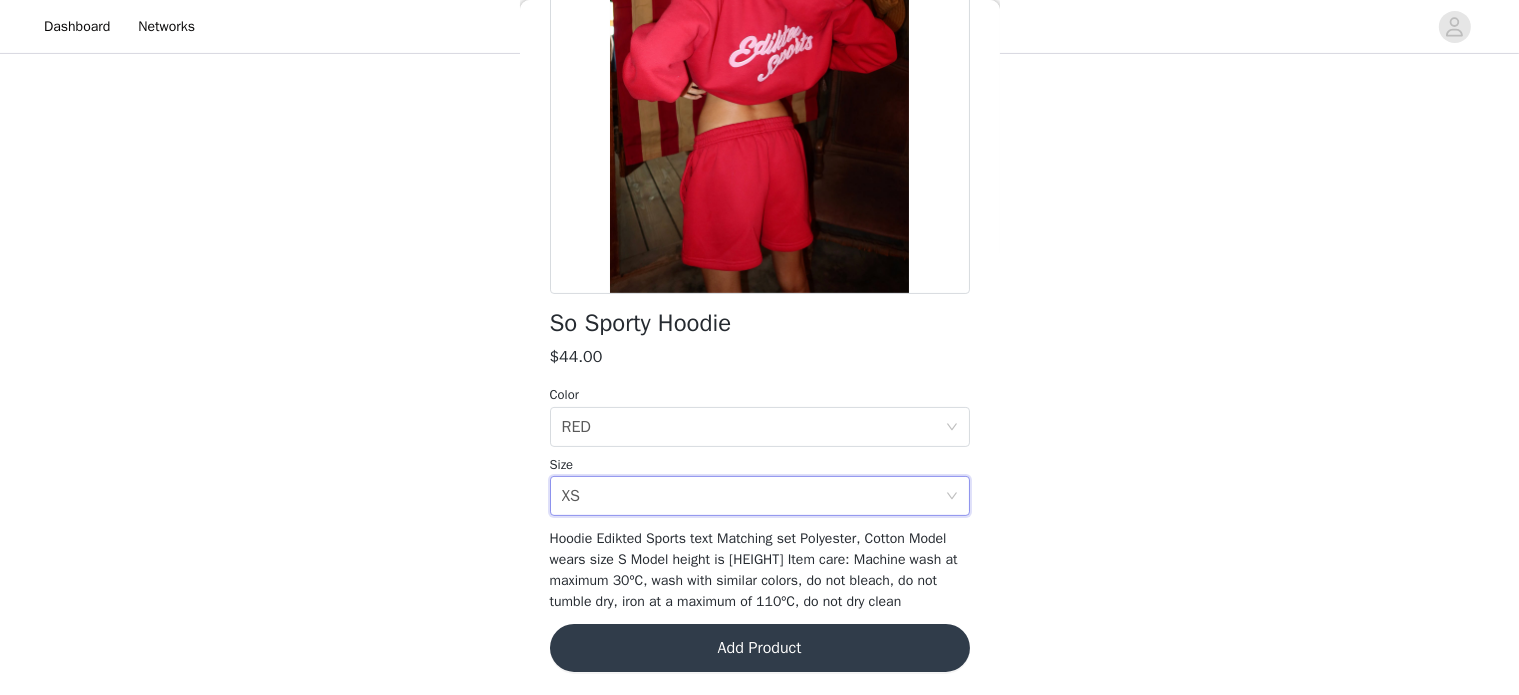click on "Add Product" at bounding box center [760, 648] 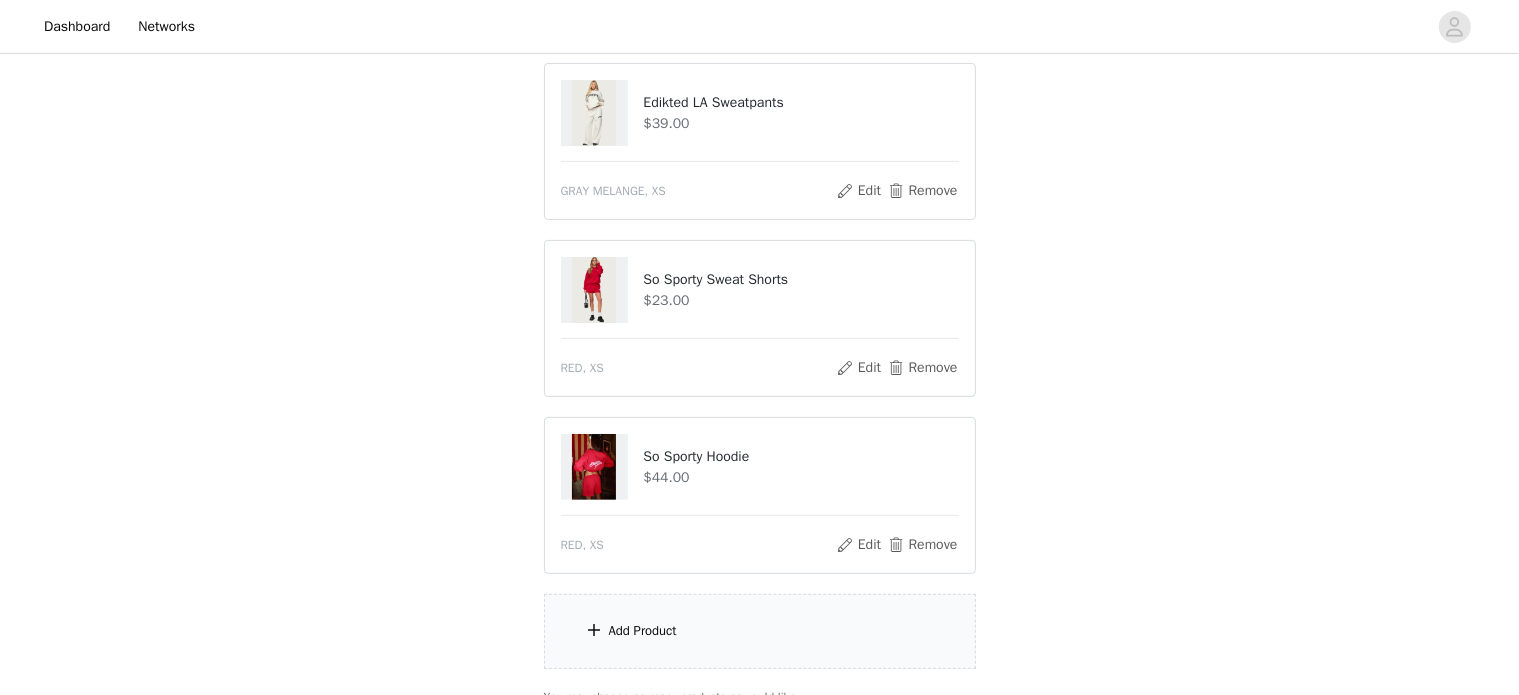 click on "Add Product" at bounding box center [760, 631] 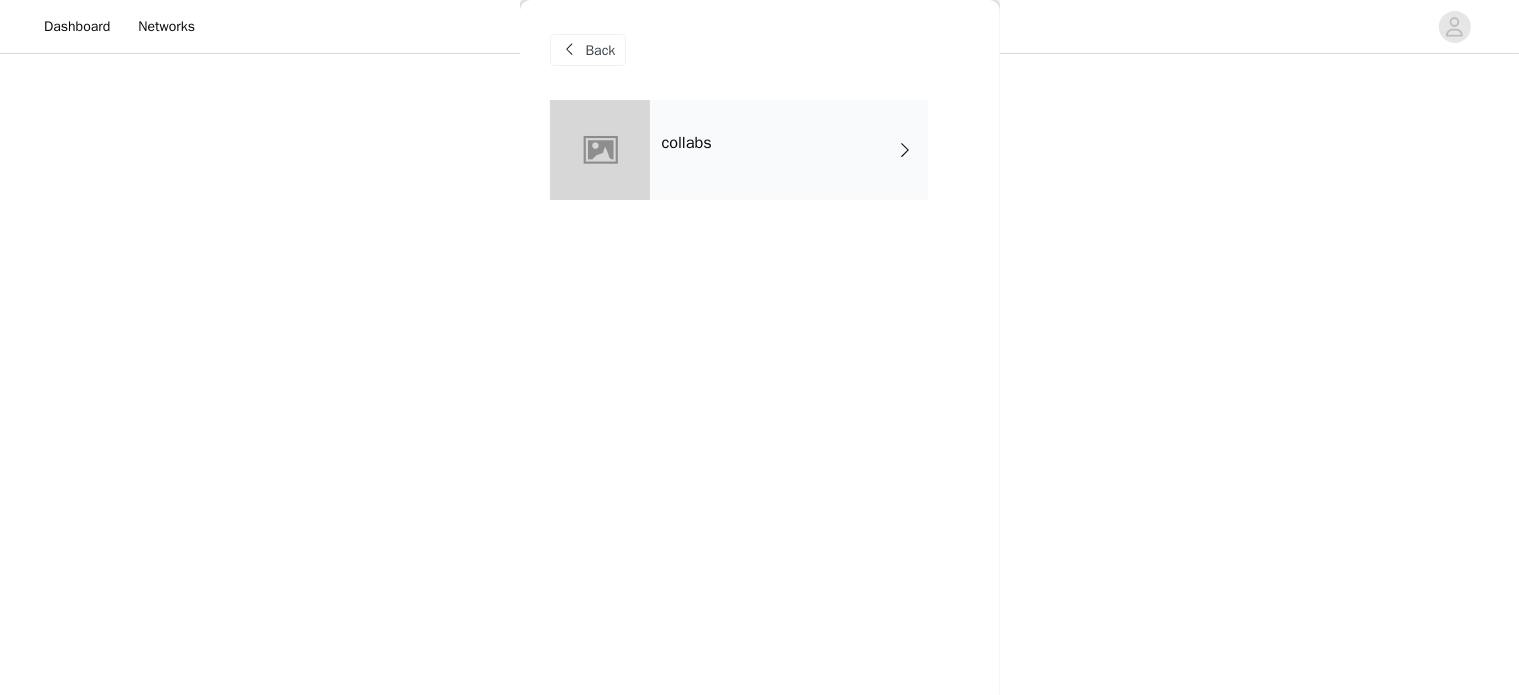 click on "collabs" at bounding box center [789, 150] 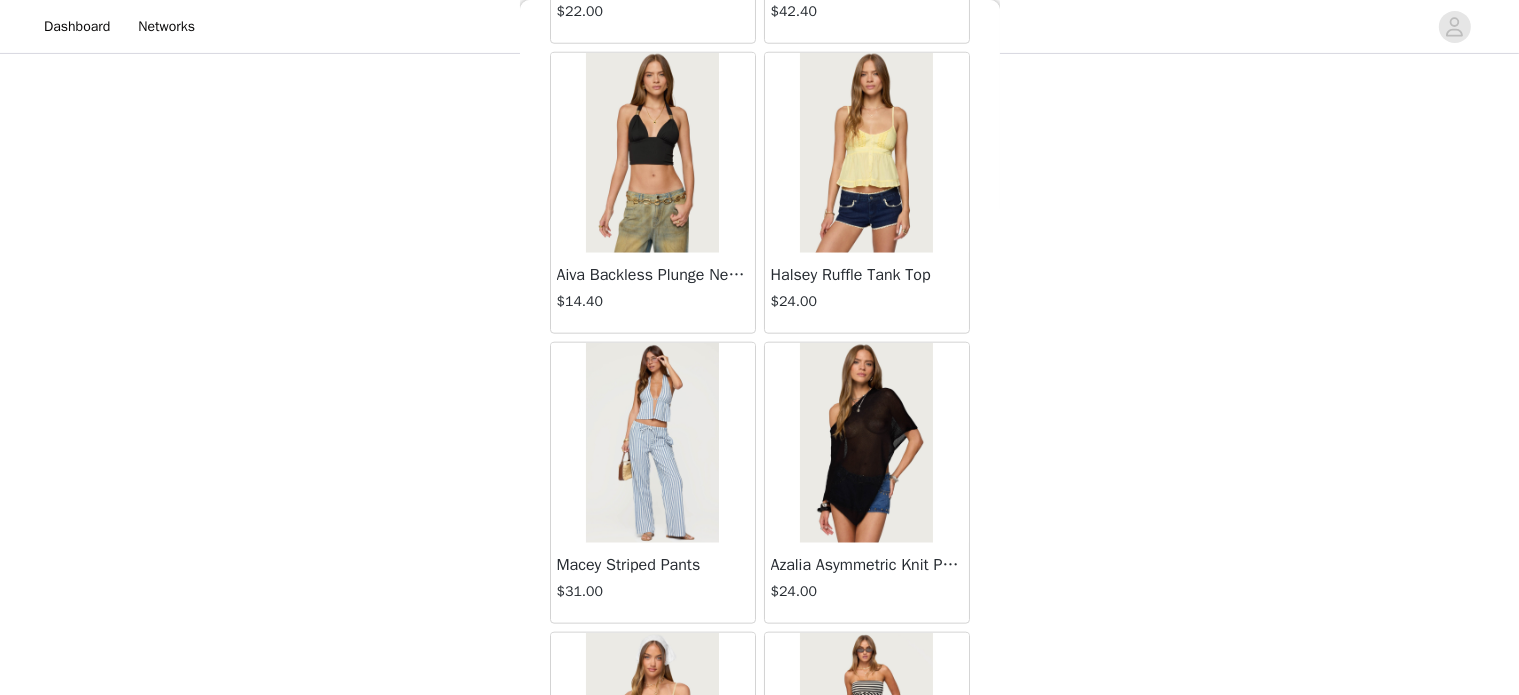 scroll, scrollTop: 2360, scrollLeft: 0, axis: vertical 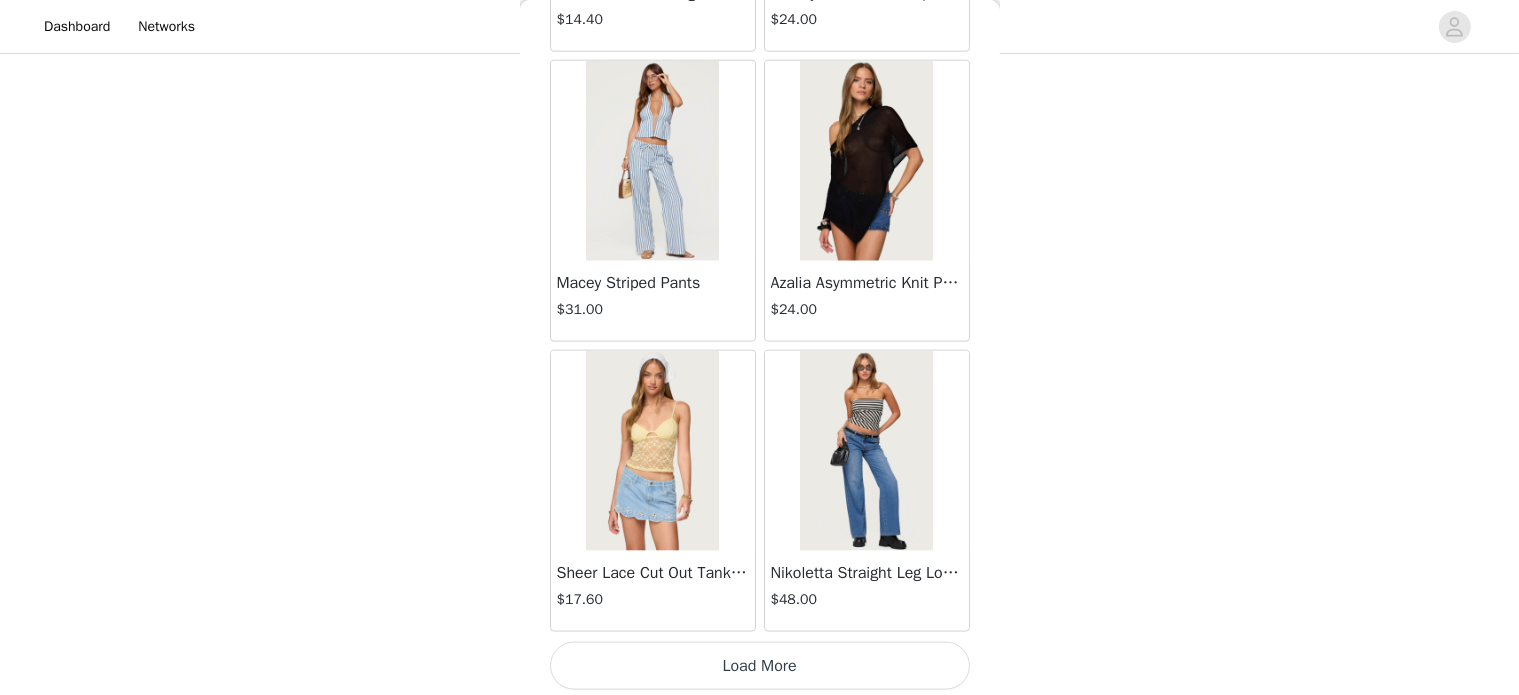click on "Jaynee Halter Top   $7.60       Tropical Fruits Graphic T Shirt   $19.00       Patti Floral Mini Dress   $27.20       Starrie Panel Stitch Low Rise Jeans   $53.00       Fringe Sequin Crochet Poncho   $39.00       Macee Gingham Romper   $34.00       Malena Asymmetric Halter Top   $9.20       Clementina Eyelet Bodysuit   $18.40       Edikted LA Hoodie   $44.00       Keryn Striped Asymmetric Top   $14.40       Helsa Grommet T Shirt   $18.40       Dragon Lily Layered Chiffon Halter top   $24.00       Khalia Backless Cut Out Halter Top   $22.00       Floral Split Low Rise Jeans   $42.40       Aiva Backless Plunge Neck Halter Top   $14.40       Halsey Ruffle Tank Top   $24.00       Macey Striped Pants   $31.00       Azalia Asymmetric Knit Poncho   $24.00       Sheer Lace Cut Out Tank Top   $17.60       Nikoletta Straight Leg Low Rise Jeans   $48.00     Load More" at bounding box center (760, -782) 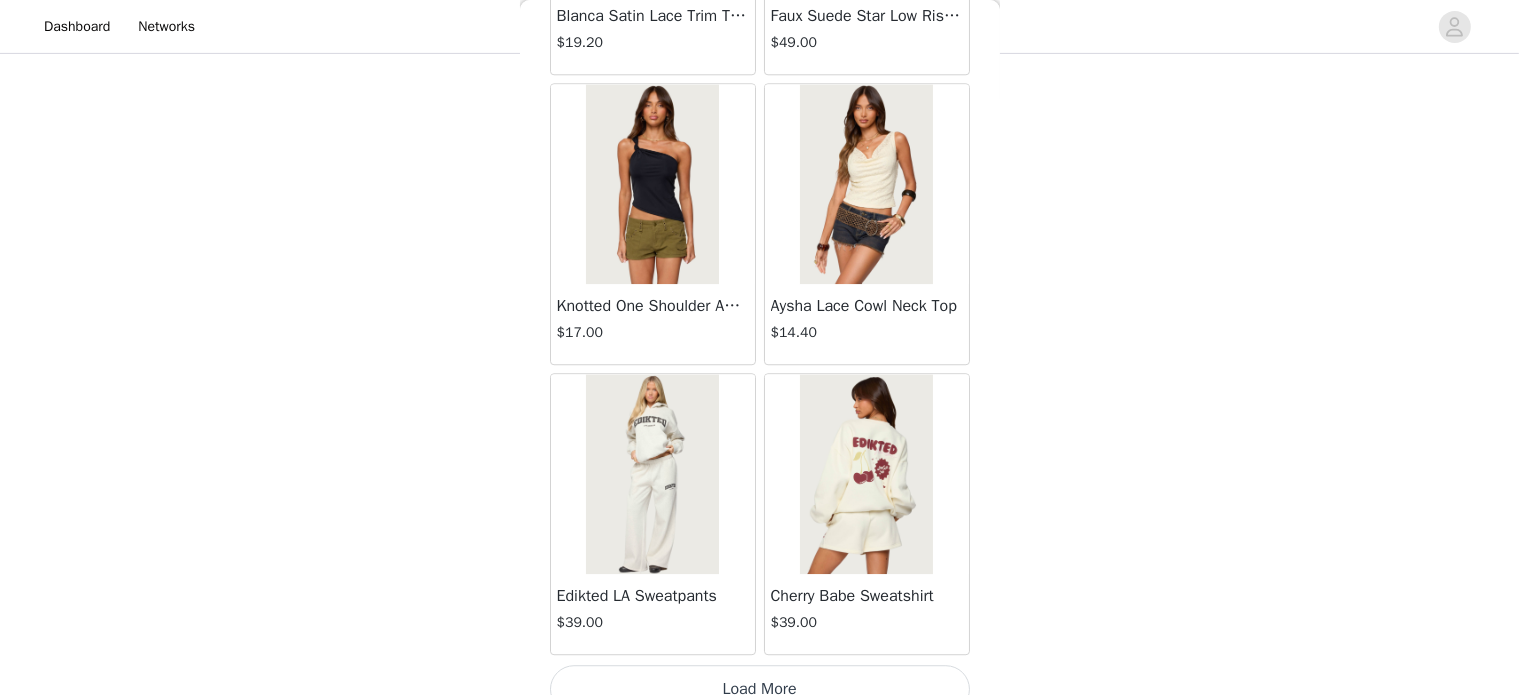 scroll, scrollTop: 5256, scrollLeft: 0, axis: vertical 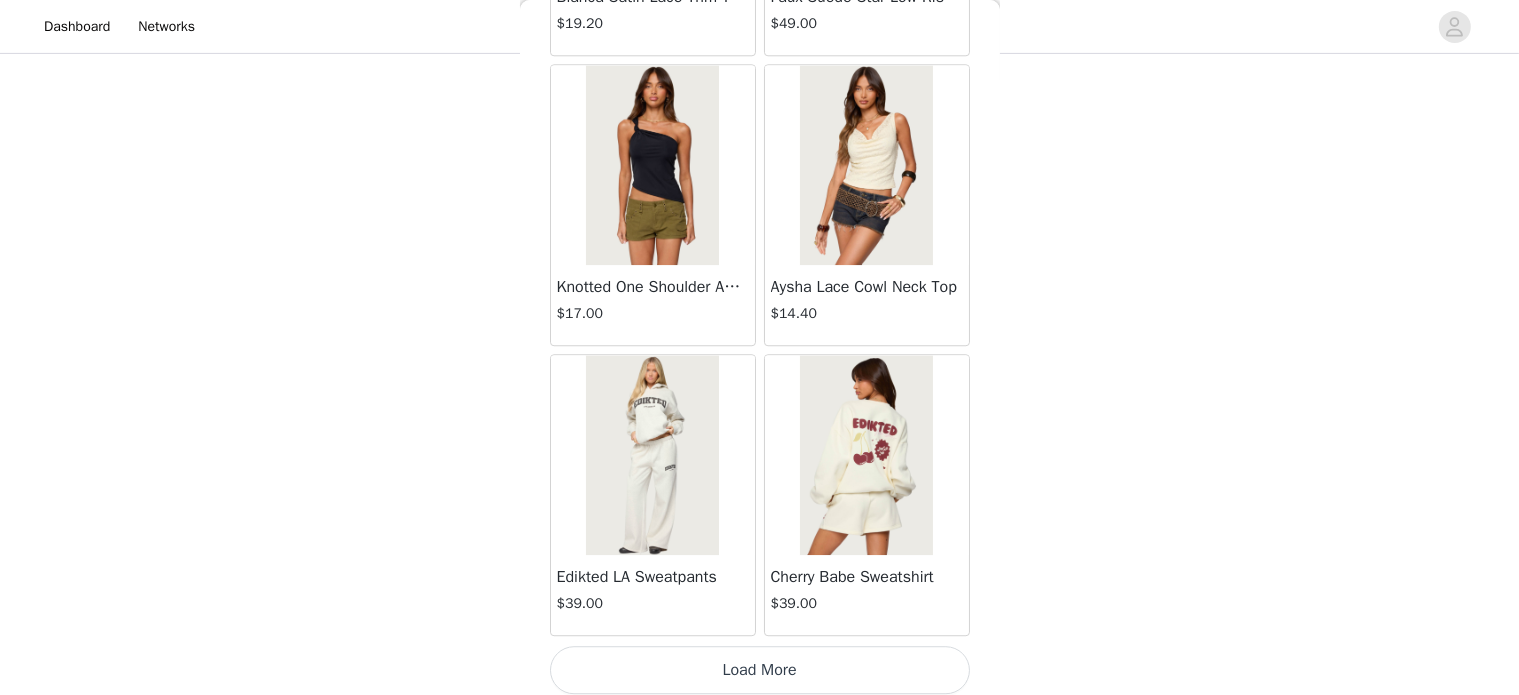 click on "Load More" at bounding box center [760, 670] 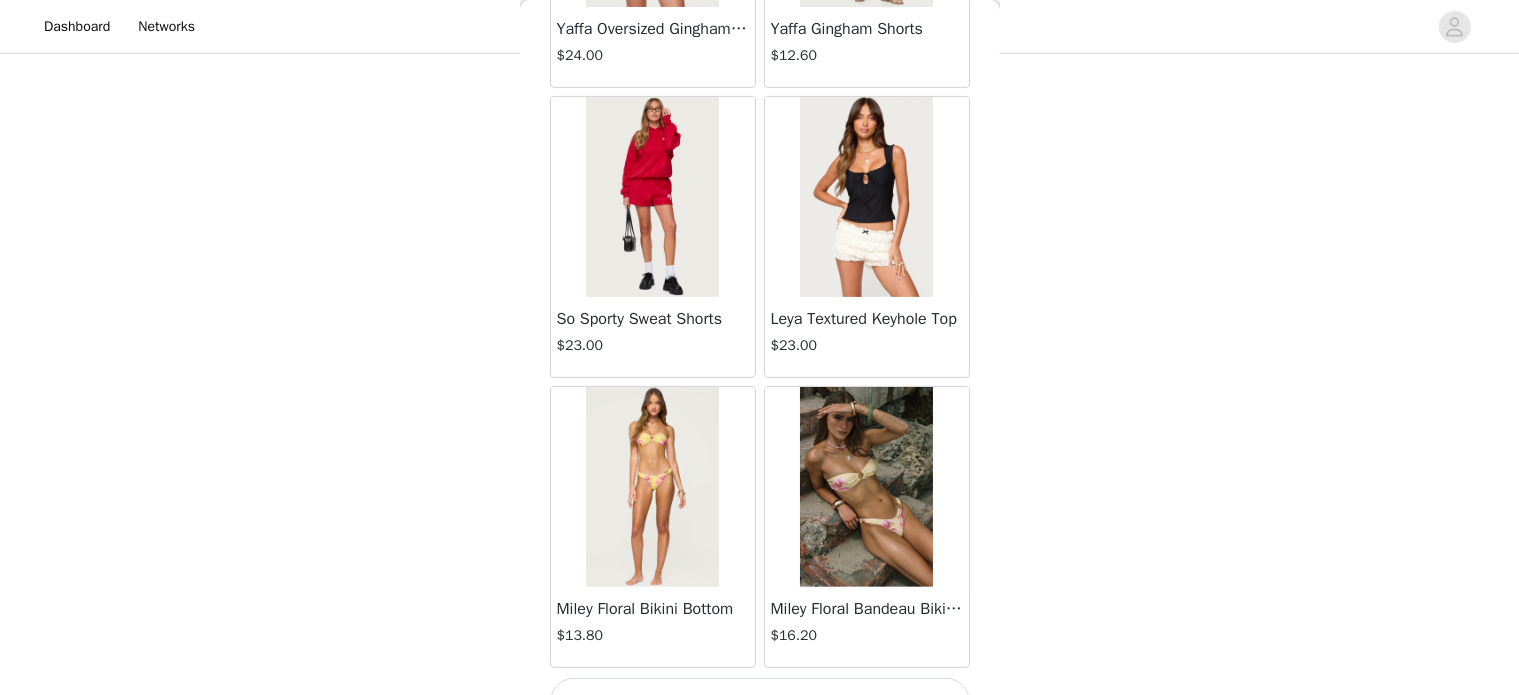 scroll, scrollTop: 8152, scrollLeft: 0, axis: vertical 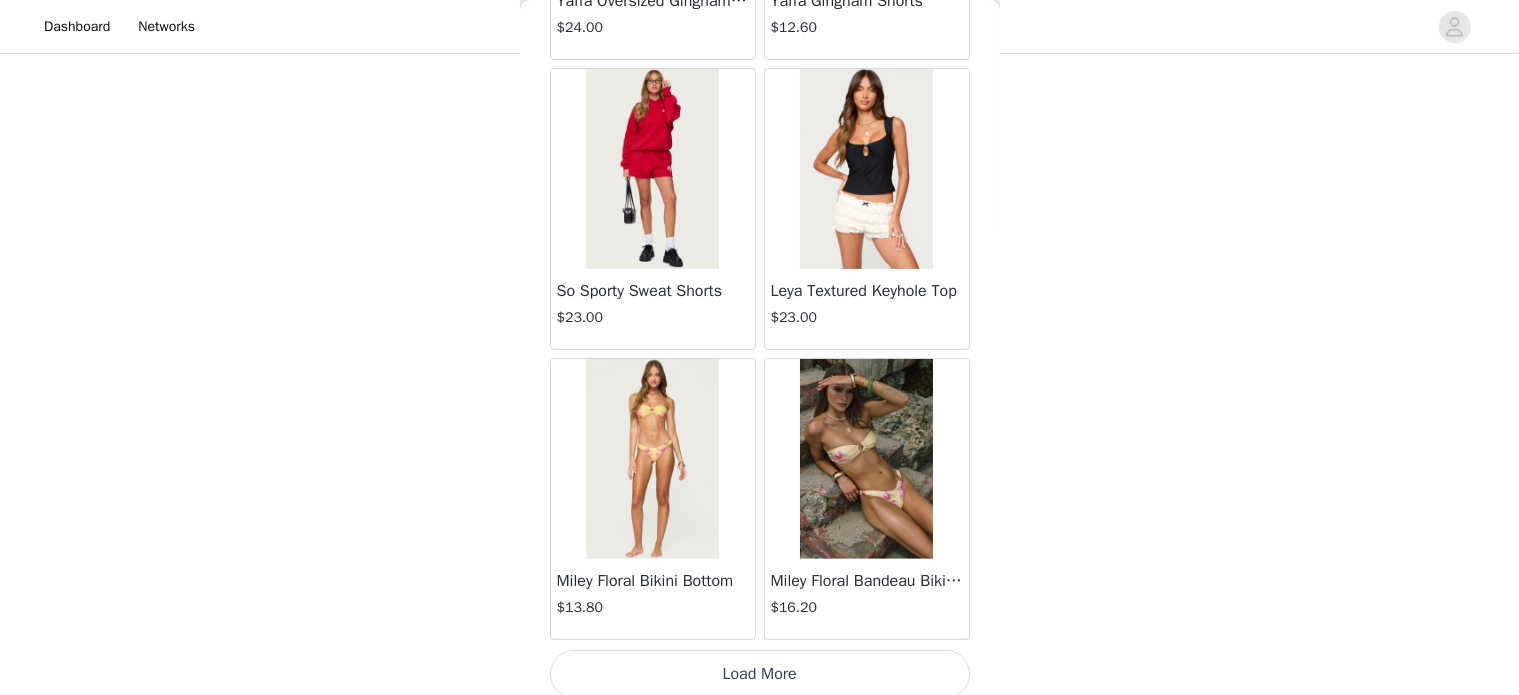 click on "Load More" at bounding box center [760, 674] 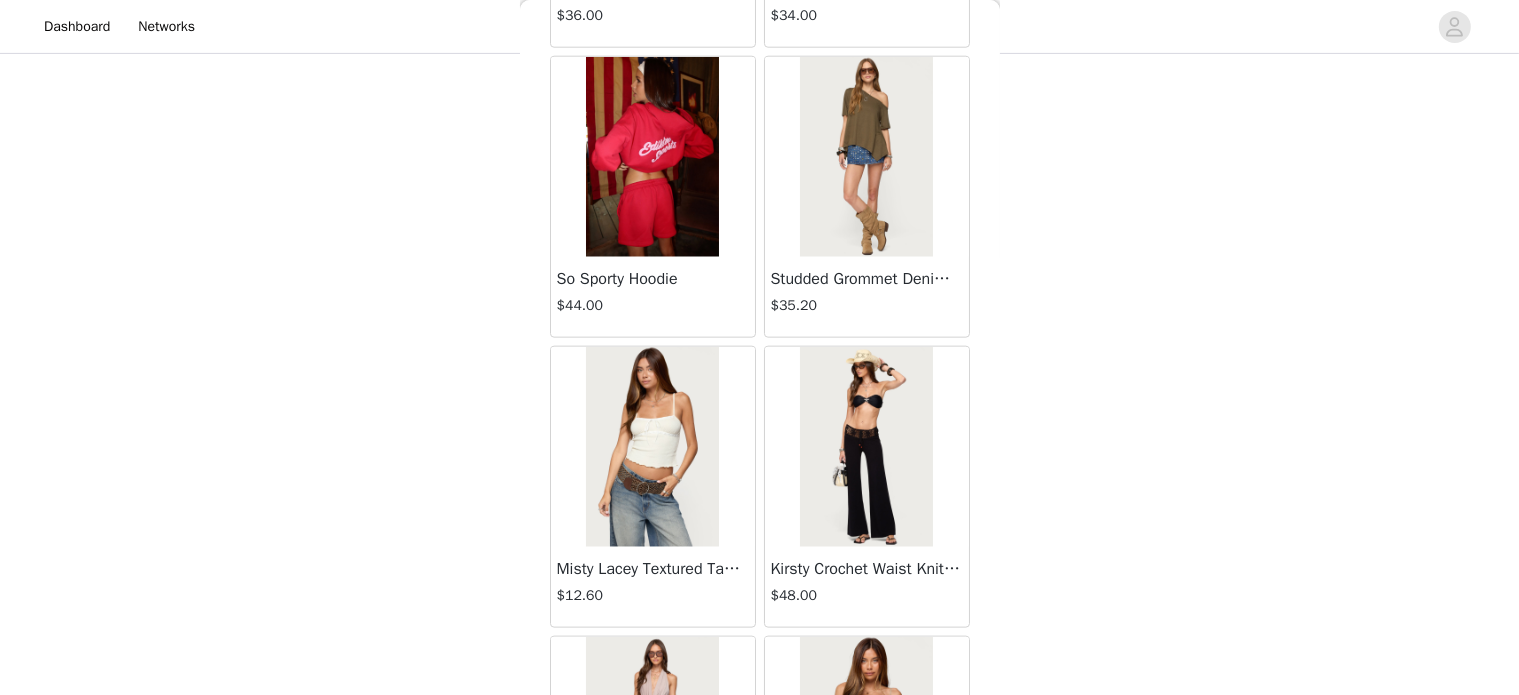 scroll, scrollTop: 9911, scrollLeft: 0, axis: vertical 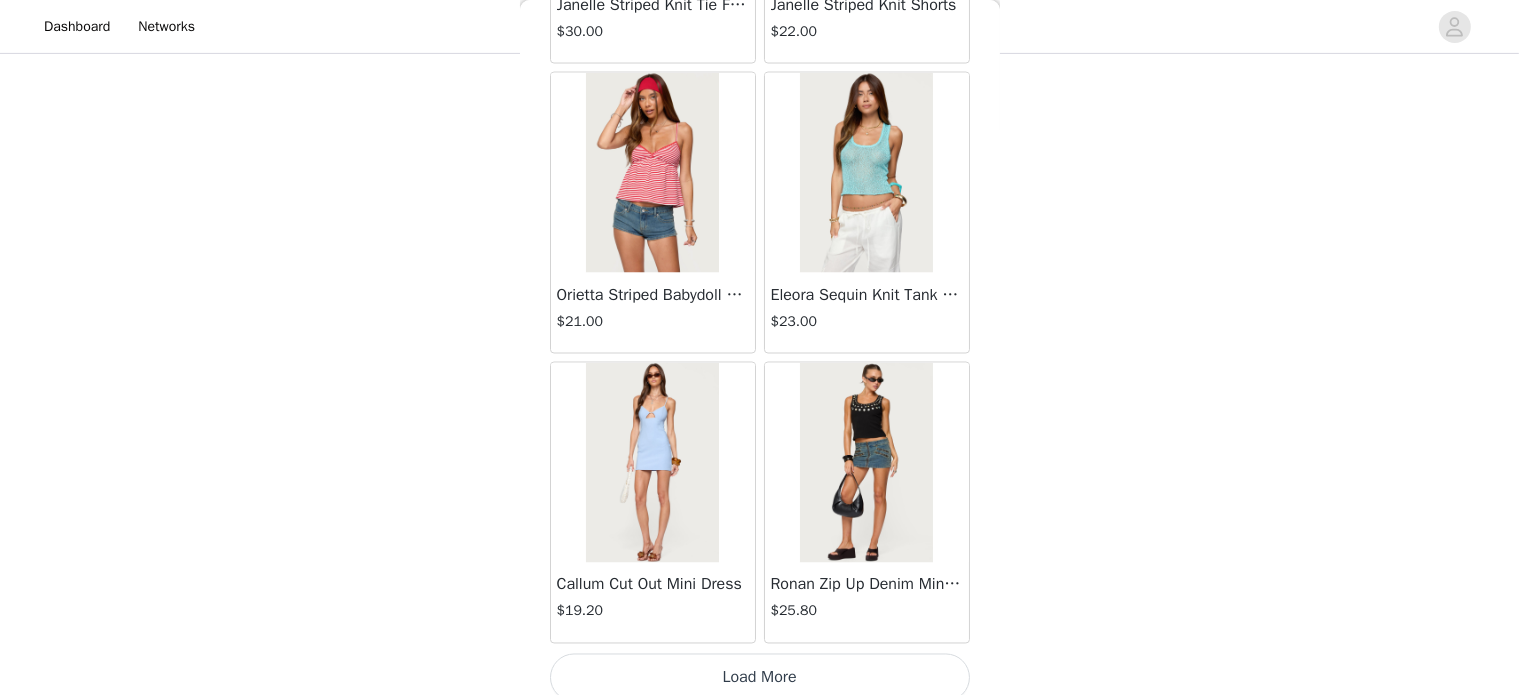 click on "Load More" at bounding box center (760, 678) 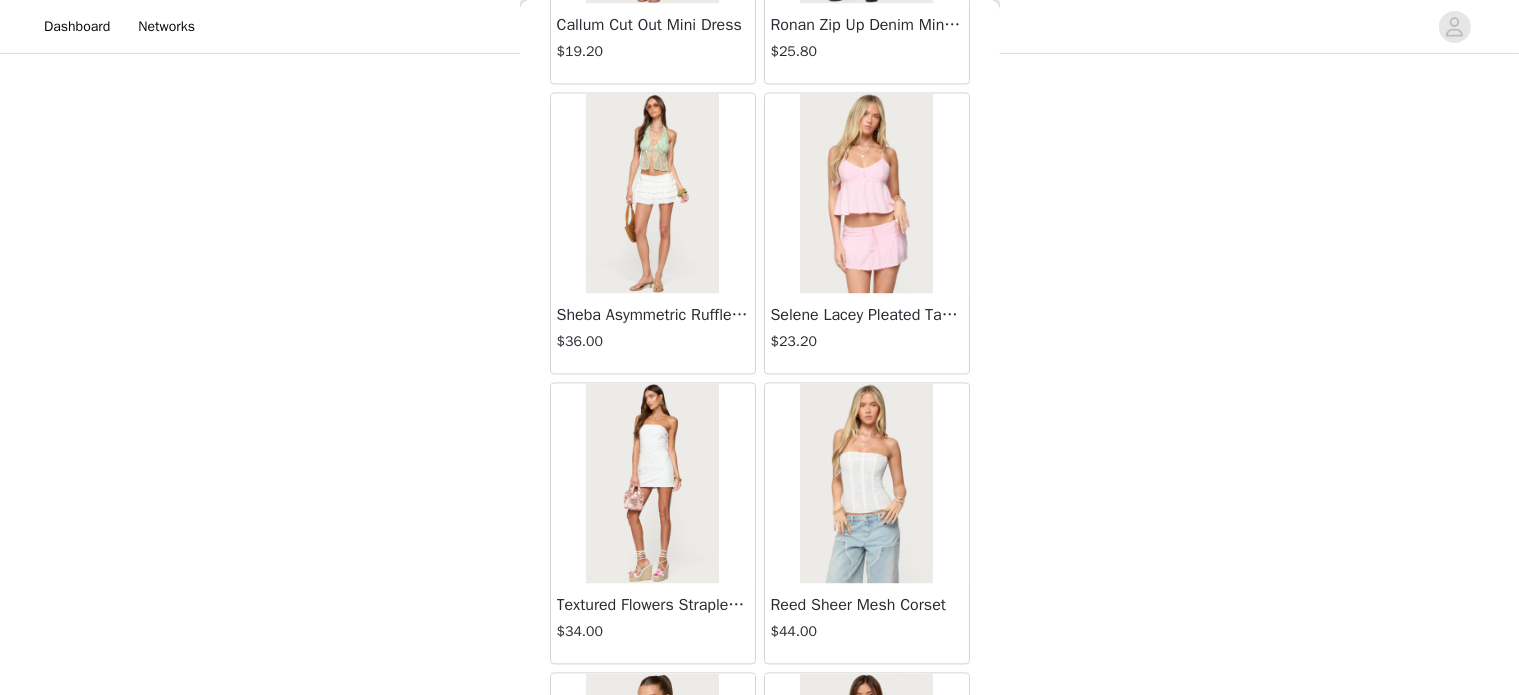 scroll, scrollTop: 11616, scrollLeft: 0, axis: vertical 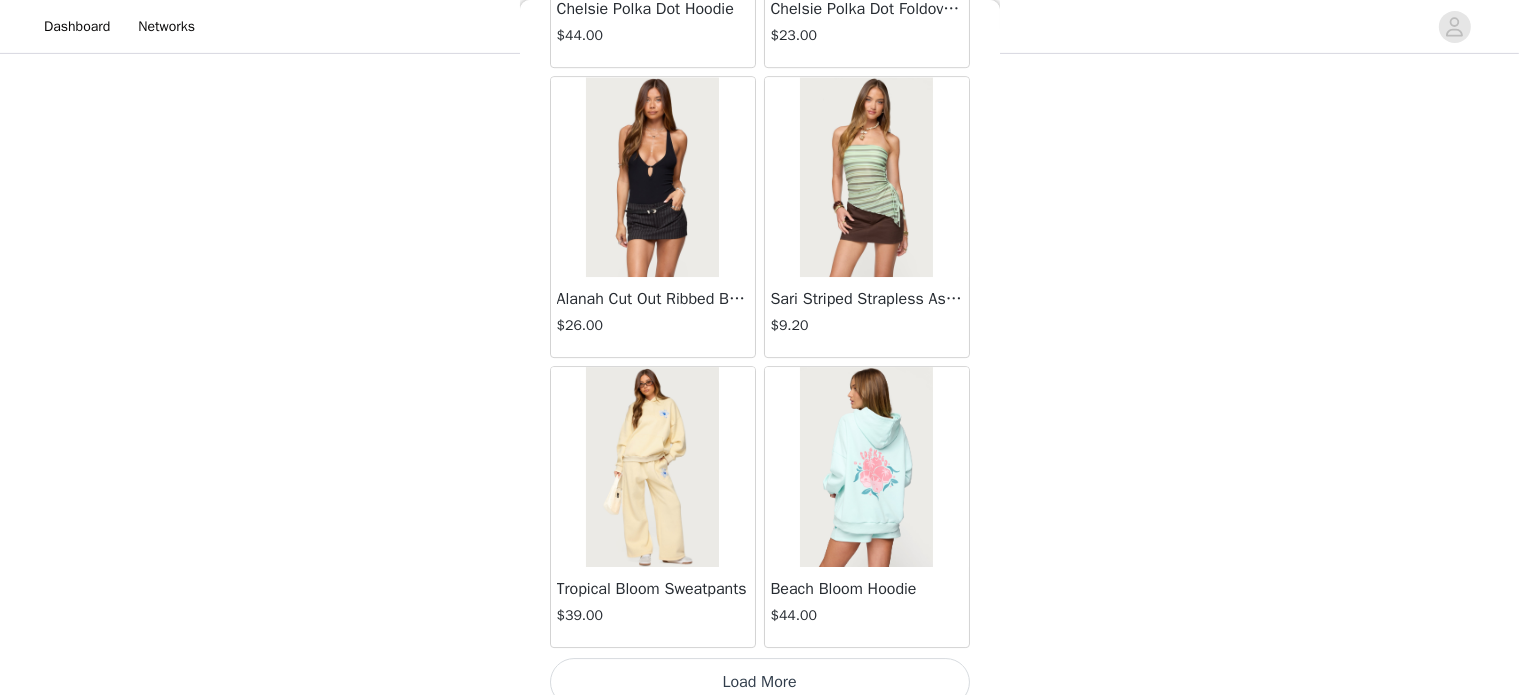 click on "Load More" at bounding box center (760, 682) 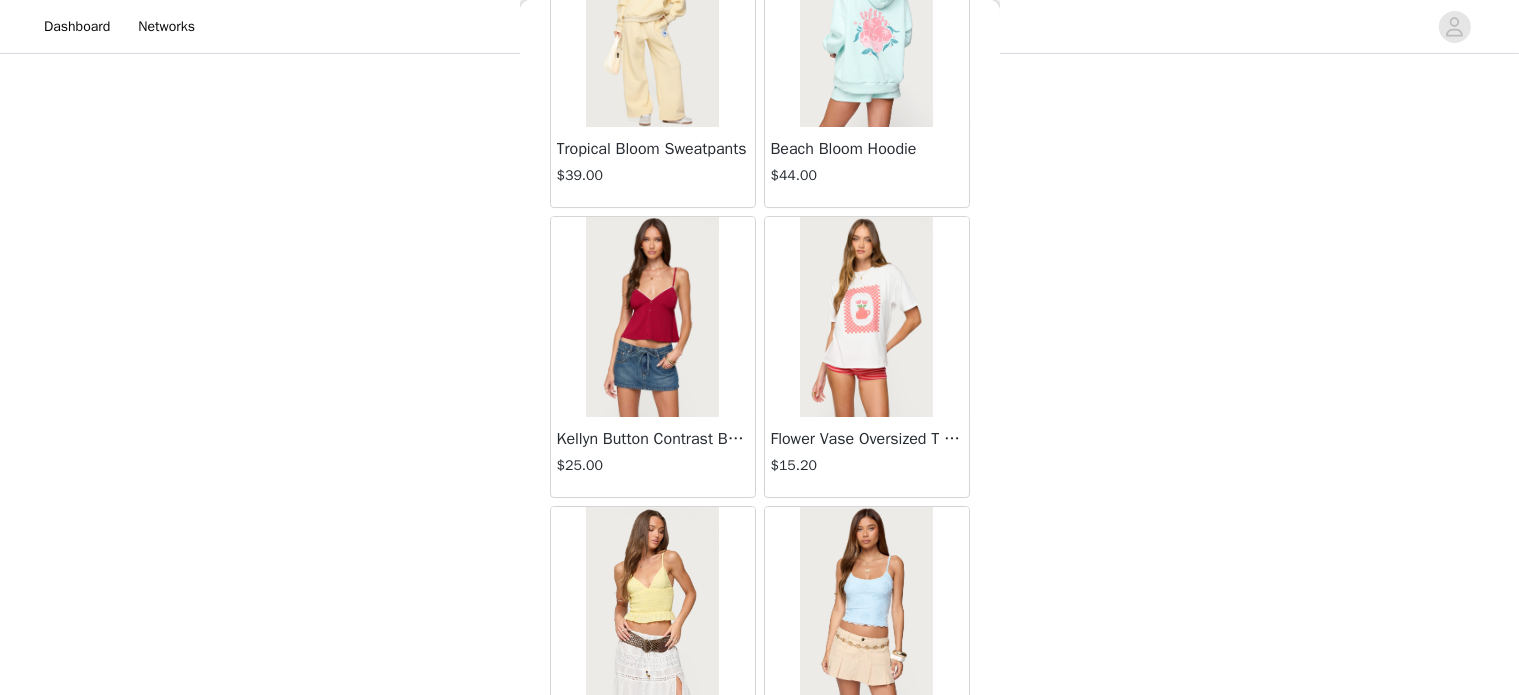 scroll, scrollTop: 14444, scrollLeft: 0, axis: vertical 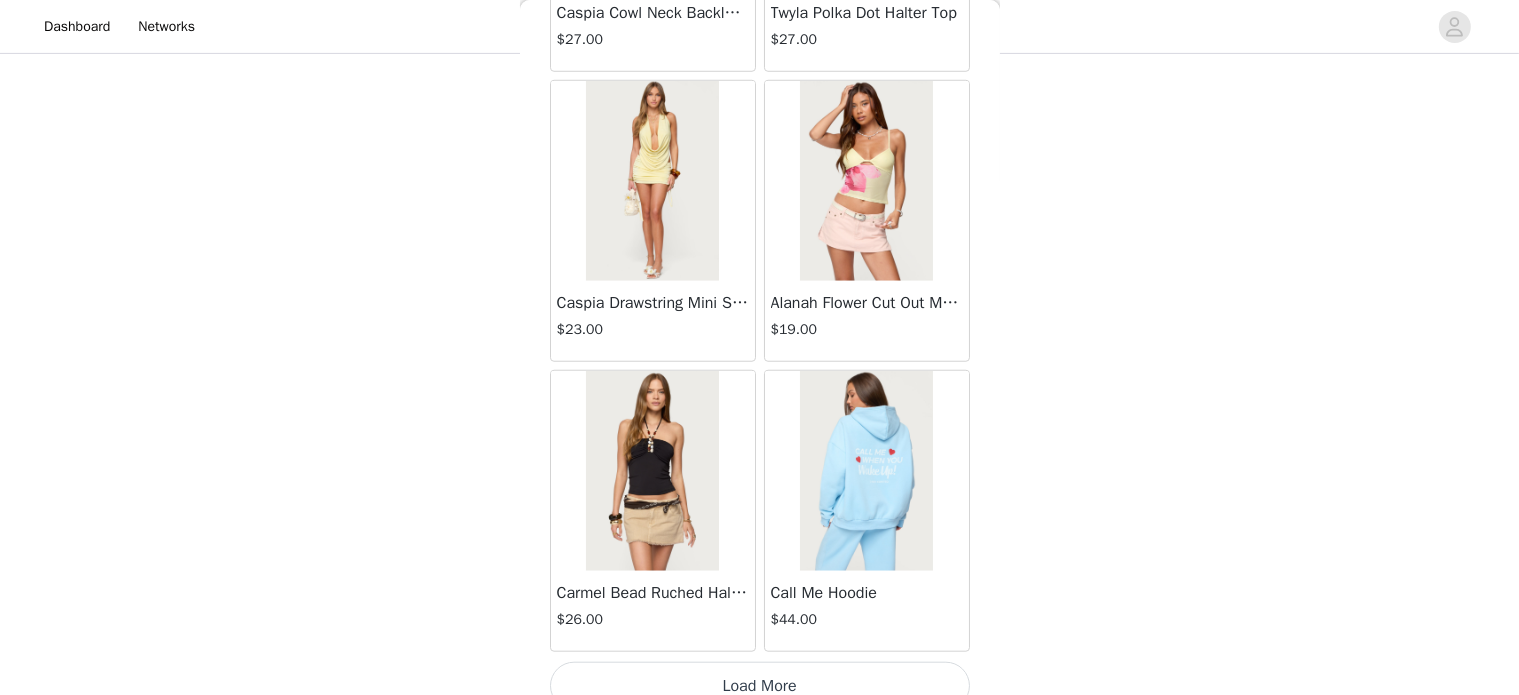 click on "Load More" at bounding box center [760, 686] 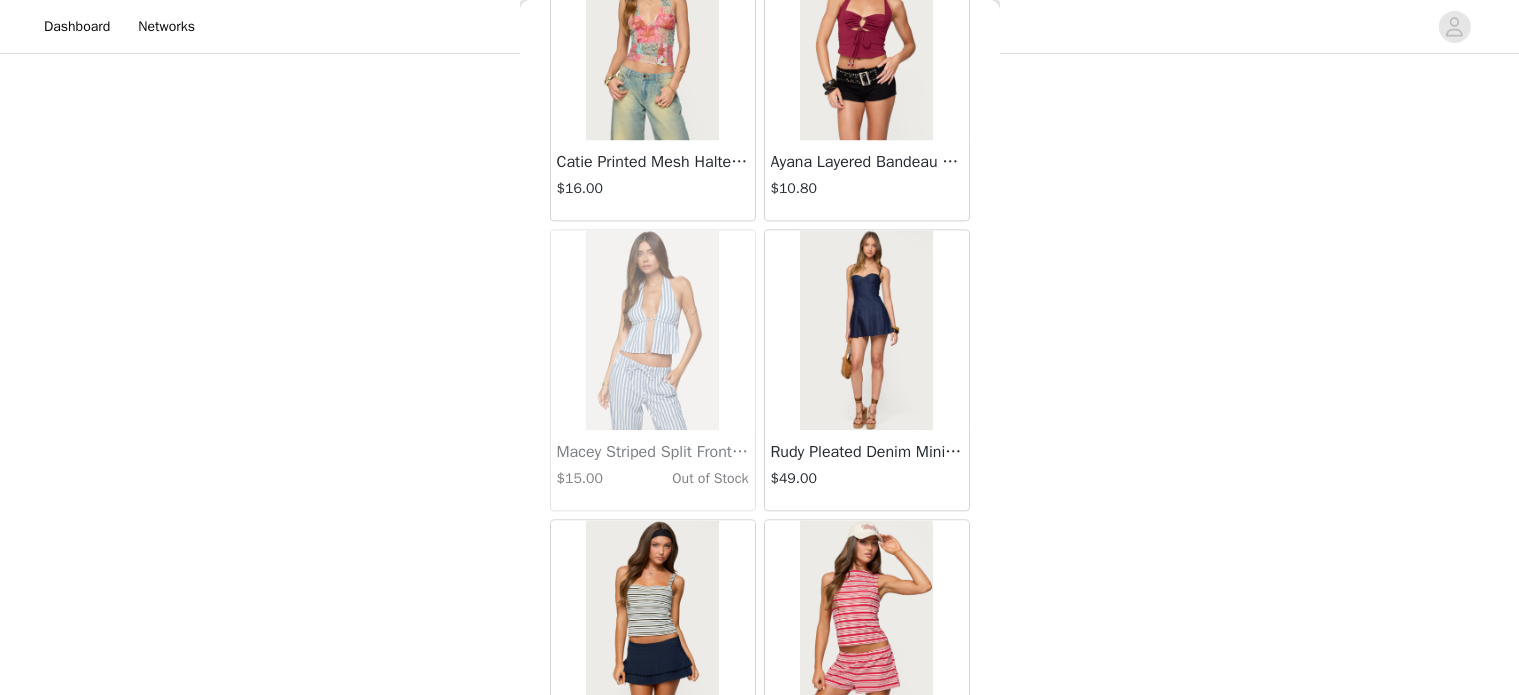 scroll, scrollTop: 19736, scrollLeft: 0, axis: vertical 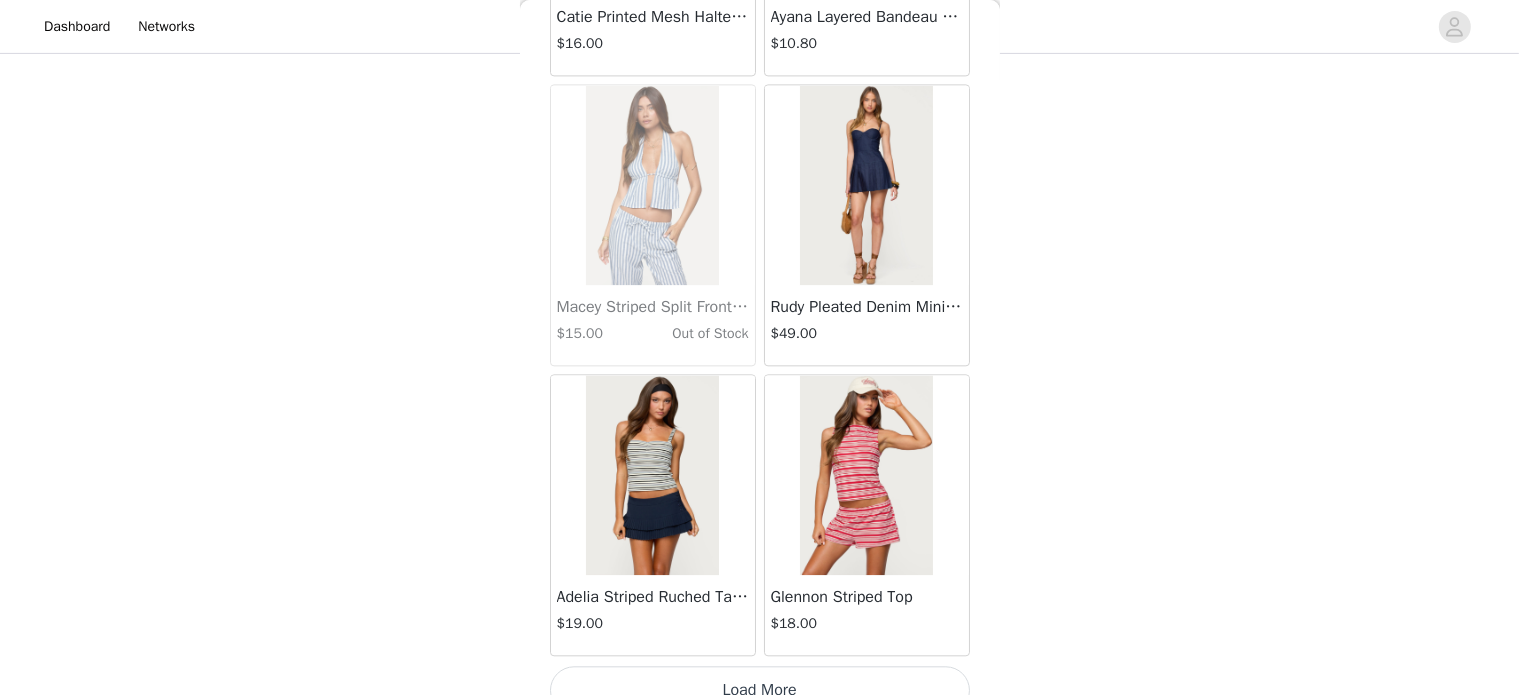 click on "Load More" at bounding box center (760, 690) 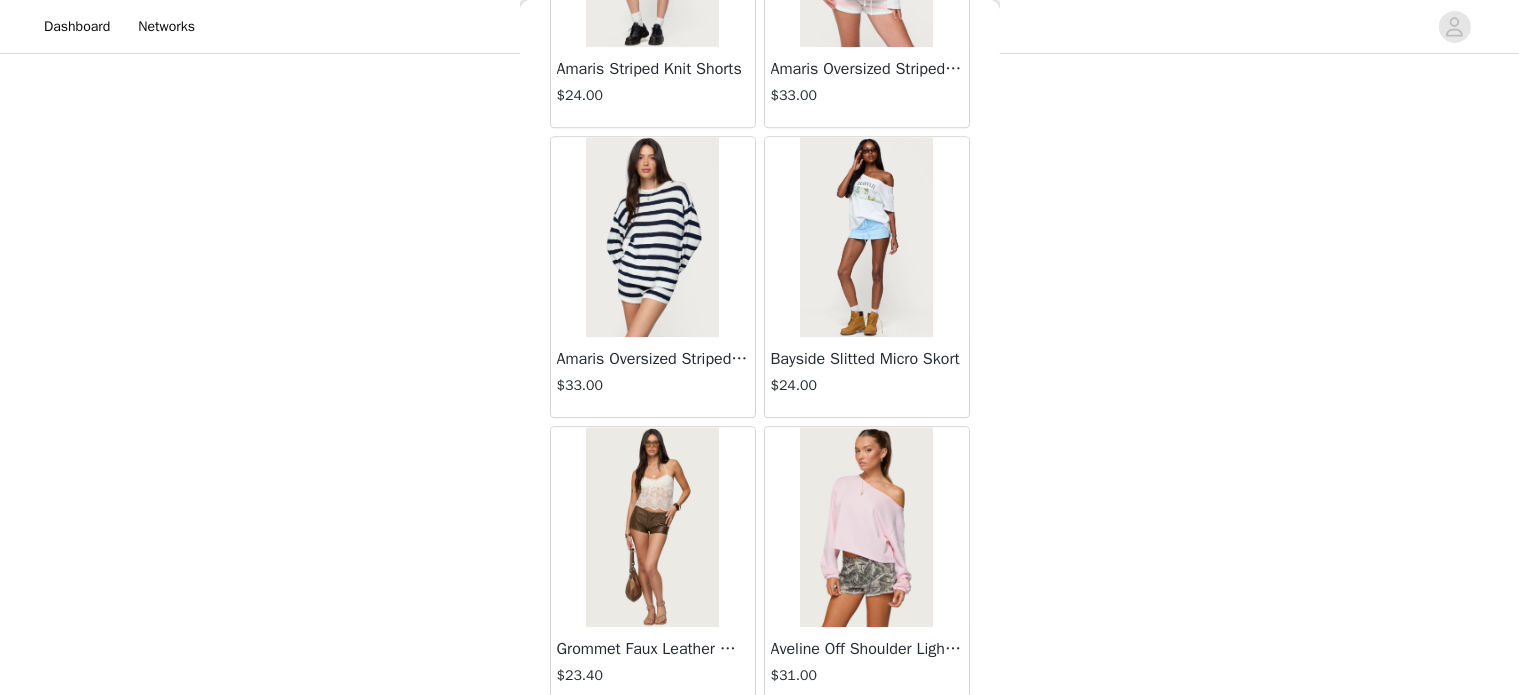 scroll, scrollTop: 20860, scrollLeft: 0, axis: vertical 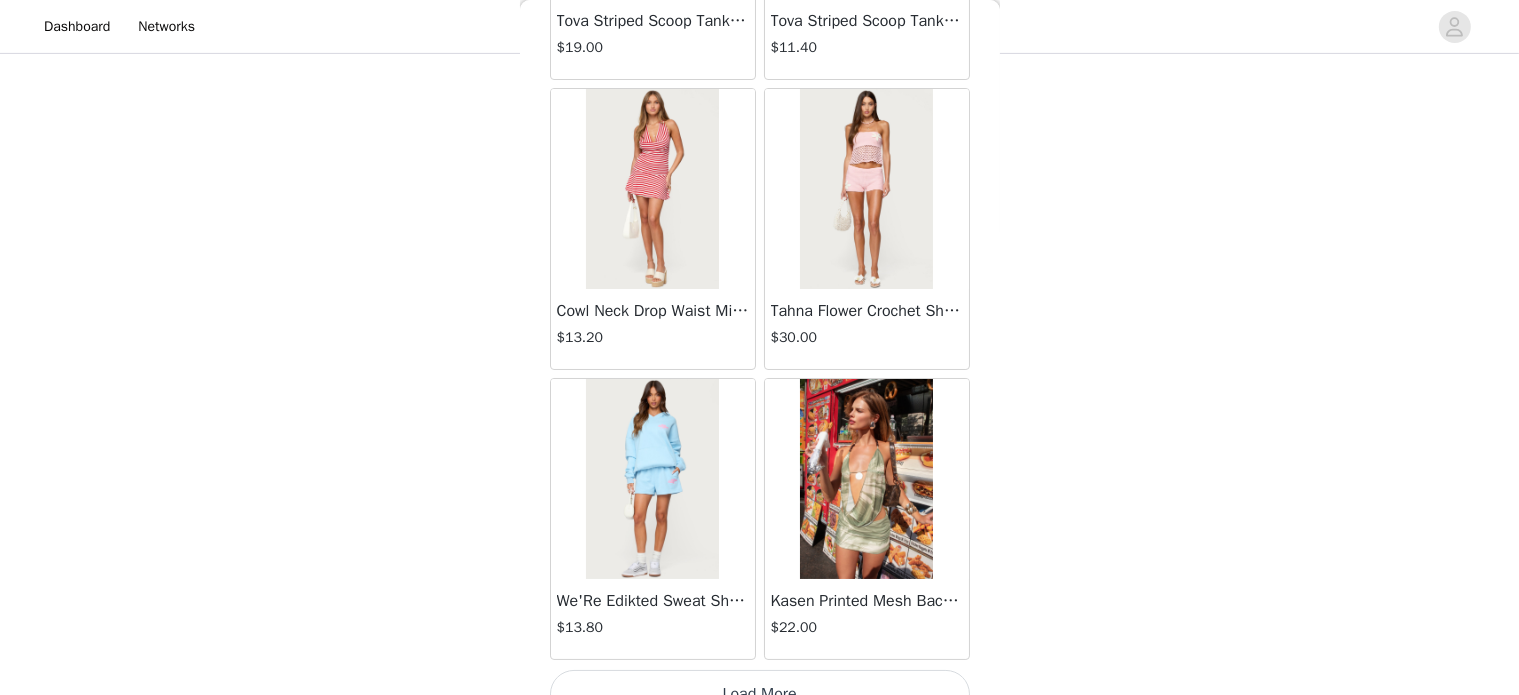 click on "Load More" at bounding box center [760, 694] 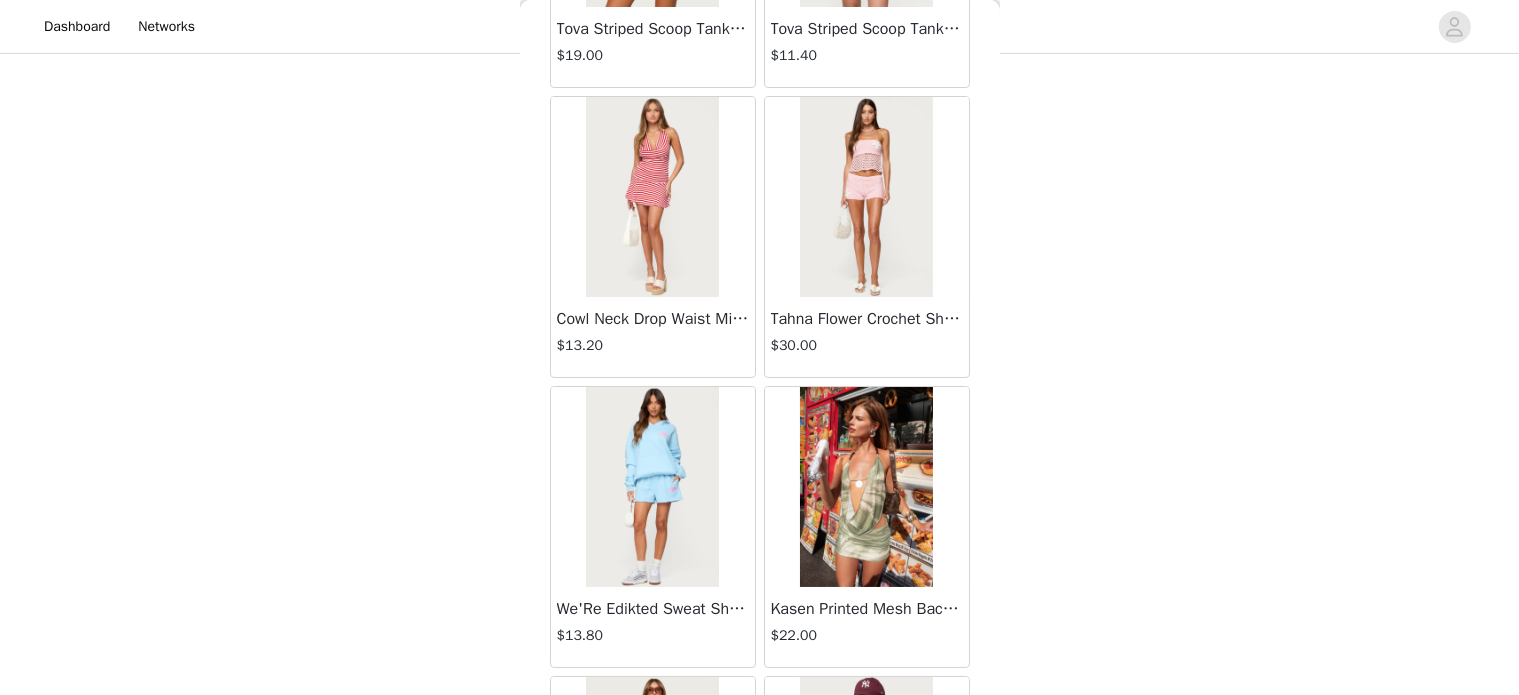 scroll, scrollTop: 22632, scrollLeft: 0, axis: vertical 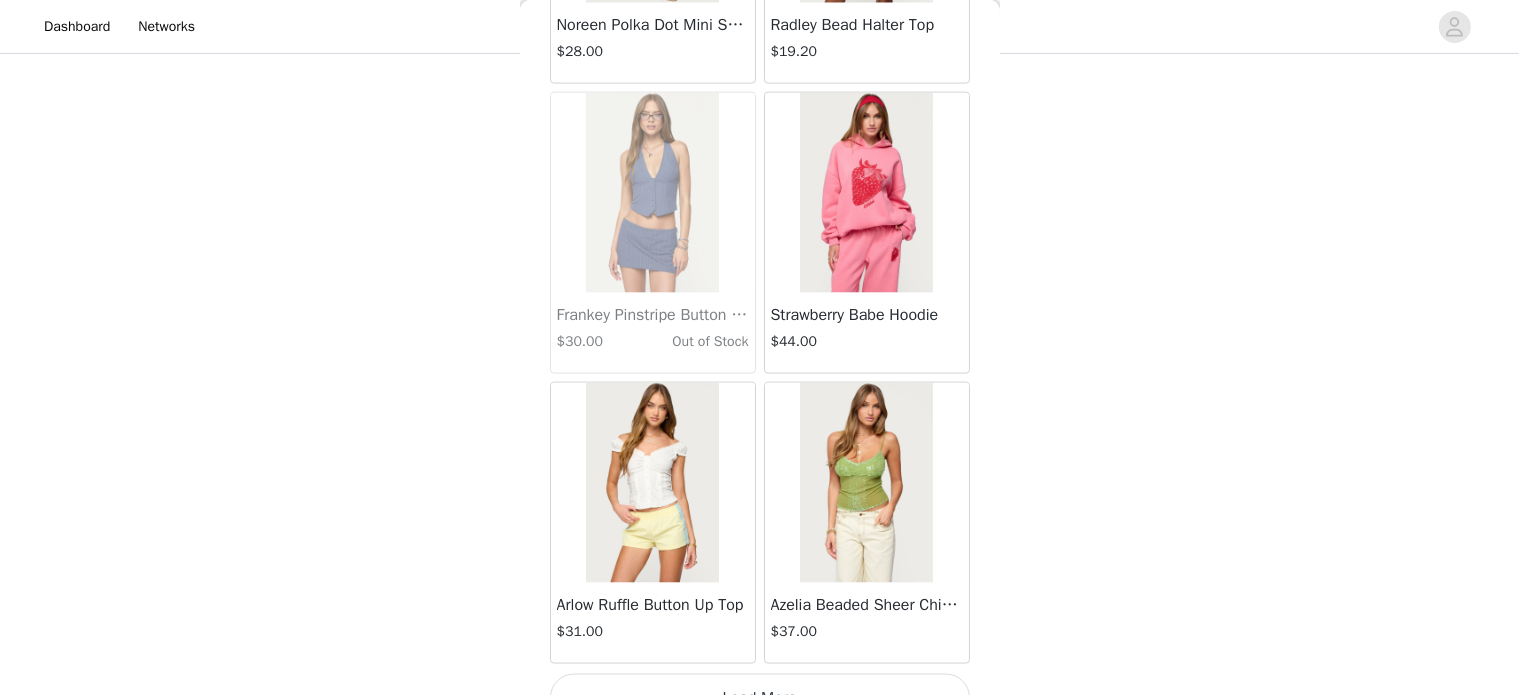 click on "Load More" at bounding box center (760, 698) 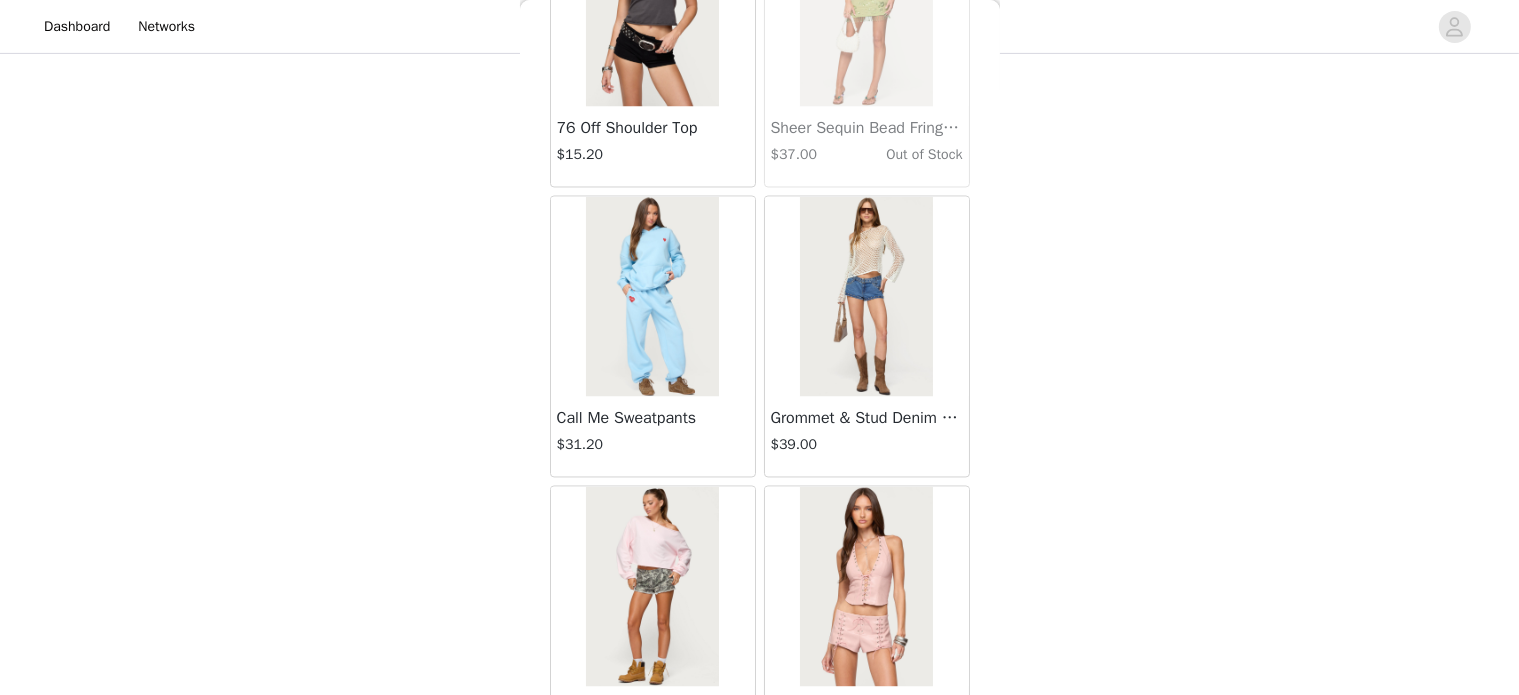 scroll, scrollTop: 26584, scrollLeft: 0, axis: vertical 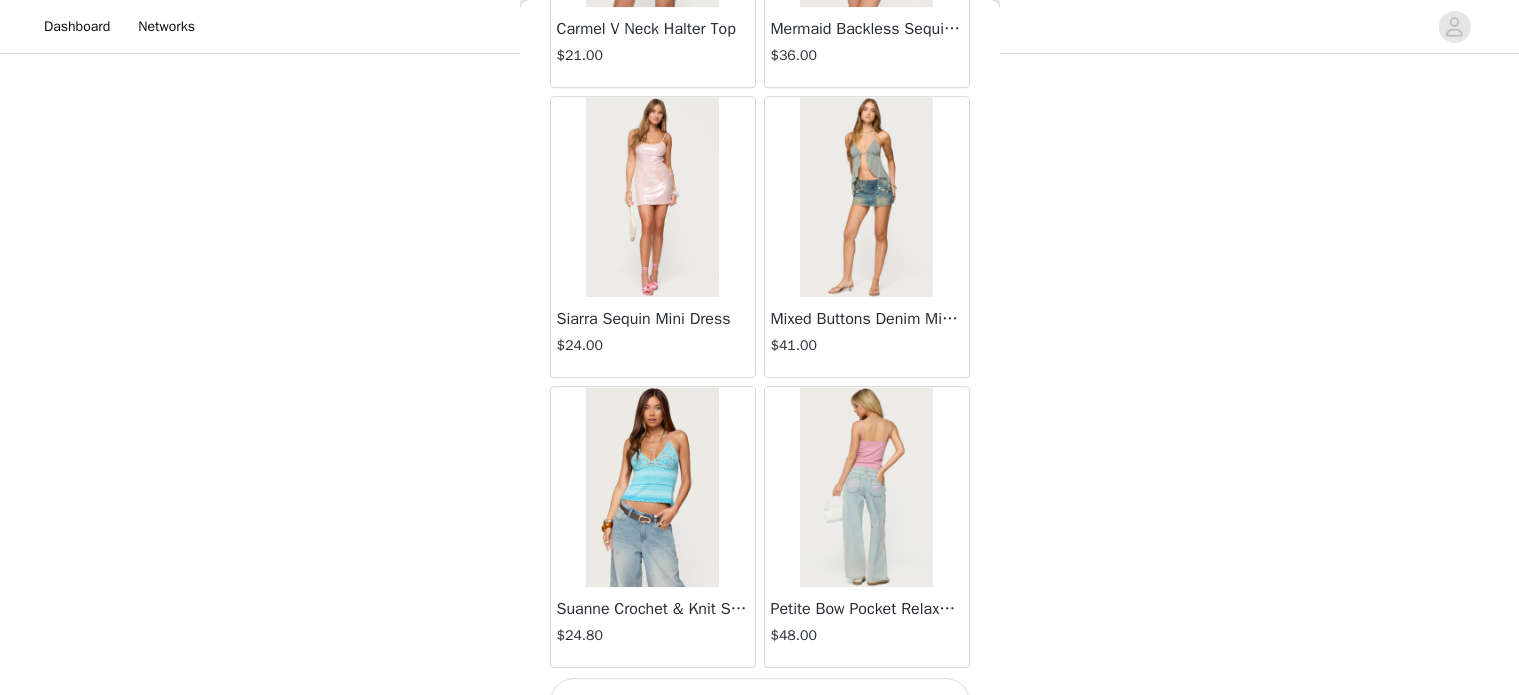 click on "Load More" at bounding box center [760, 702] 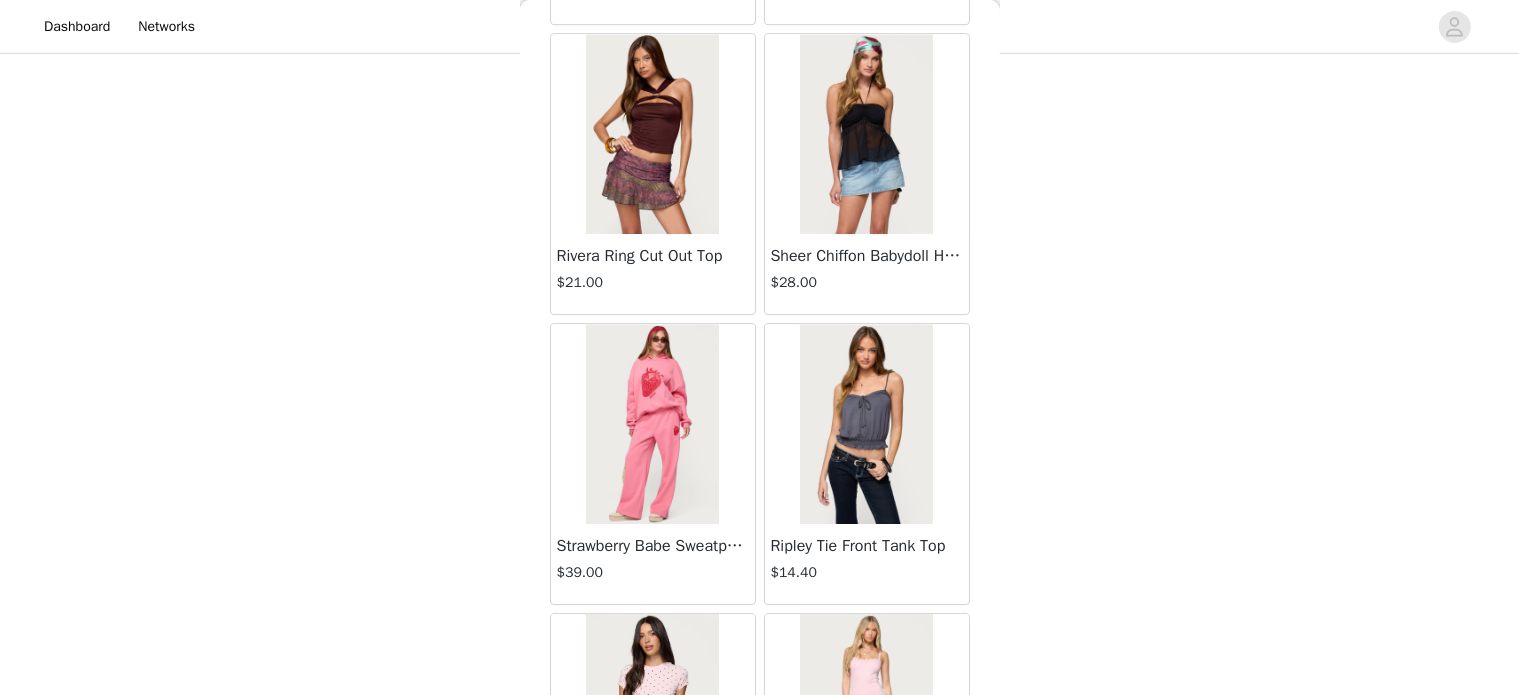 scroll, scrollTop: 29068, scrollLeft: 0, axis: vertical 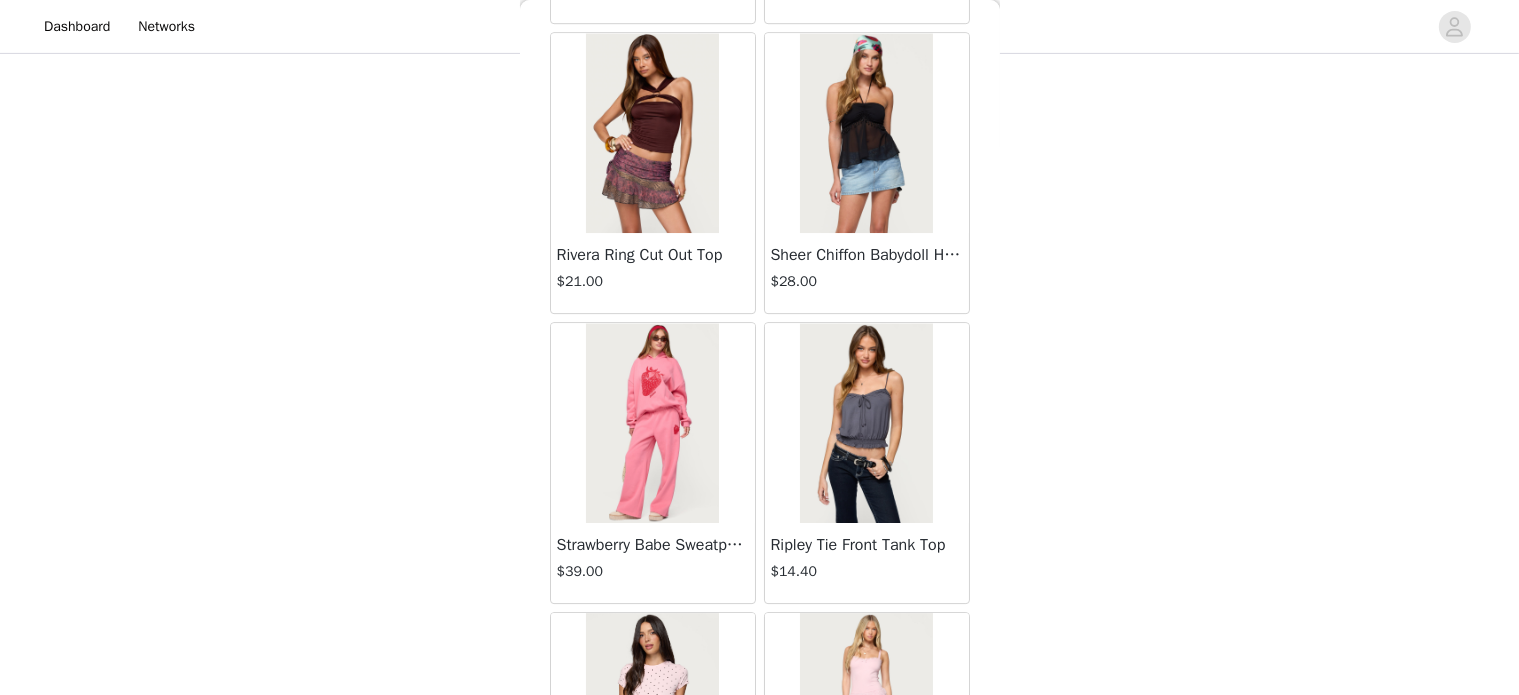 click on "Strawberry Babe Sweatpants   $39.00" at bounding box center (653, 463) 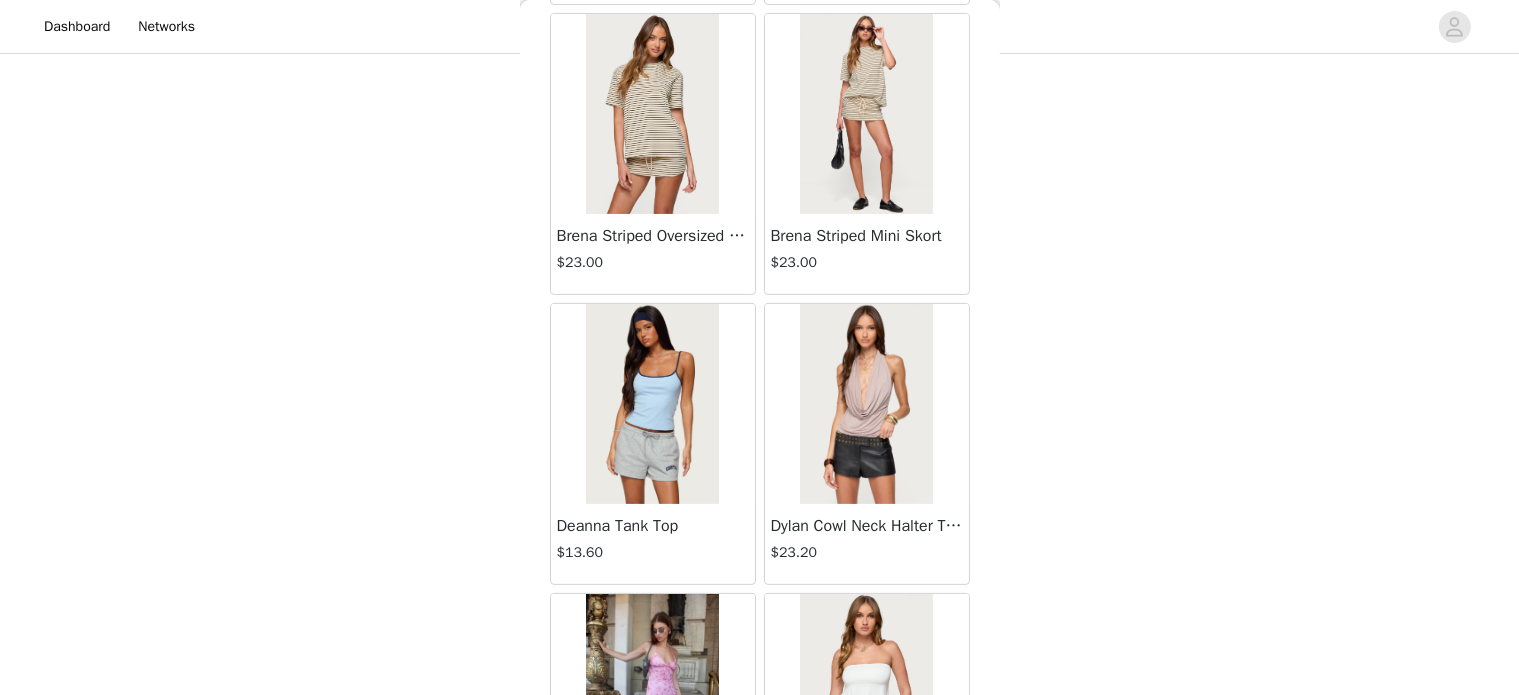 scroll, scrollTop: 30836, scrollLeft: 0, axis: vertical 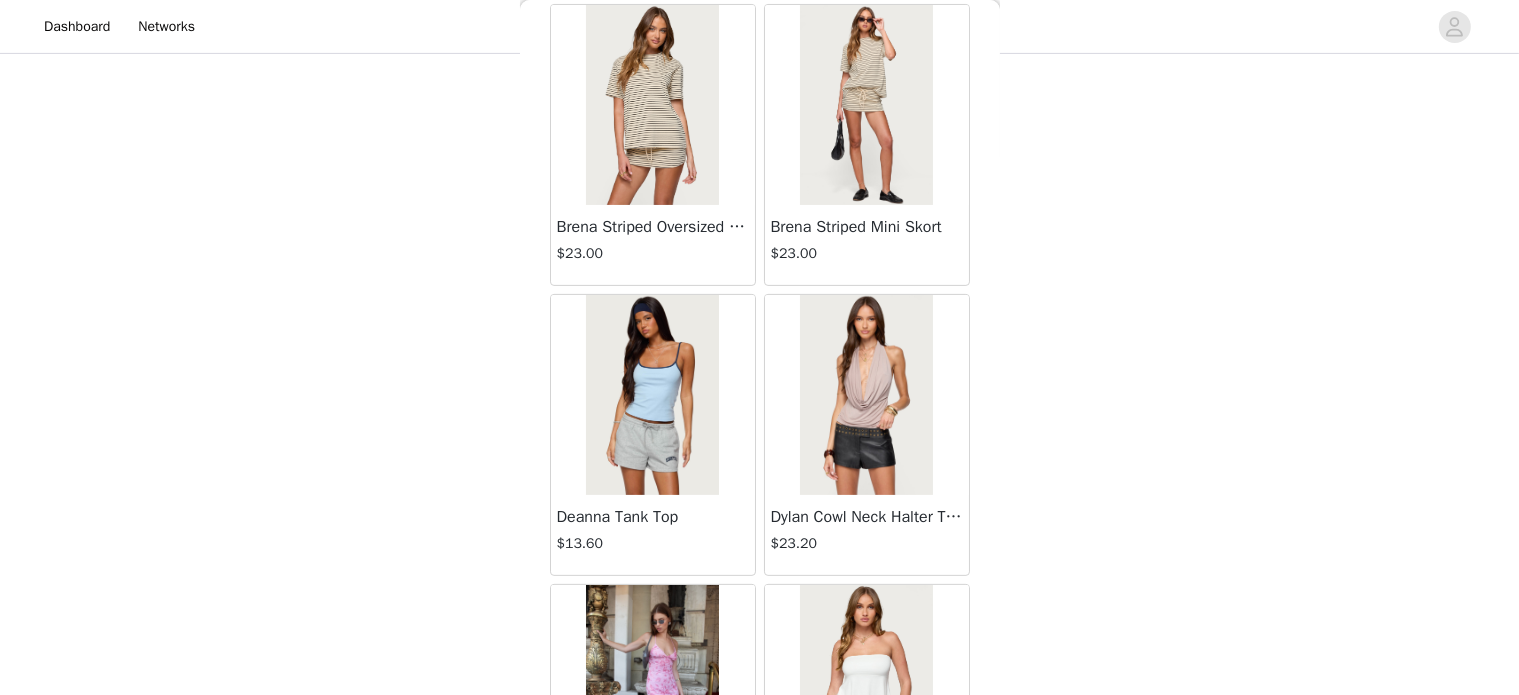 click at bounding box center (652, 395) 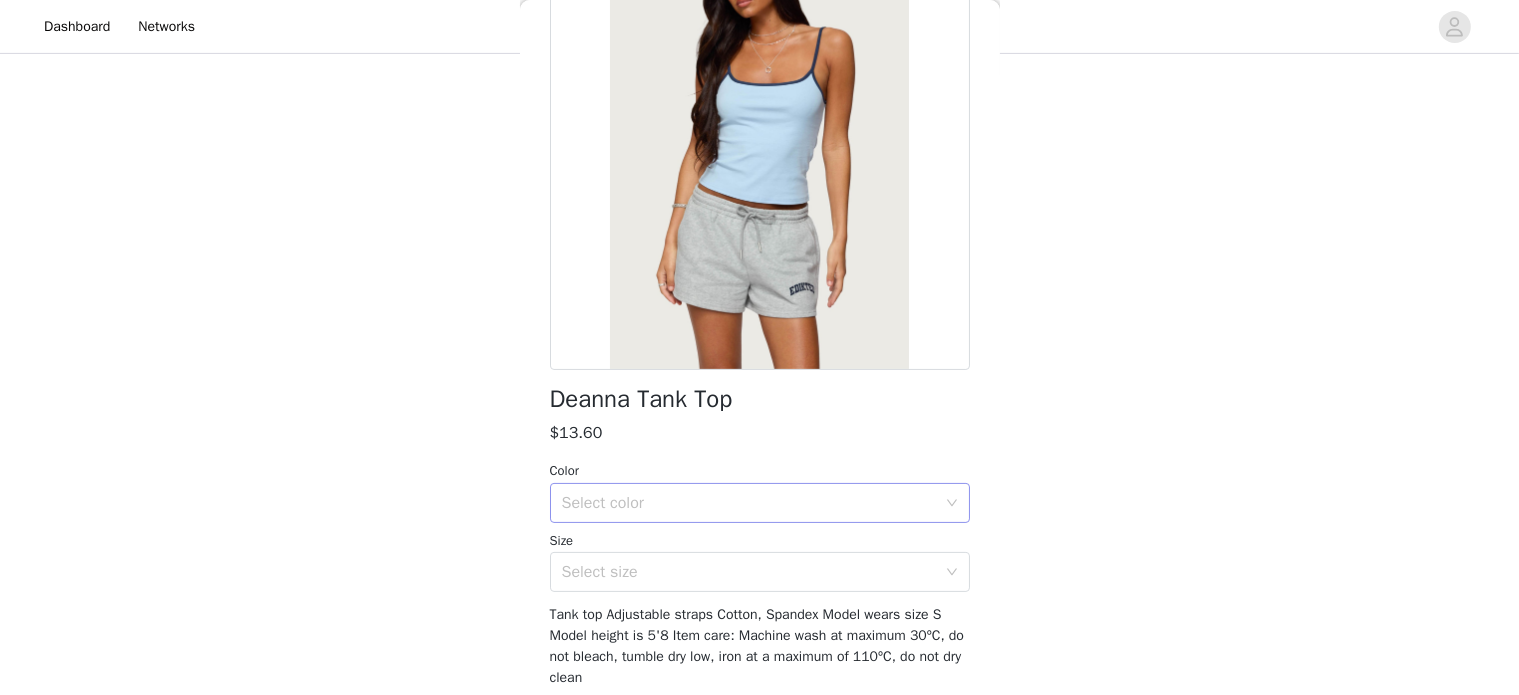 scroll, scrollTop: 179, scrollLeft: 0, axis: vertical 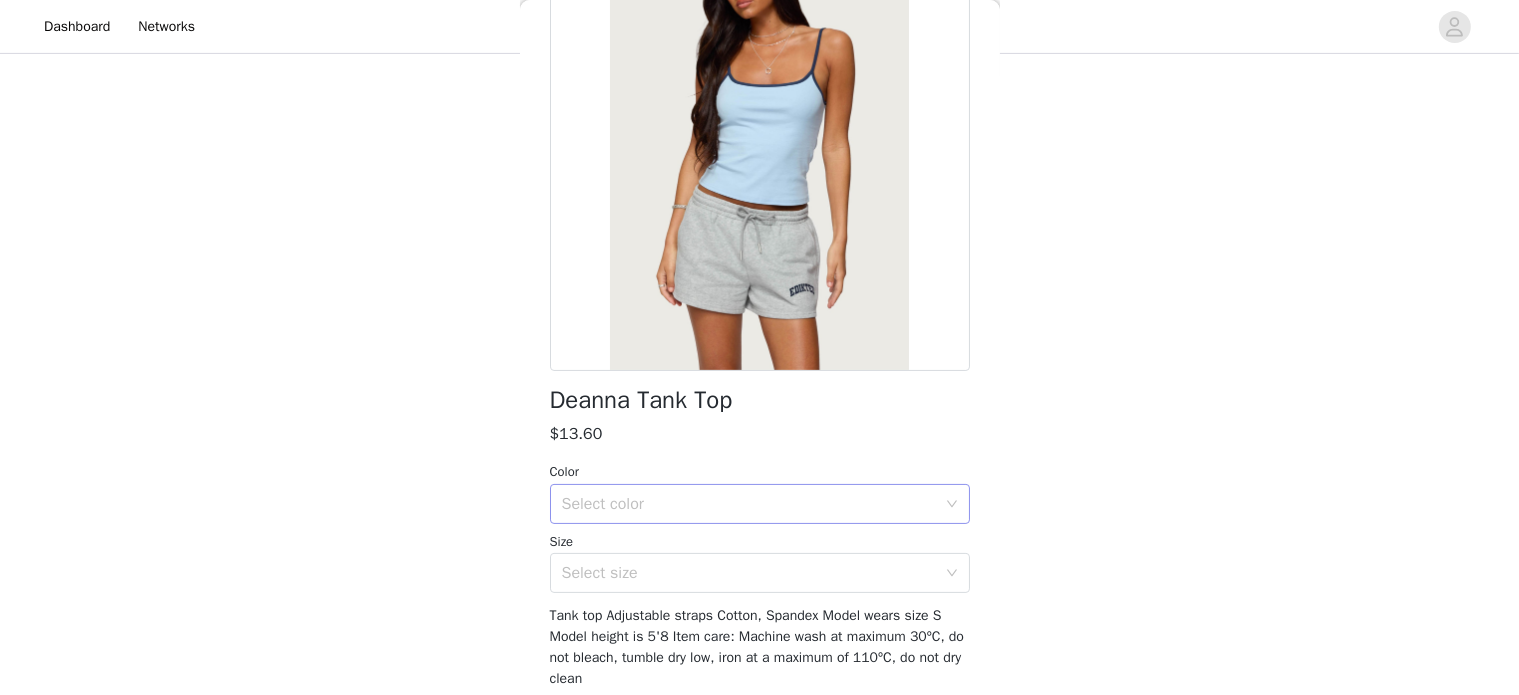 click on "Select color" at bounding box center [749, 504] 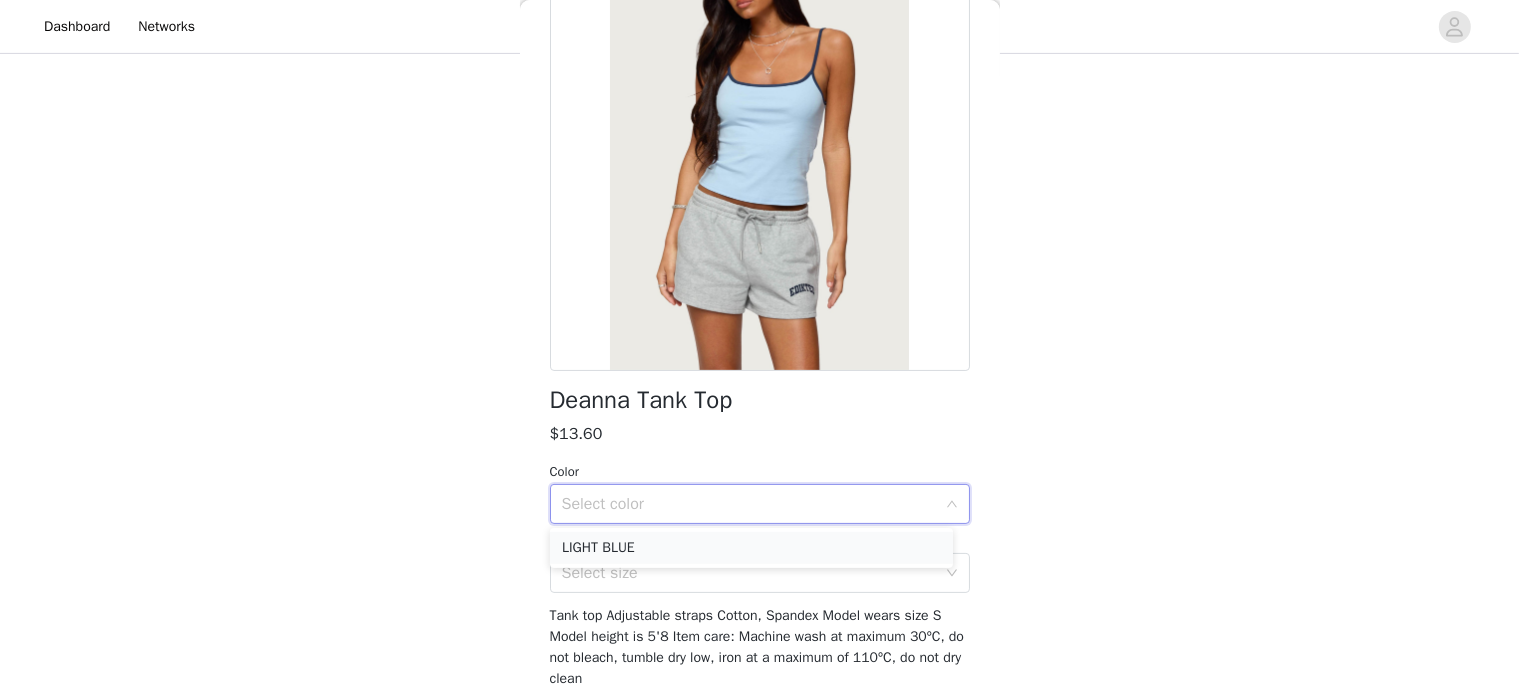 click on "LIGHT BLUE" at bounding box center (751, 548) 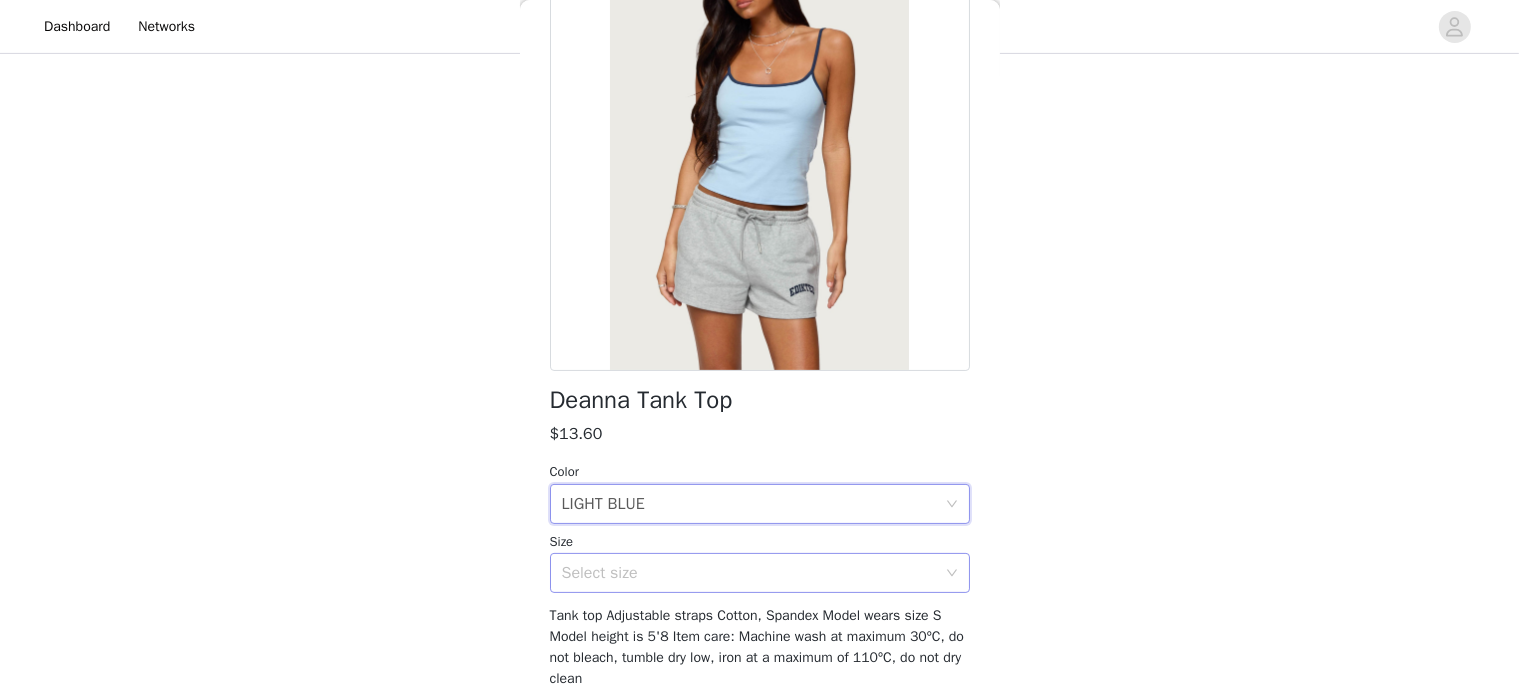 click on "Select size" at bounding box center (749, 573) 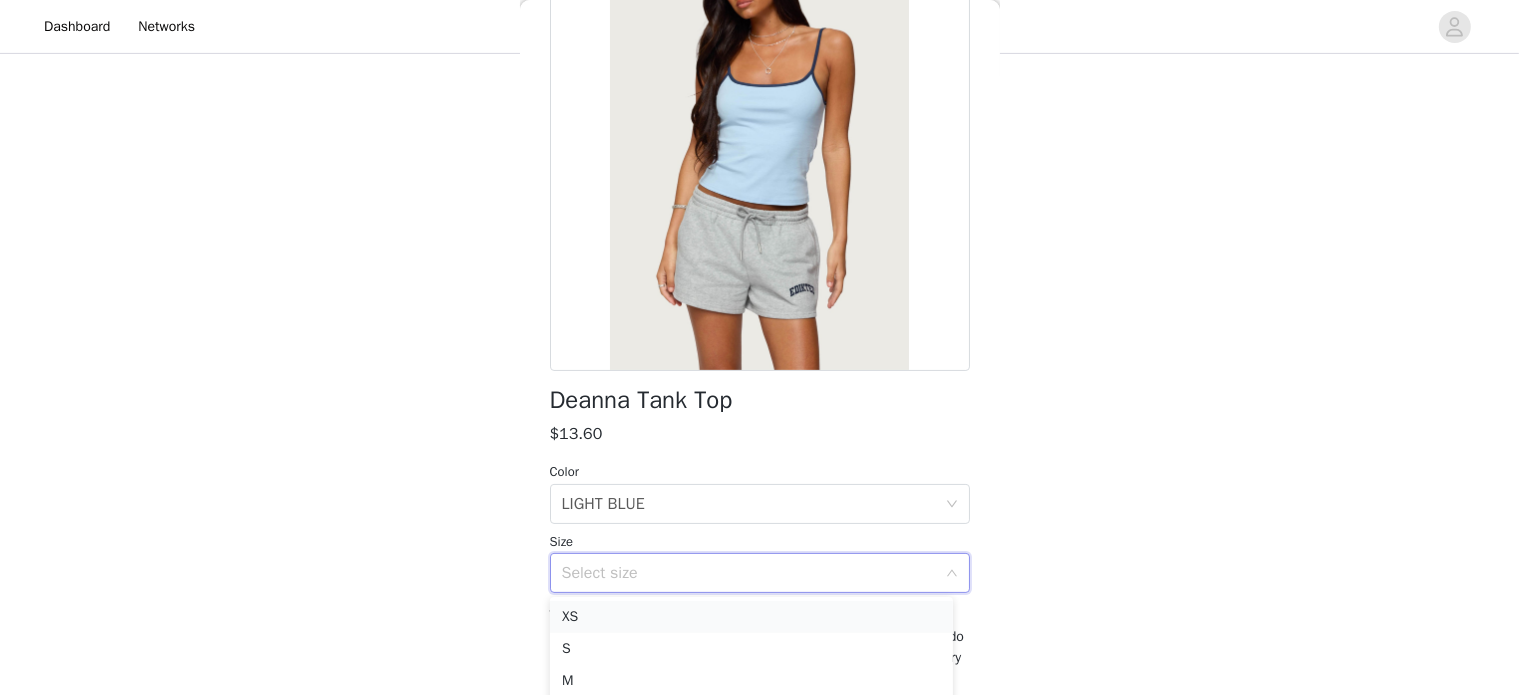 click on "XS" at bounding box center [751, 617] 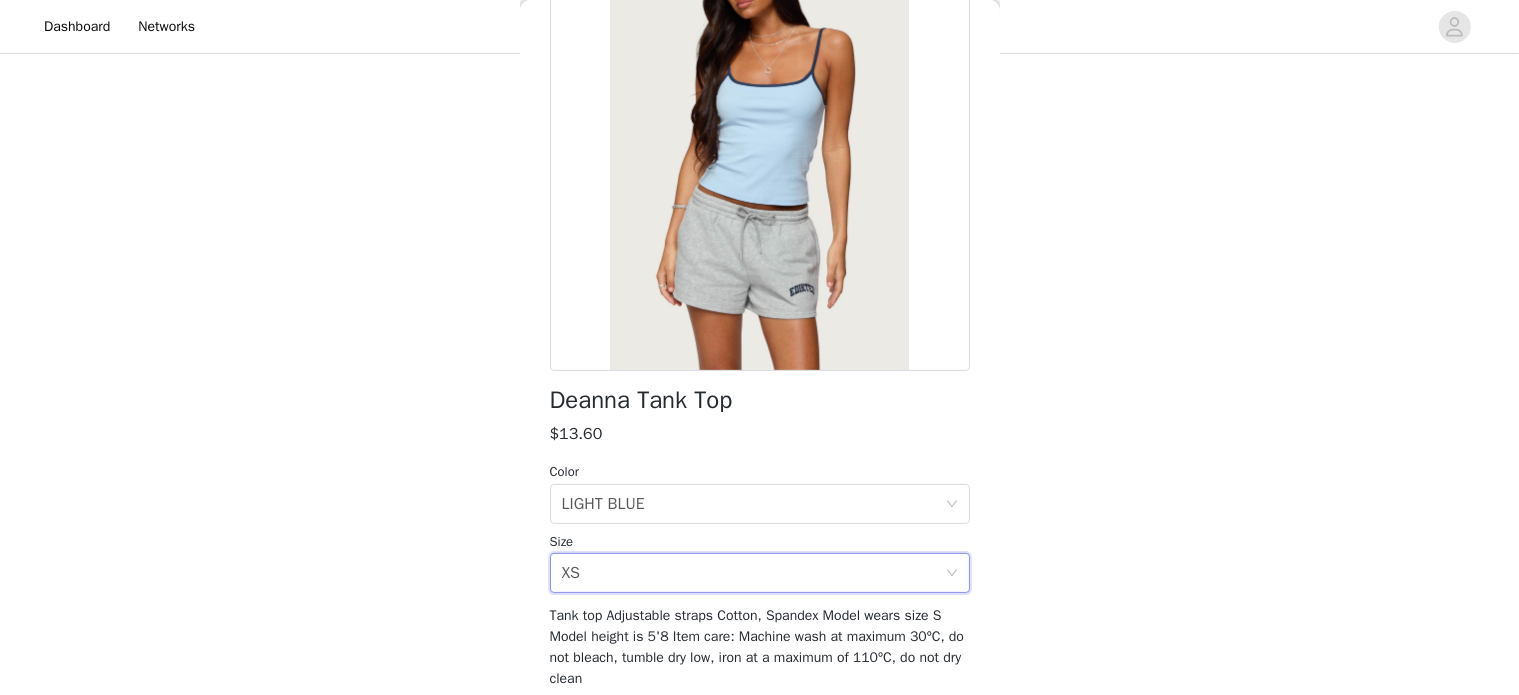 scroll, scrollTop: 256, scrollLeft: 0, axis: vertical 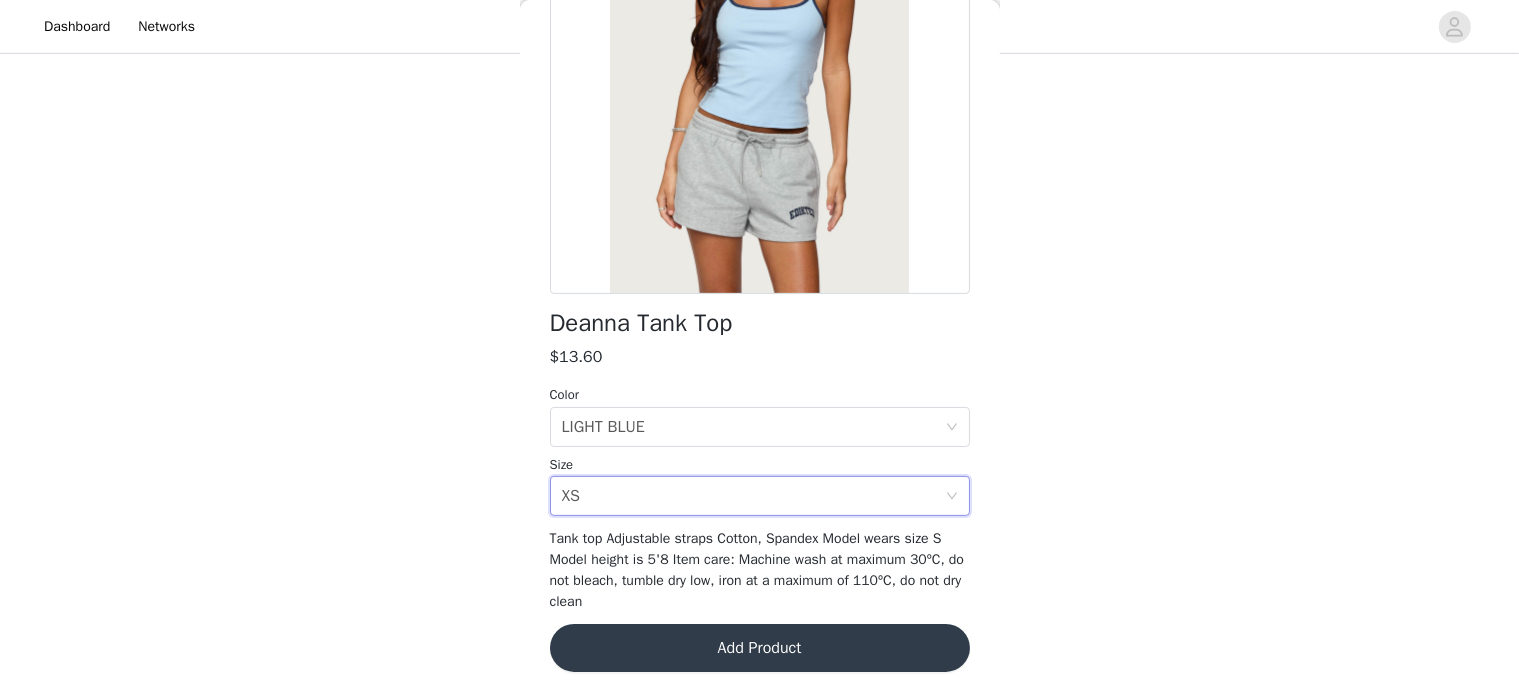 click on "Add Product" at bounding box center [760, 648] 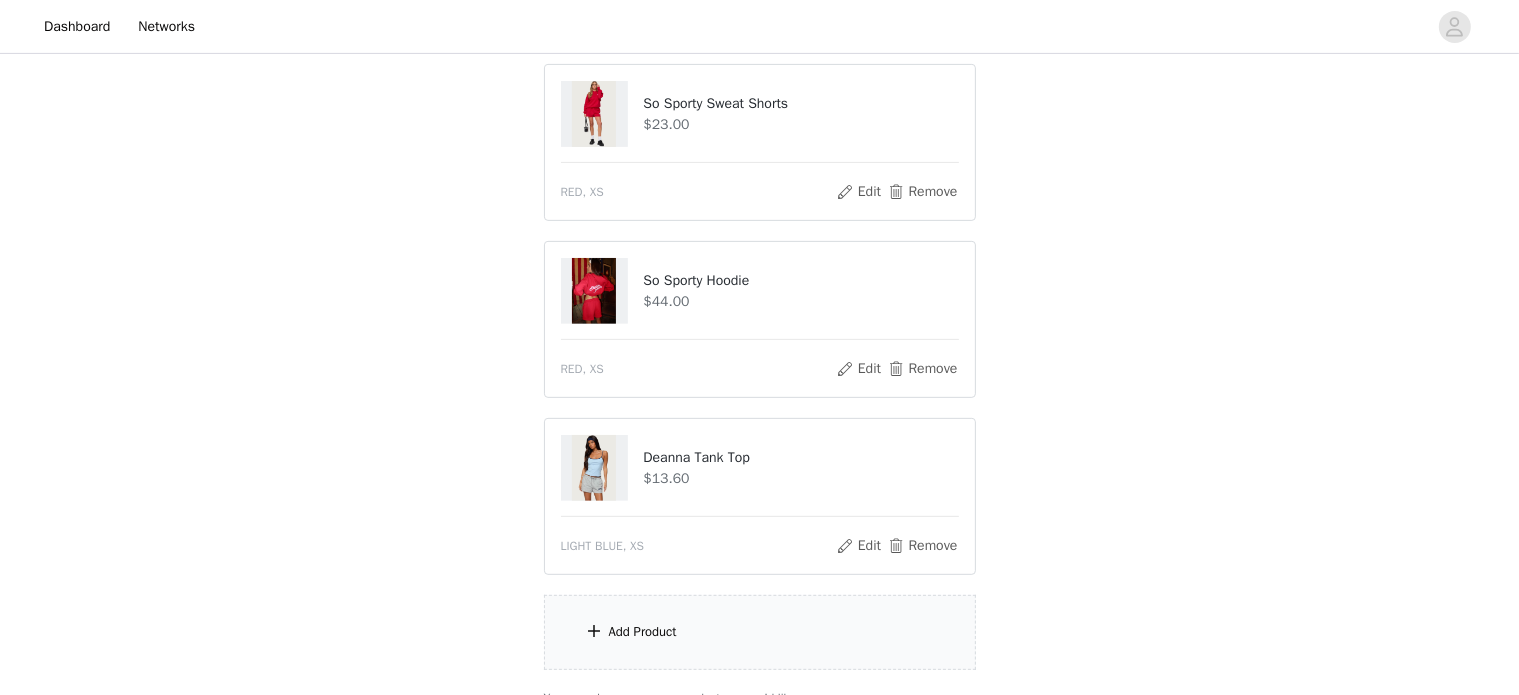 click on "Add Product" at bounding box center [760, 632] 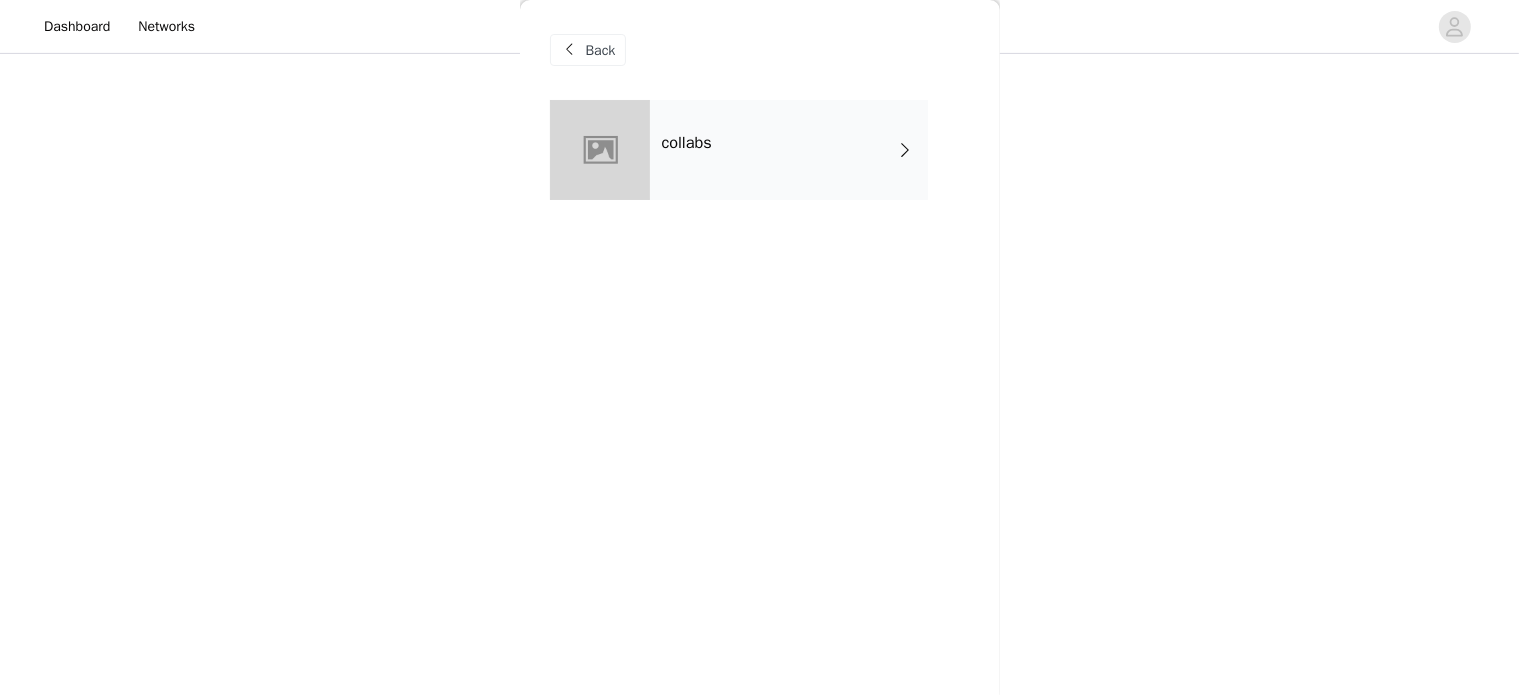 click on "collabs" at bounding box center [789, 150] 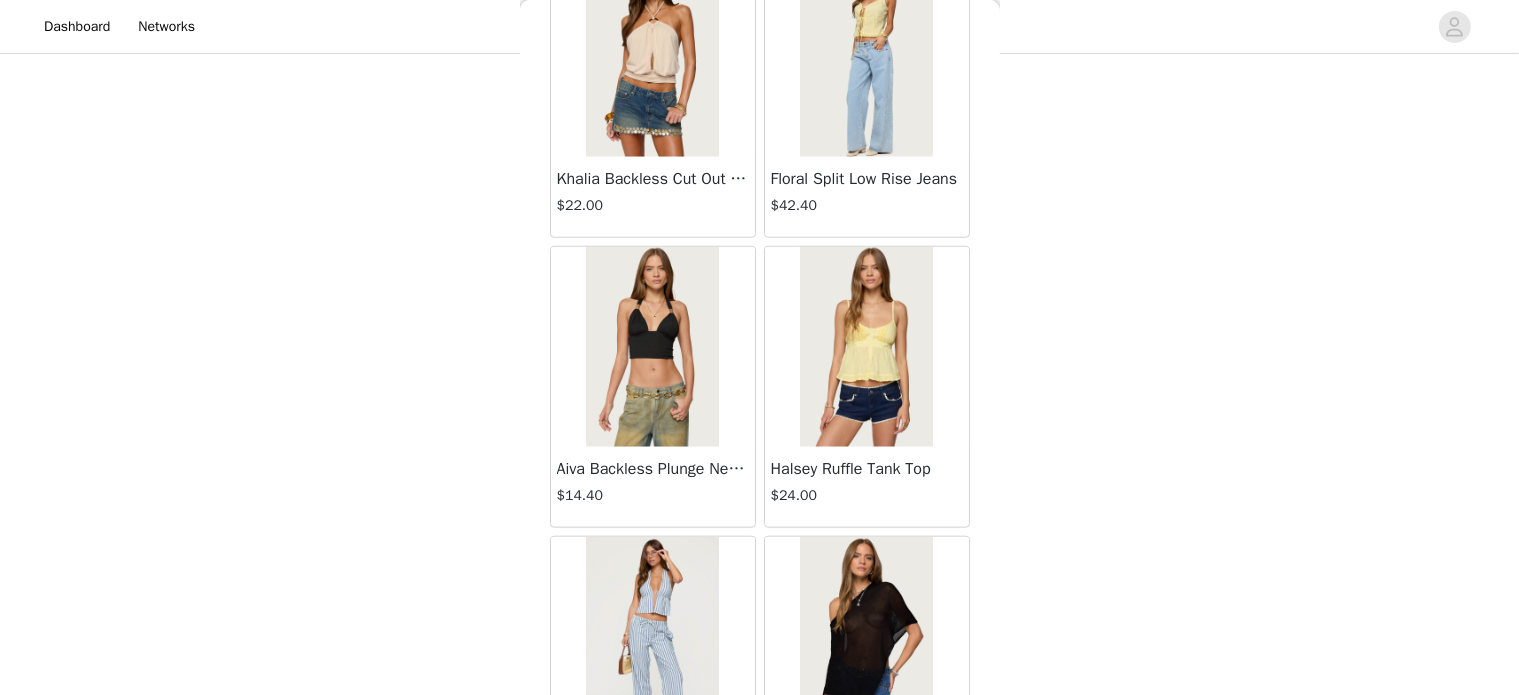 scroll, scrollTop: 2360, scrollLeft: 0, axis: vertical 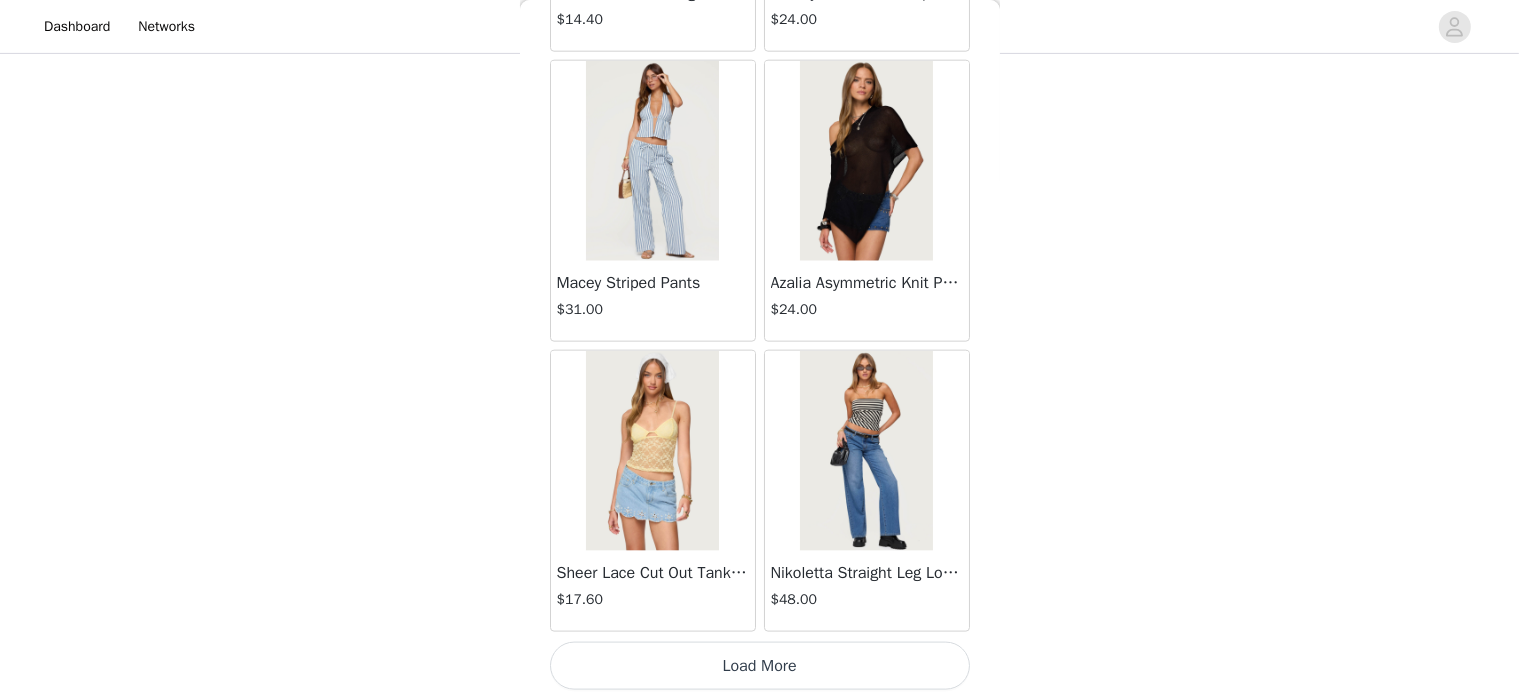 click on "Load More" at bounding box center (760, 666) 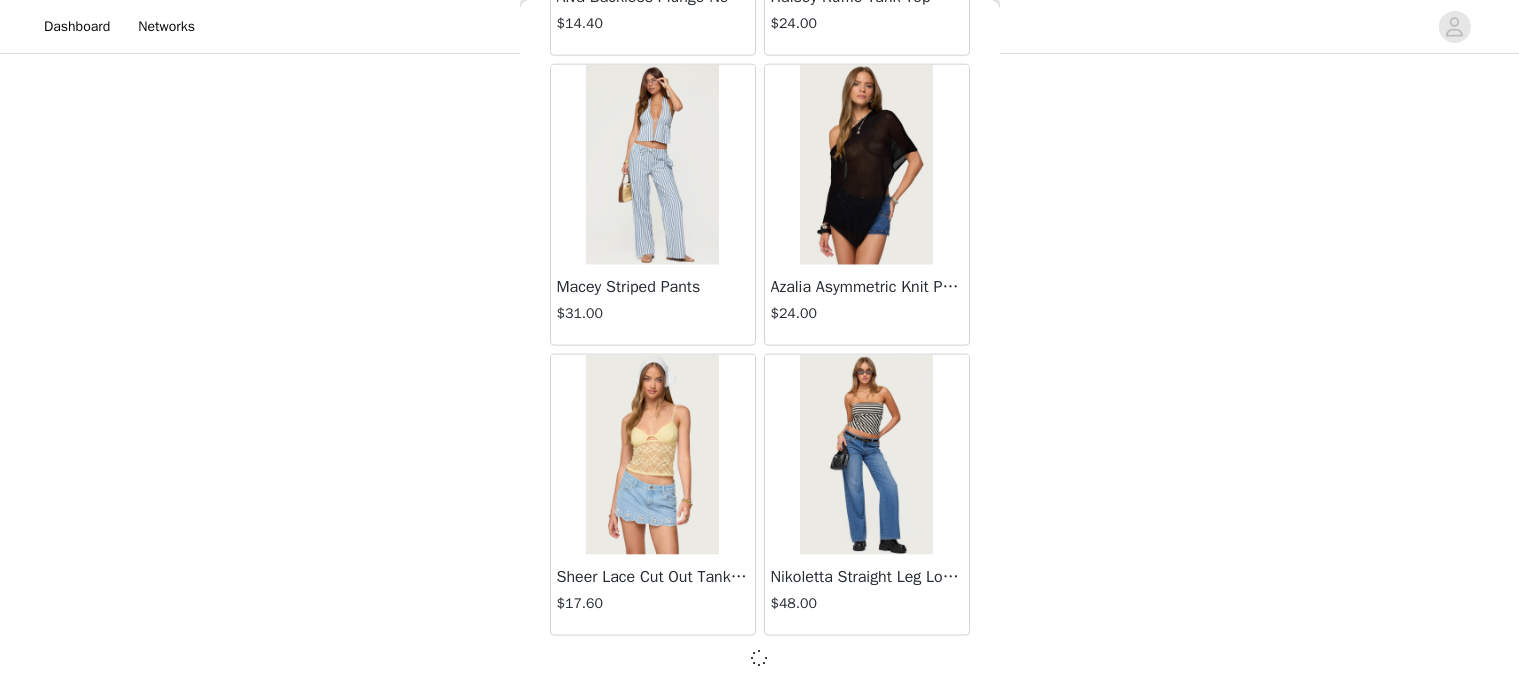 scroll, scrollTop: 2352, scrollLeft: 0, axis: vertical 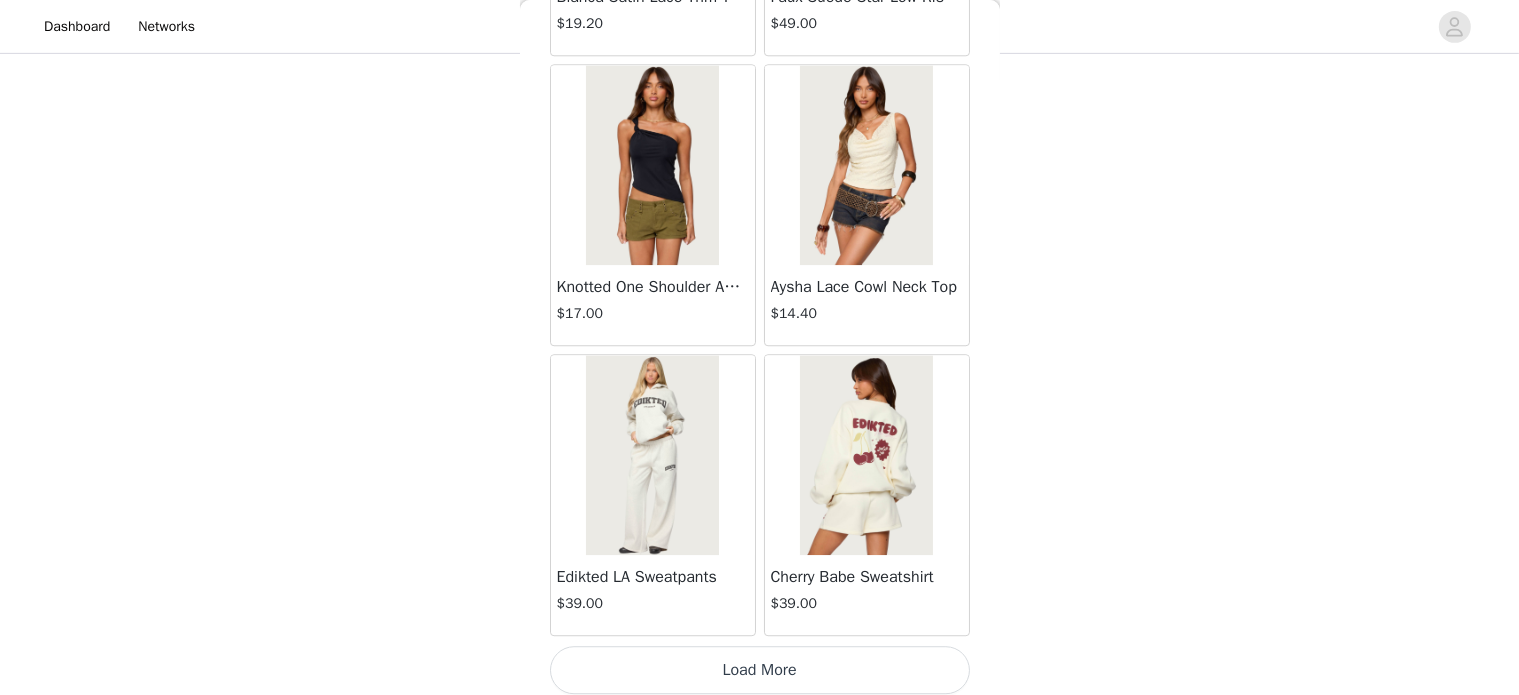 click on "Load More" at bounding box center (760, 670) 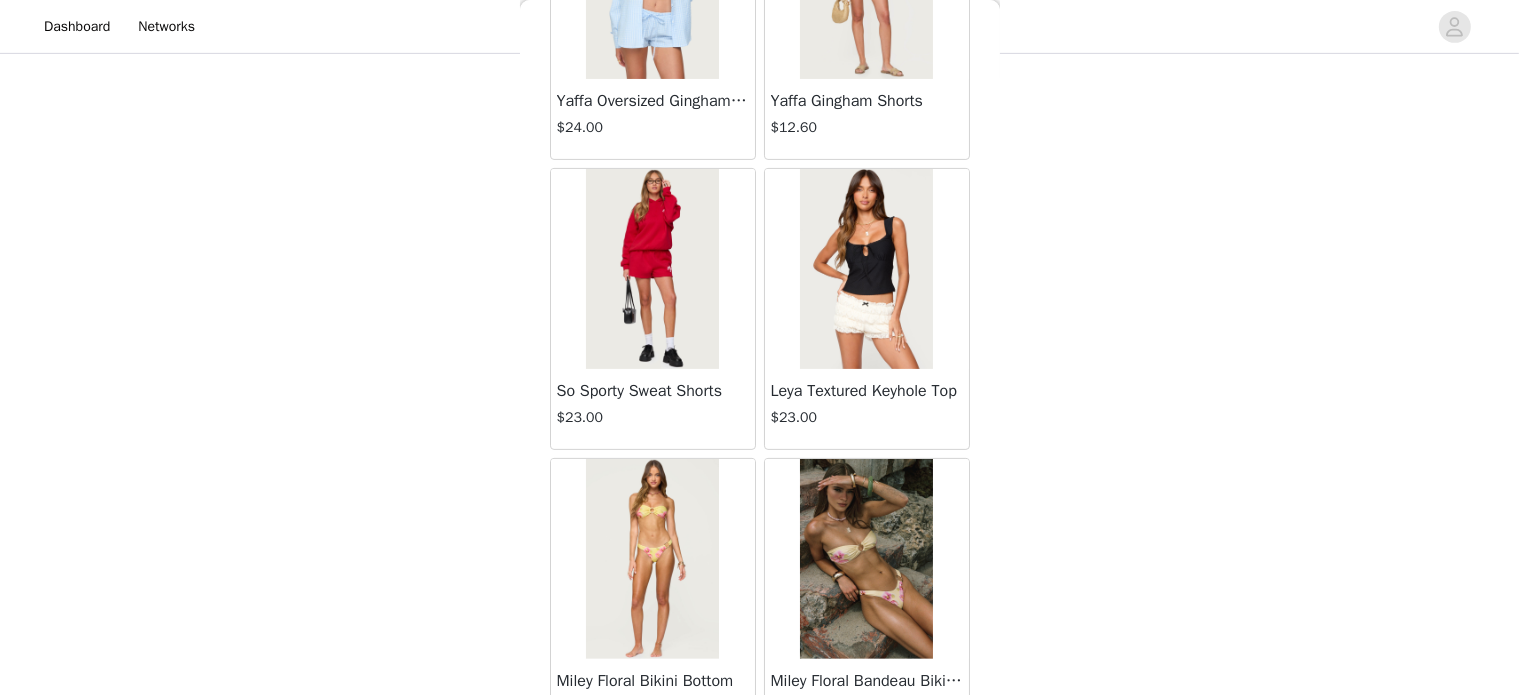 scroll, scrollTop: 8152, scrollLeft: 0, axis: vertical 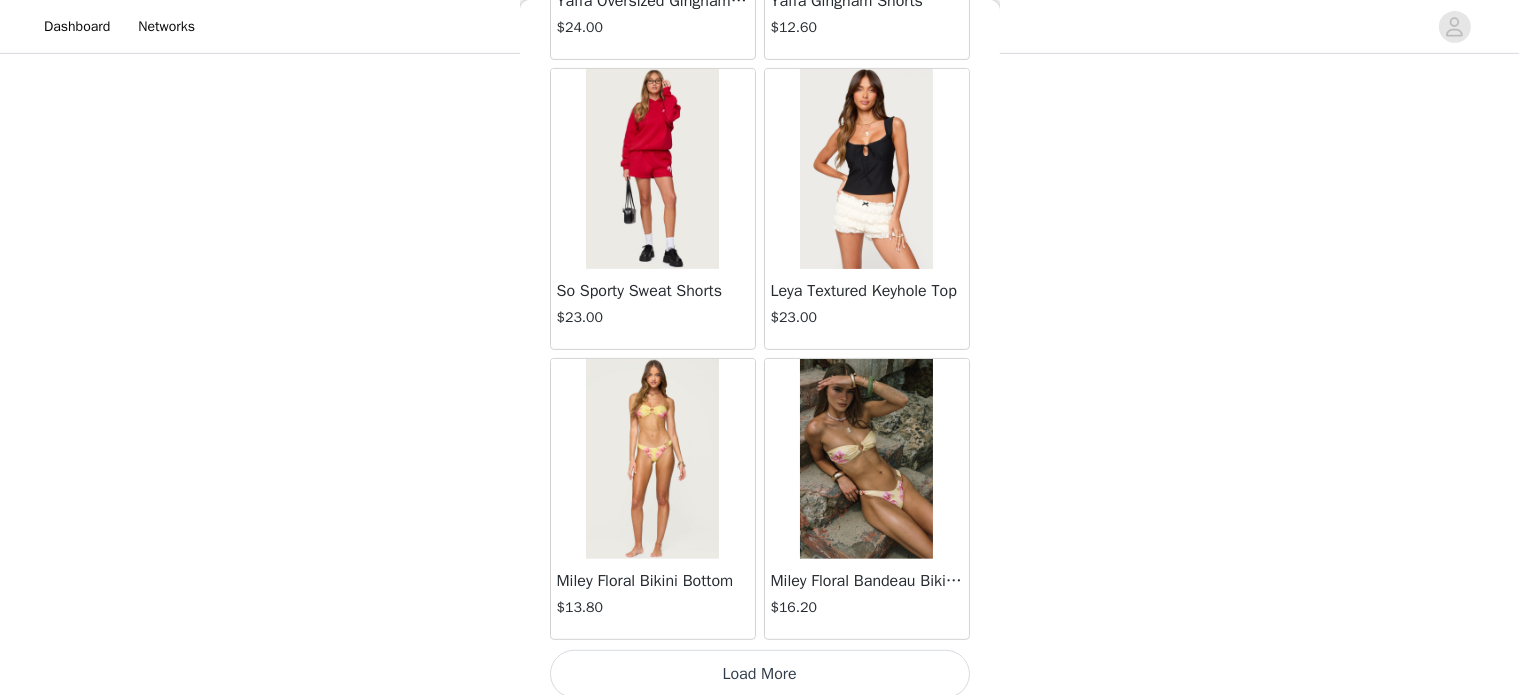 click on "Load More" at bounding box center (760, 674) 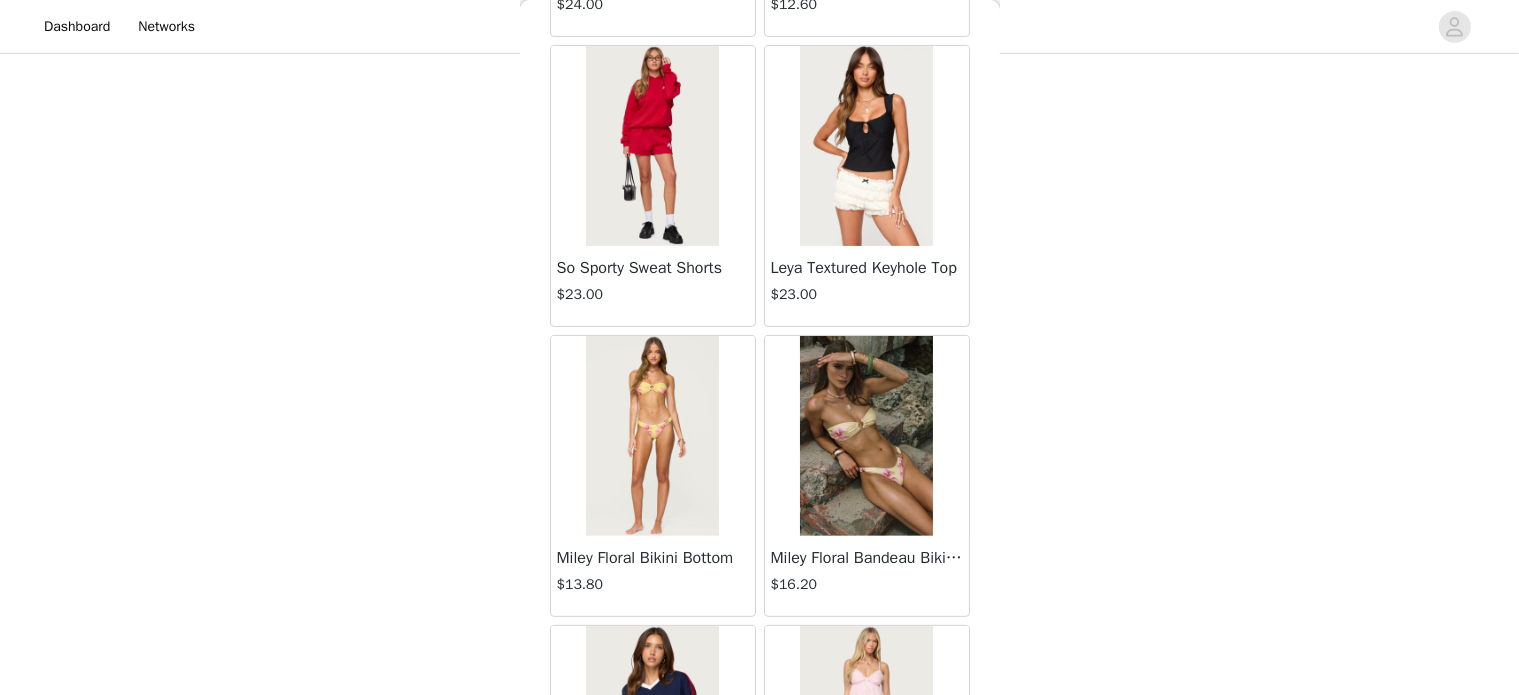 scroll, scrollTop: 8181, scrollLeft: 0, axis: vertical 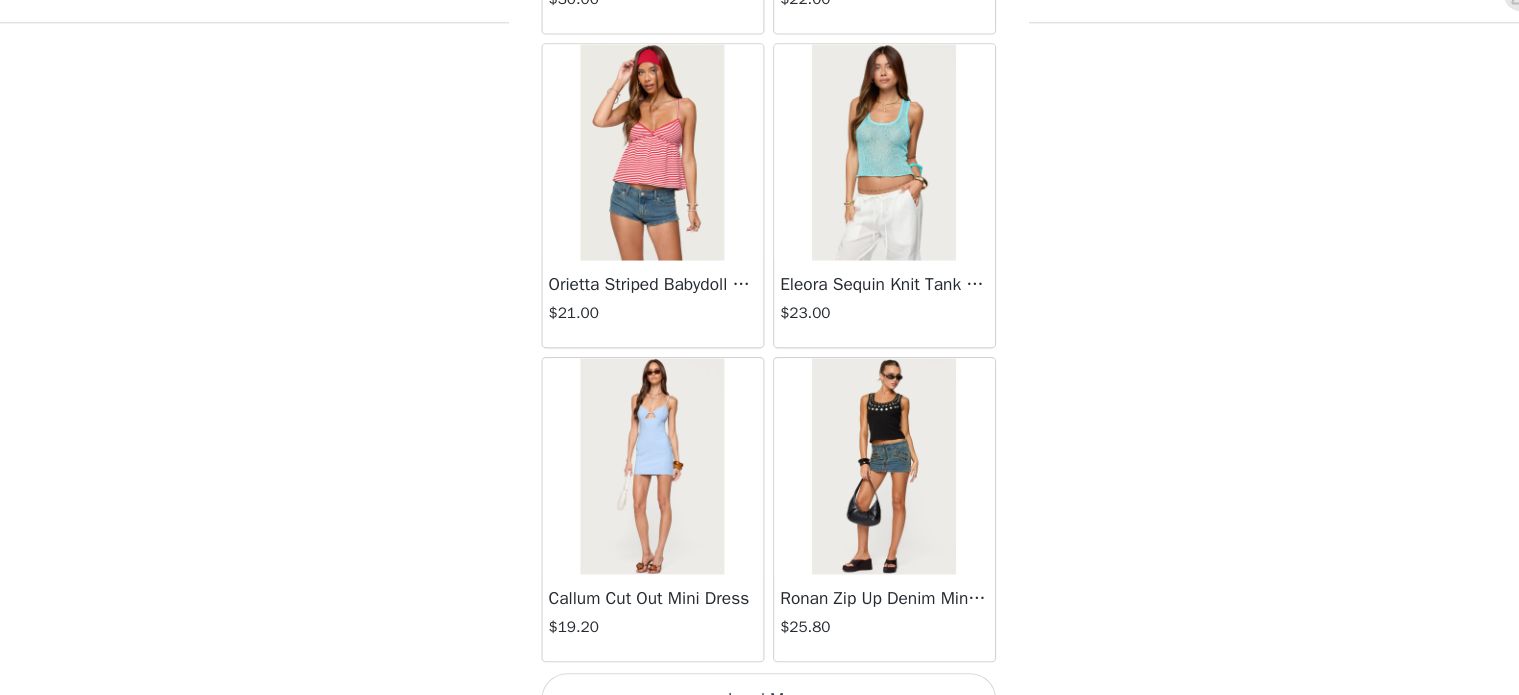 click on "Load More" at bounding box center (760, 678) 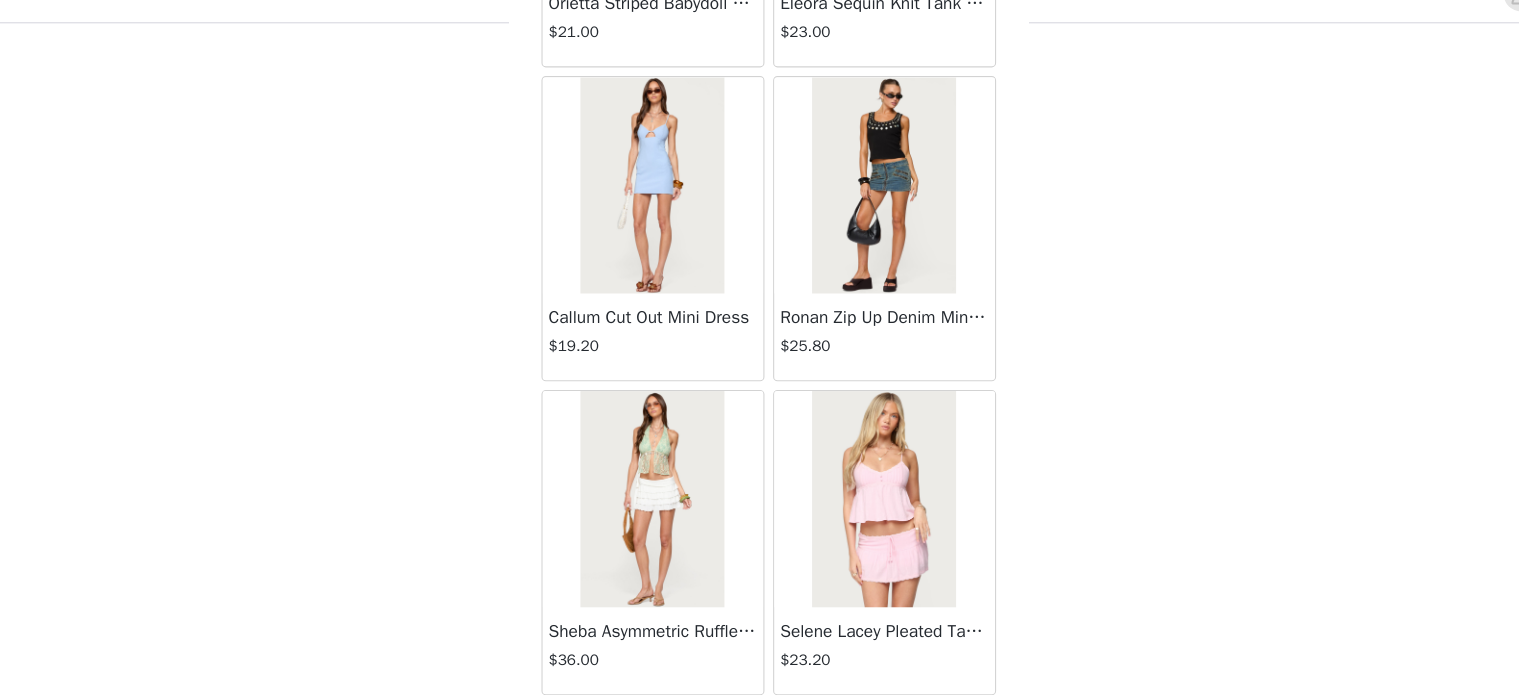 scroll, scrollTop: 11307, scrollLeft: 0, axis: vertical 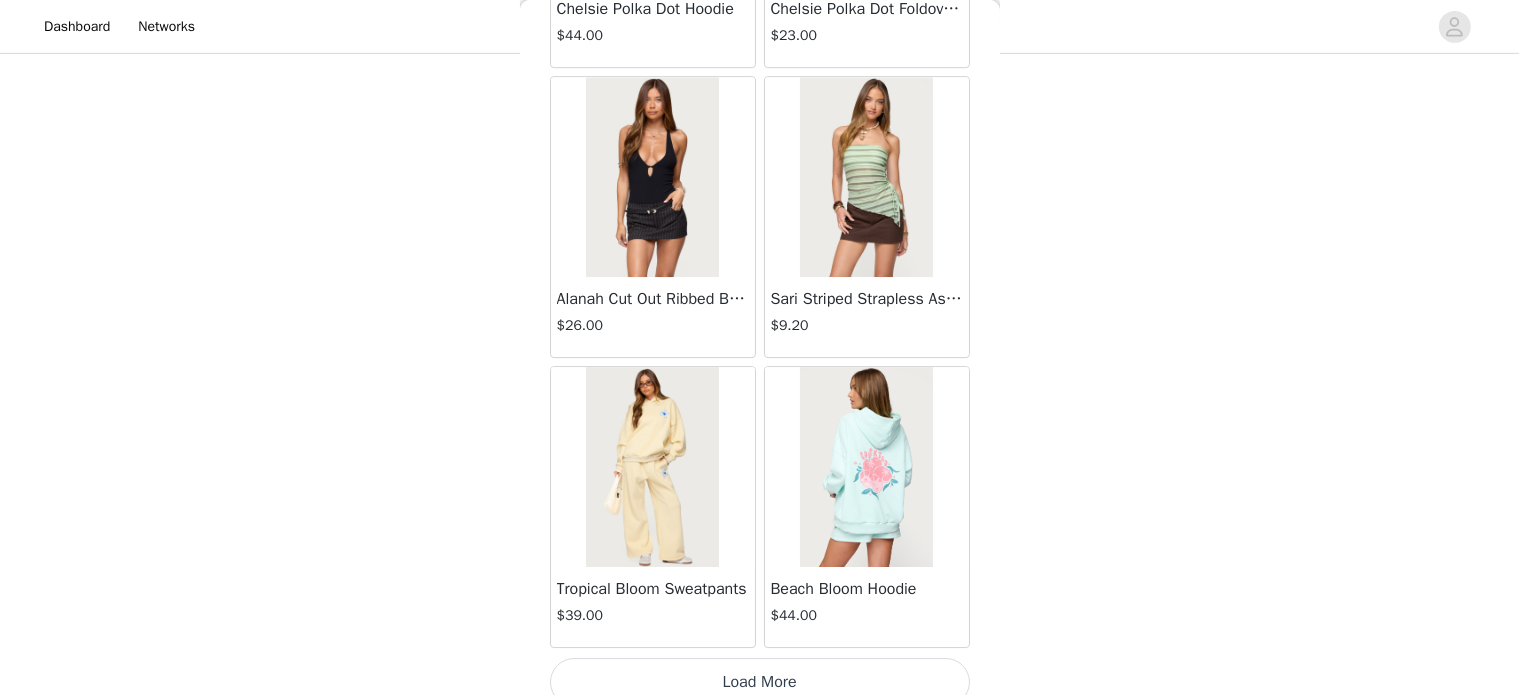 click on "Load More" at bounding box center [760, 682] 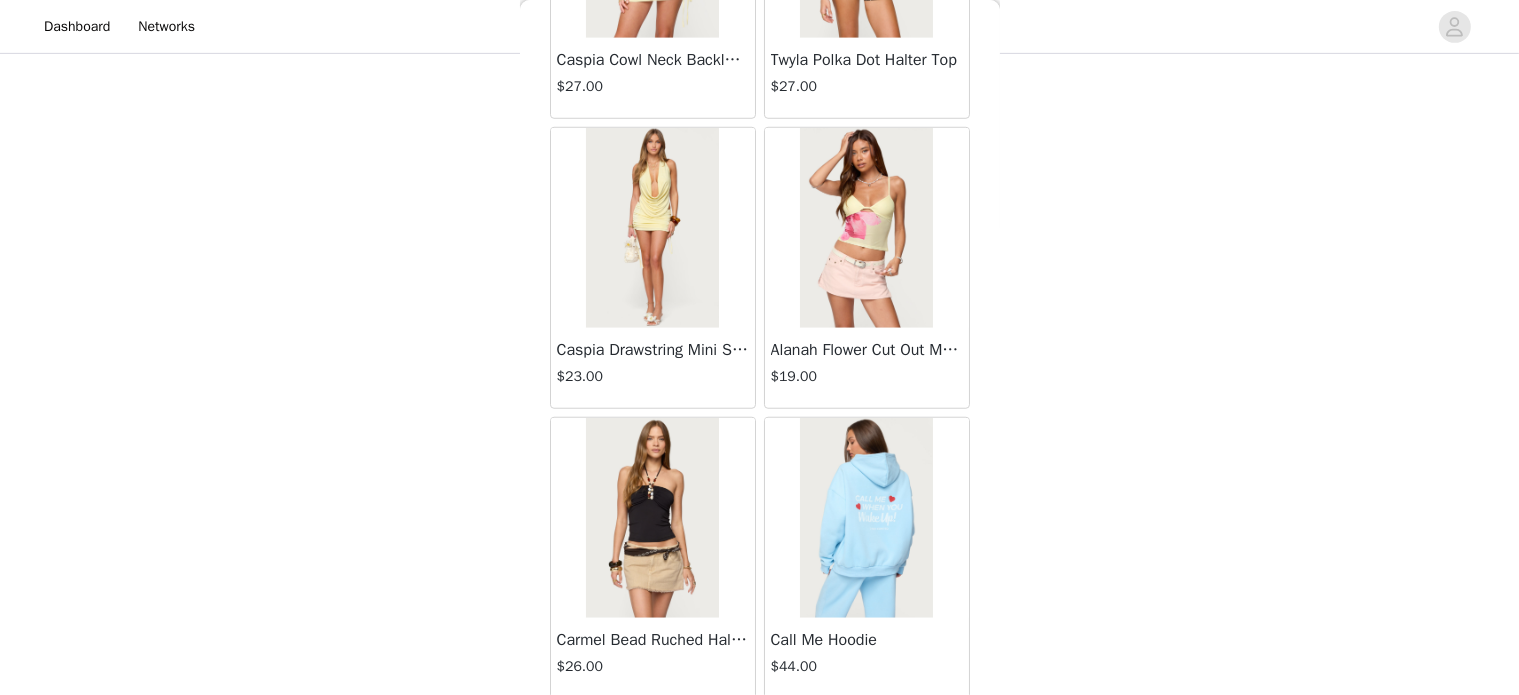 scroll, scrollTop: 16840, scrollLeft: 0, axis: vertical 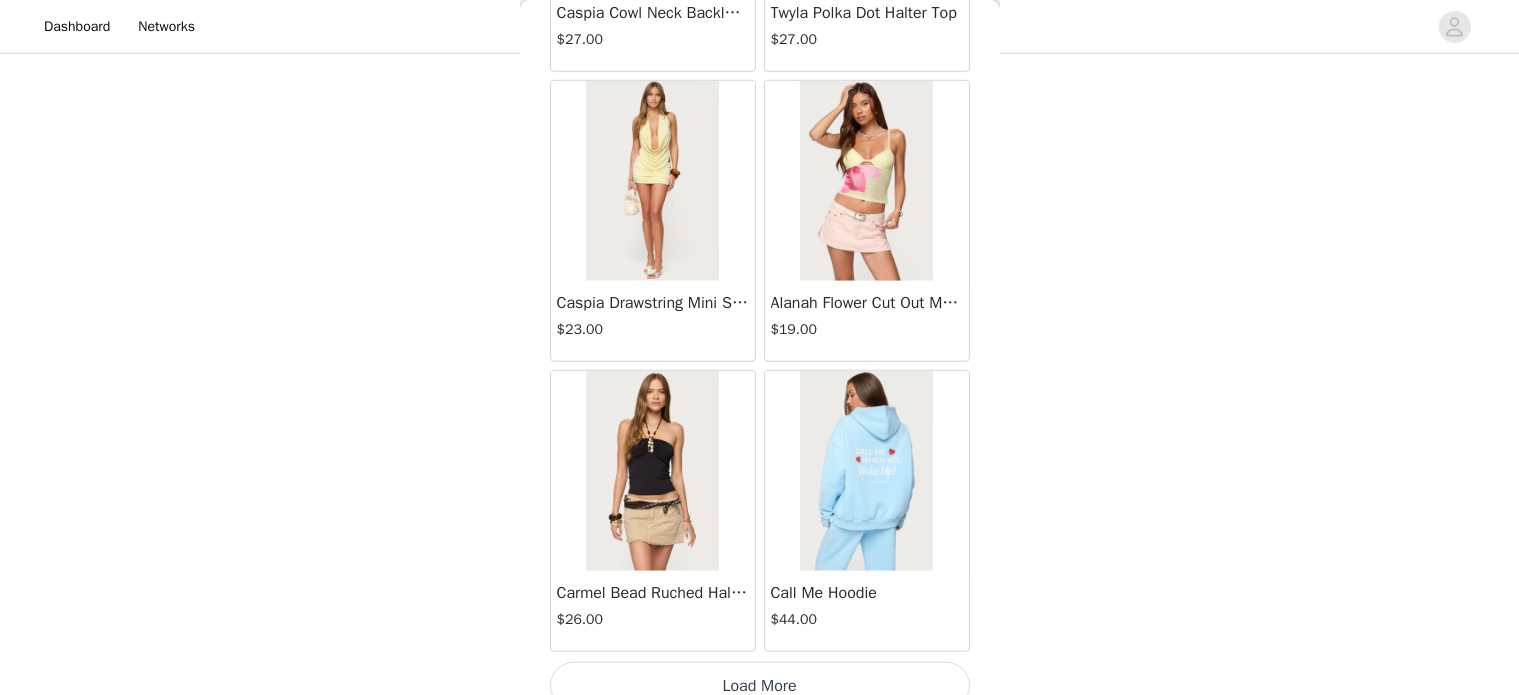 click on "Load More" at bounding box center [760, 686] 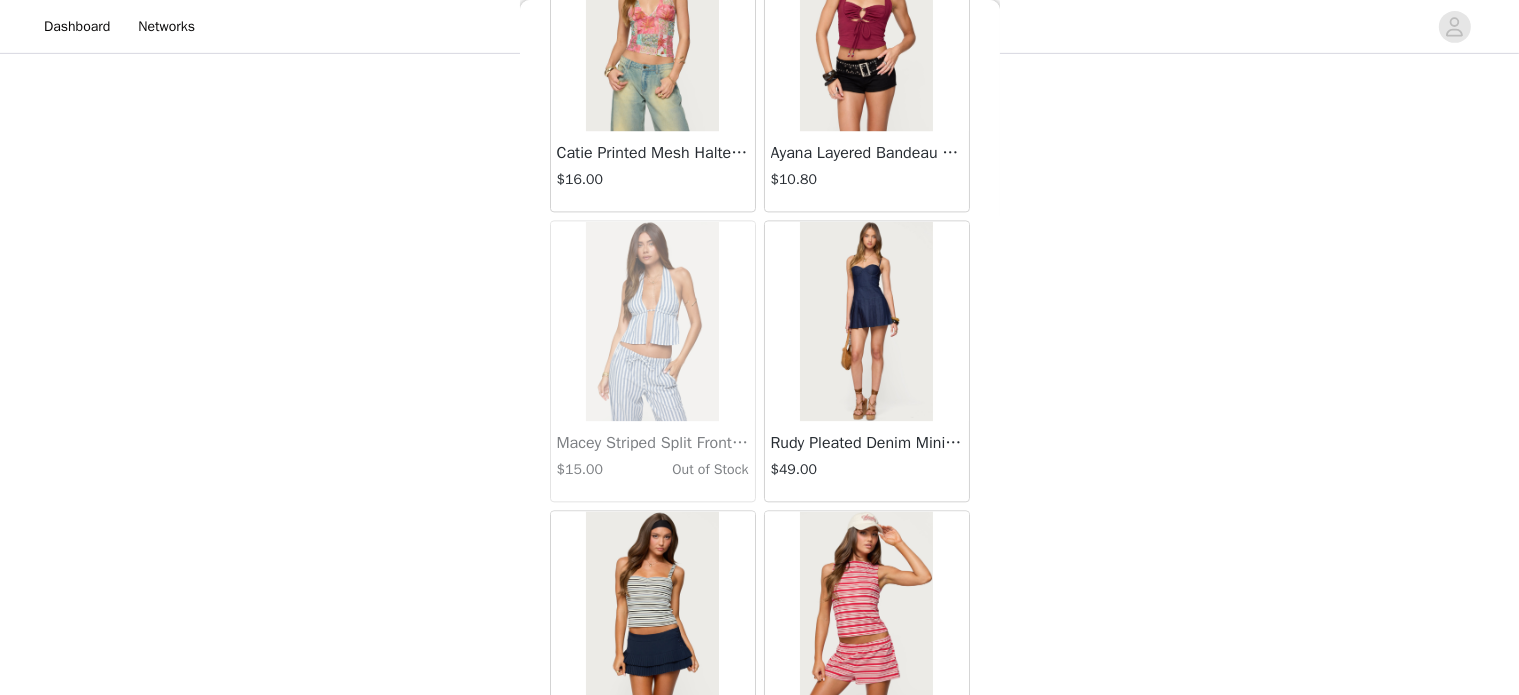 scroll, scrollTop: 19736, scrollLeft: 0, axis: vertical 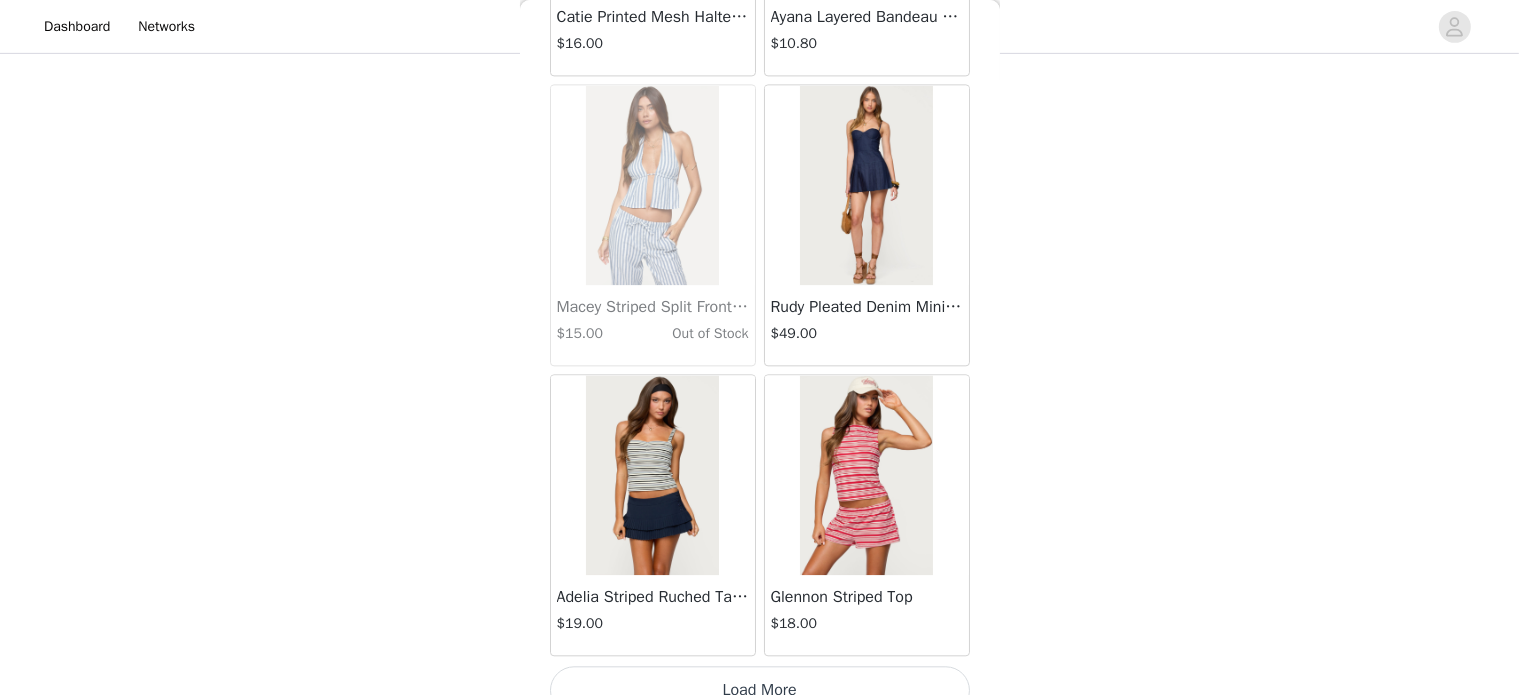 click on "Load More" at bounding box center [760, 690] 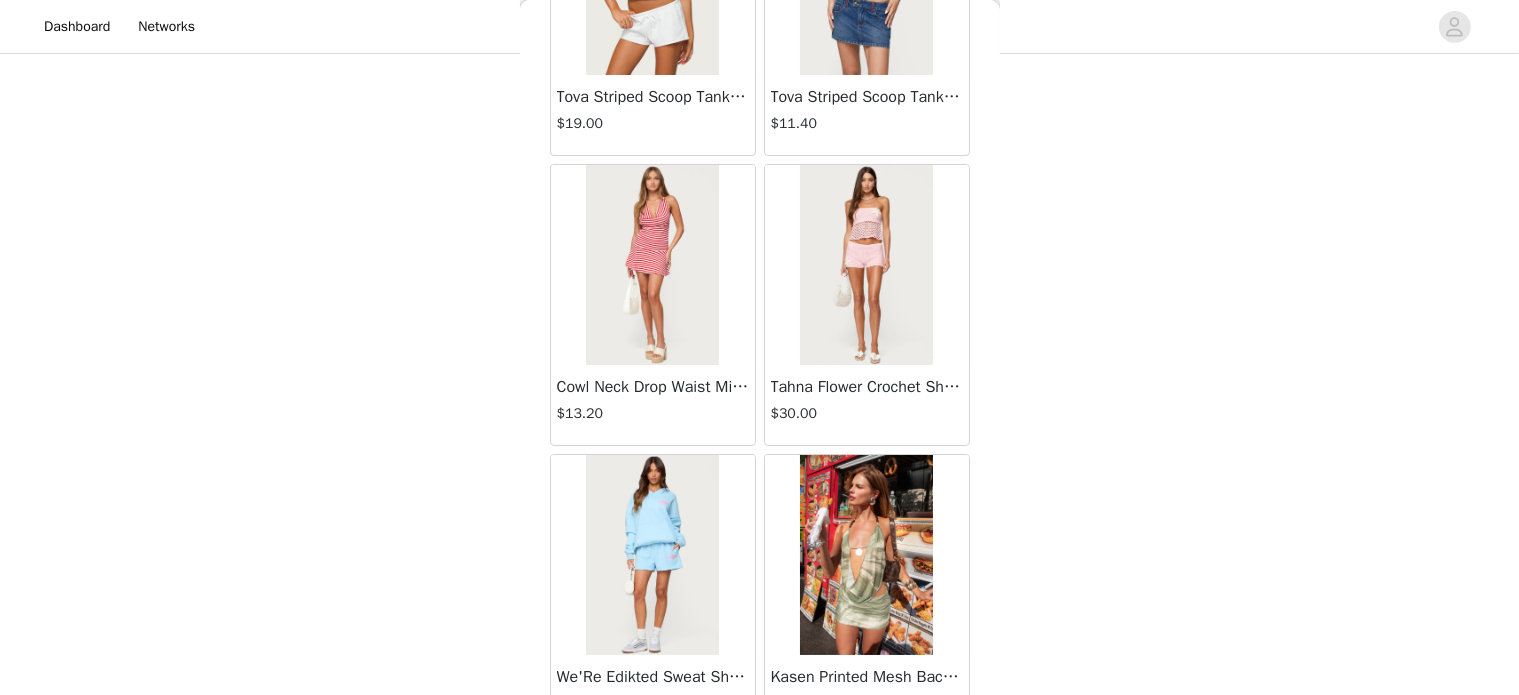 scroll, scrollTop: 22632, scrollLeft: 0, axis: vertical 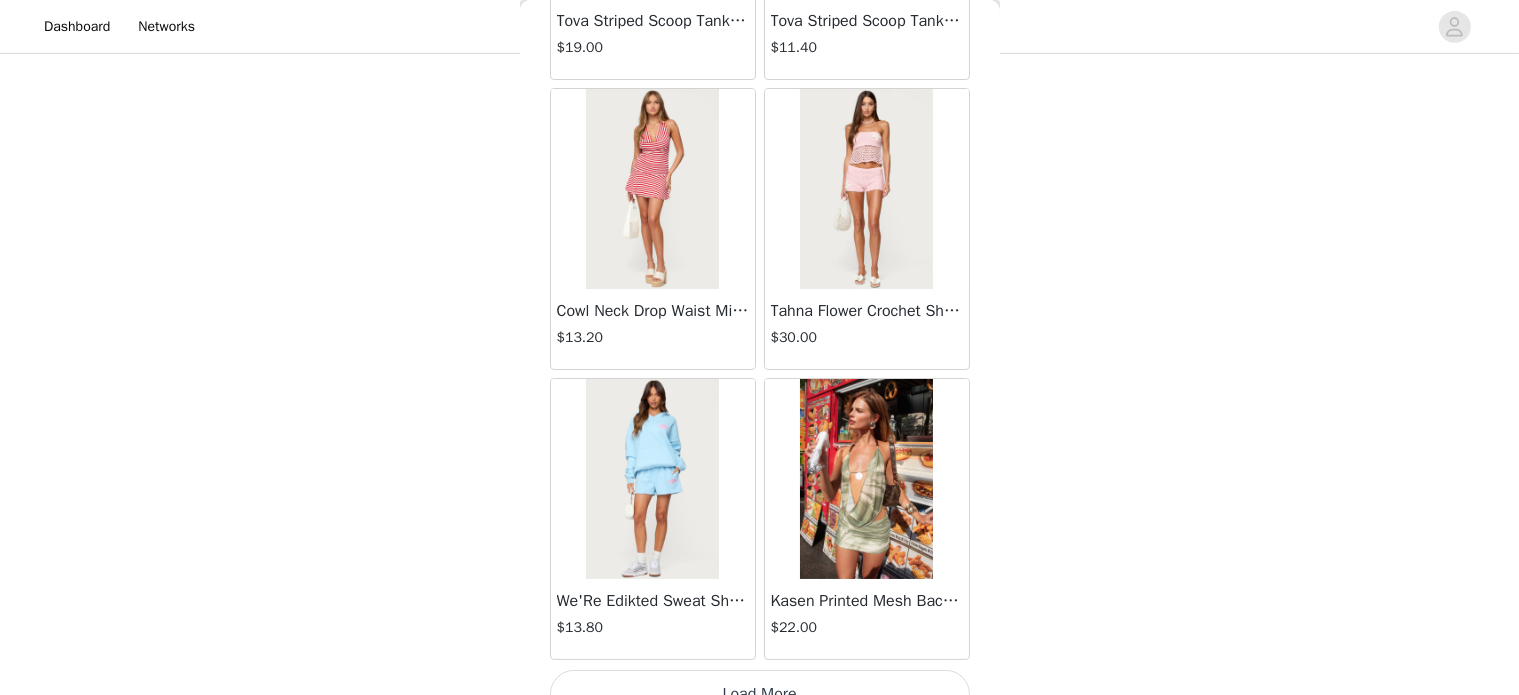 click on "Load More" at bounding box center [760, 694] 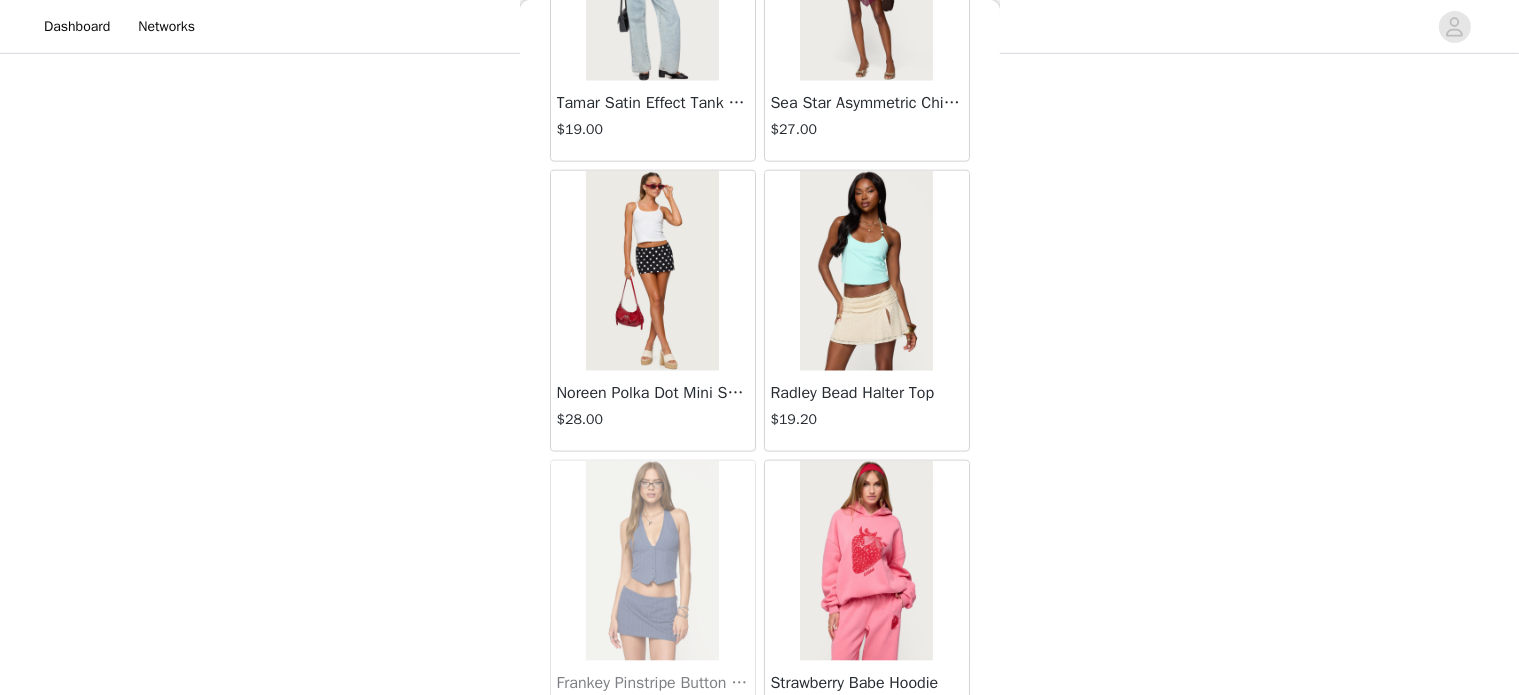 scroll, scrollTop: 25528, scrollLeft: 0, axis: vertical 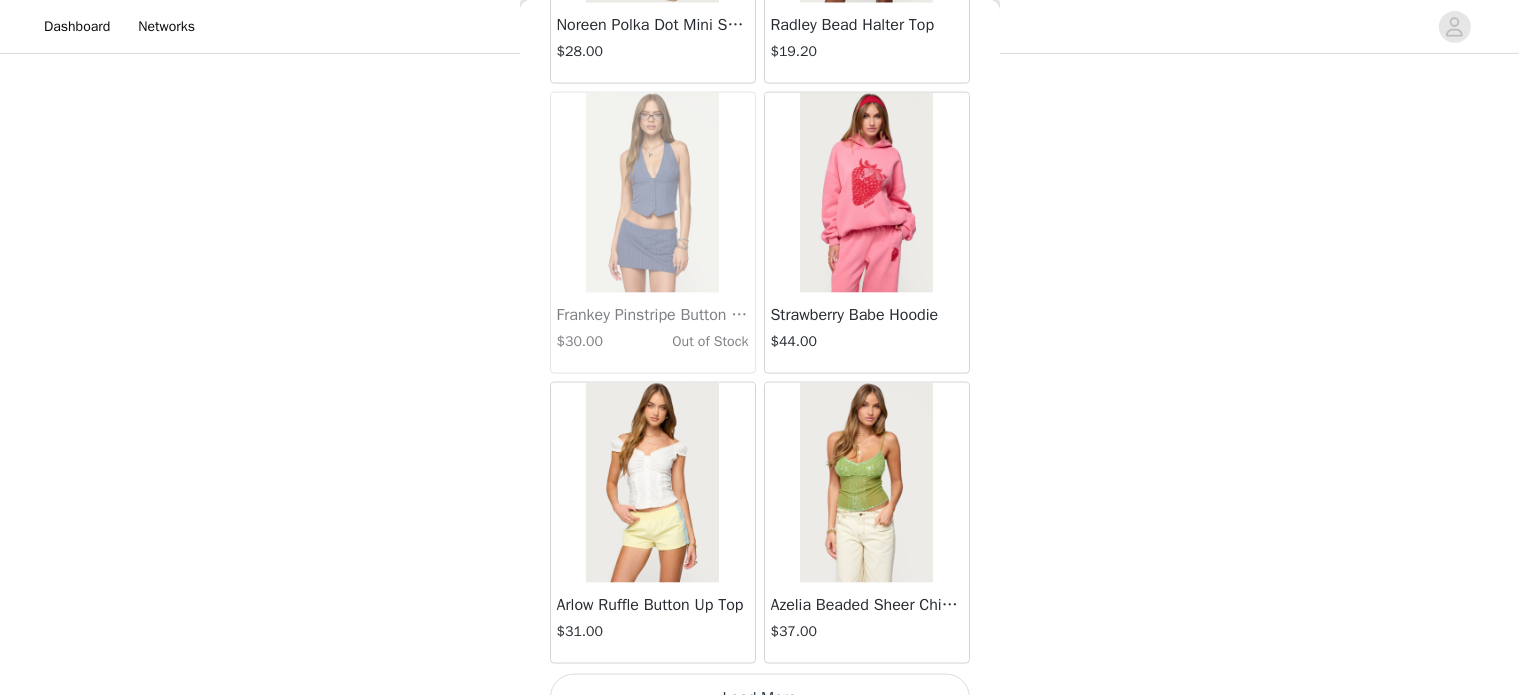 click on "Load More" at bounding box center (760, 698) 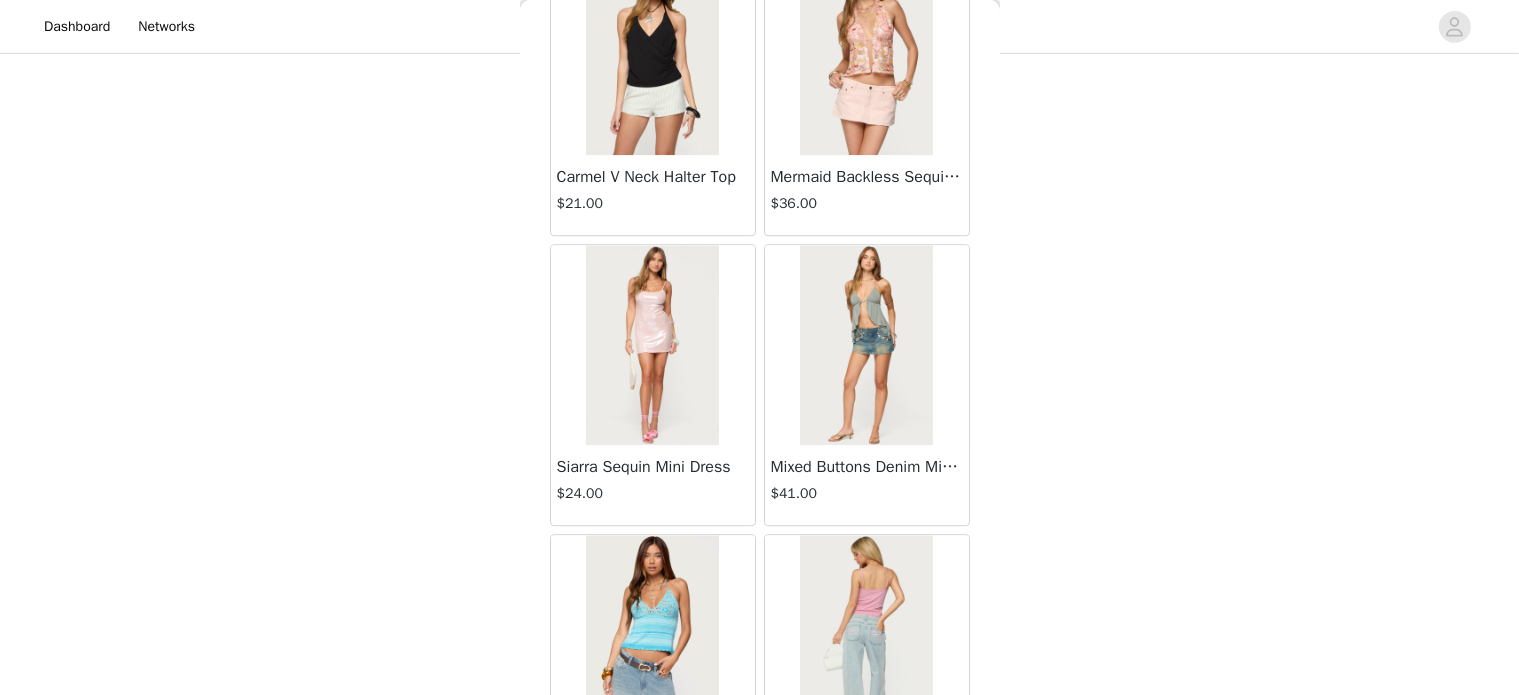 scroll, scrollTop: 28424, scrollLeft: 0, axis: vertical 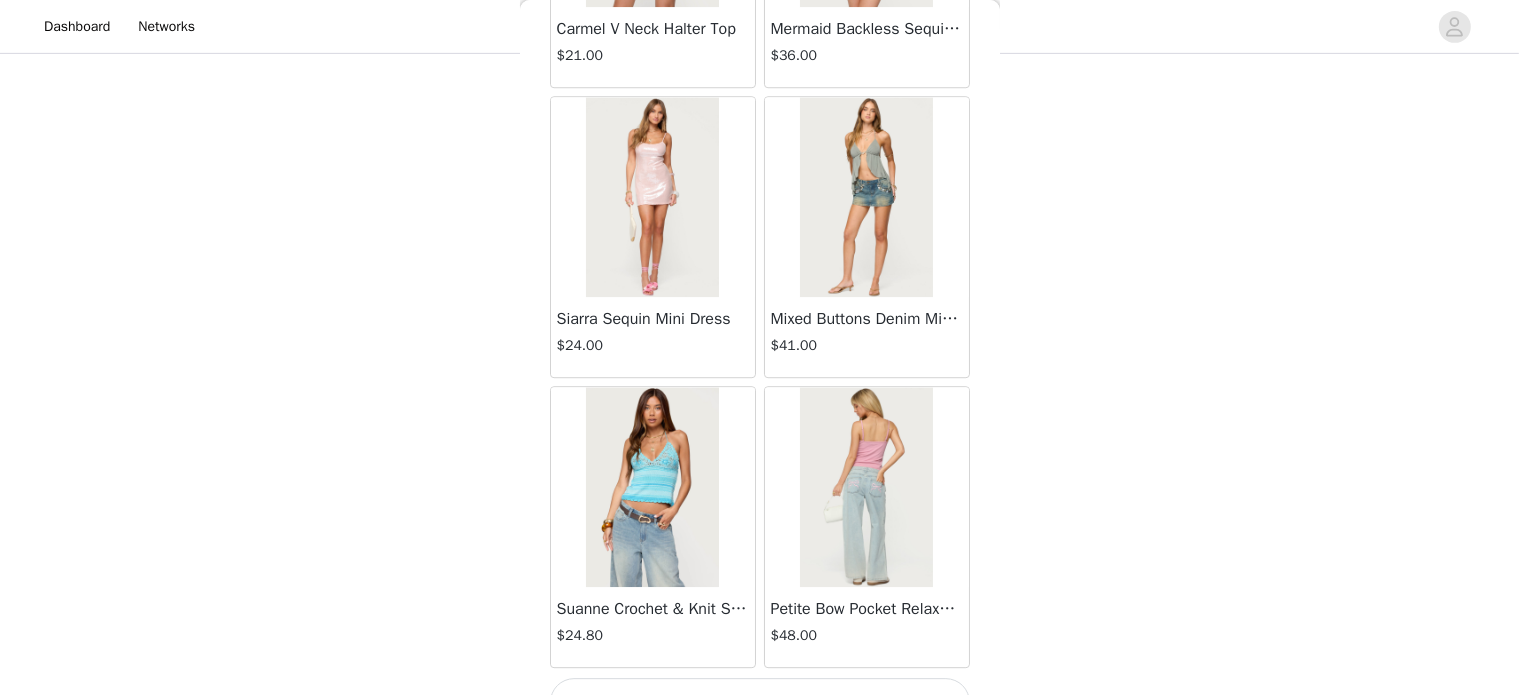 click on "Load More" at bounding box center (760, 702) 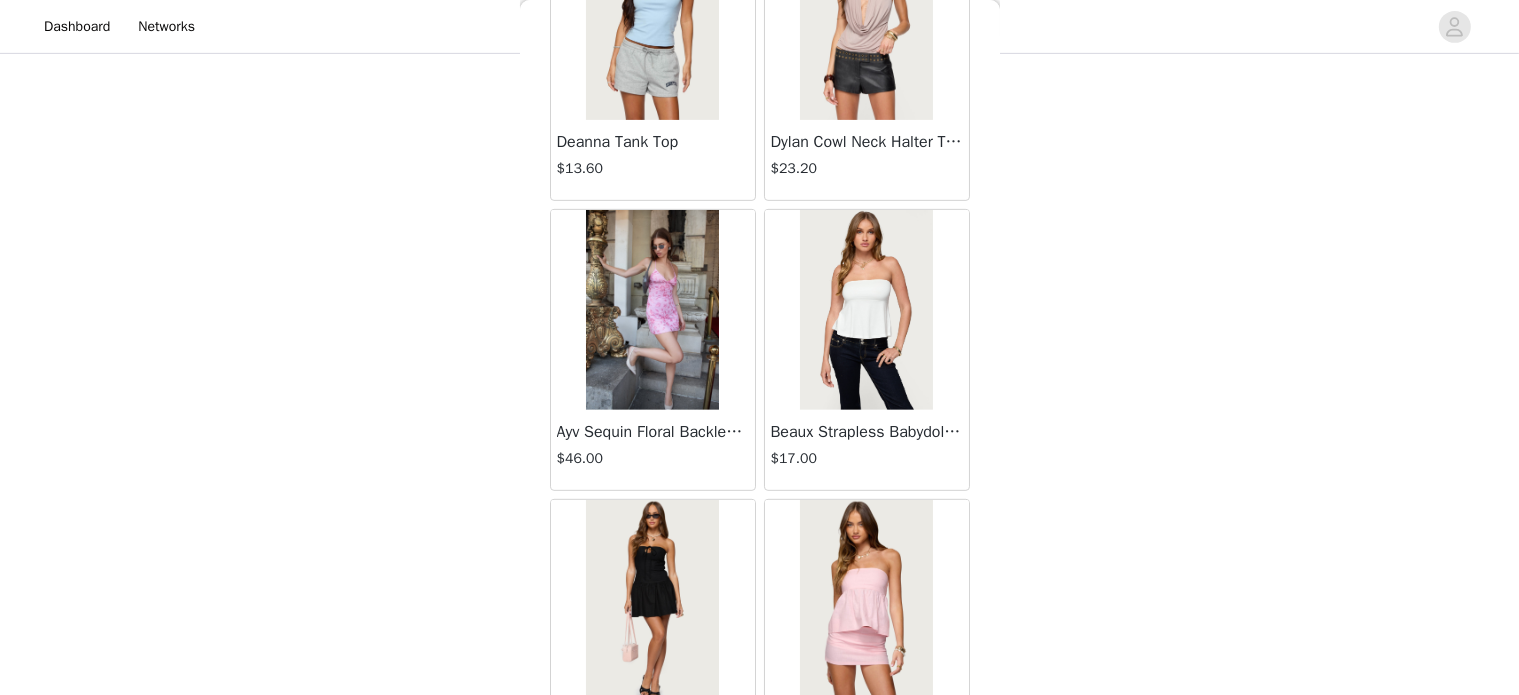 scroll, scrollTop: 31320, scrollLeft: 0, axis: vertical 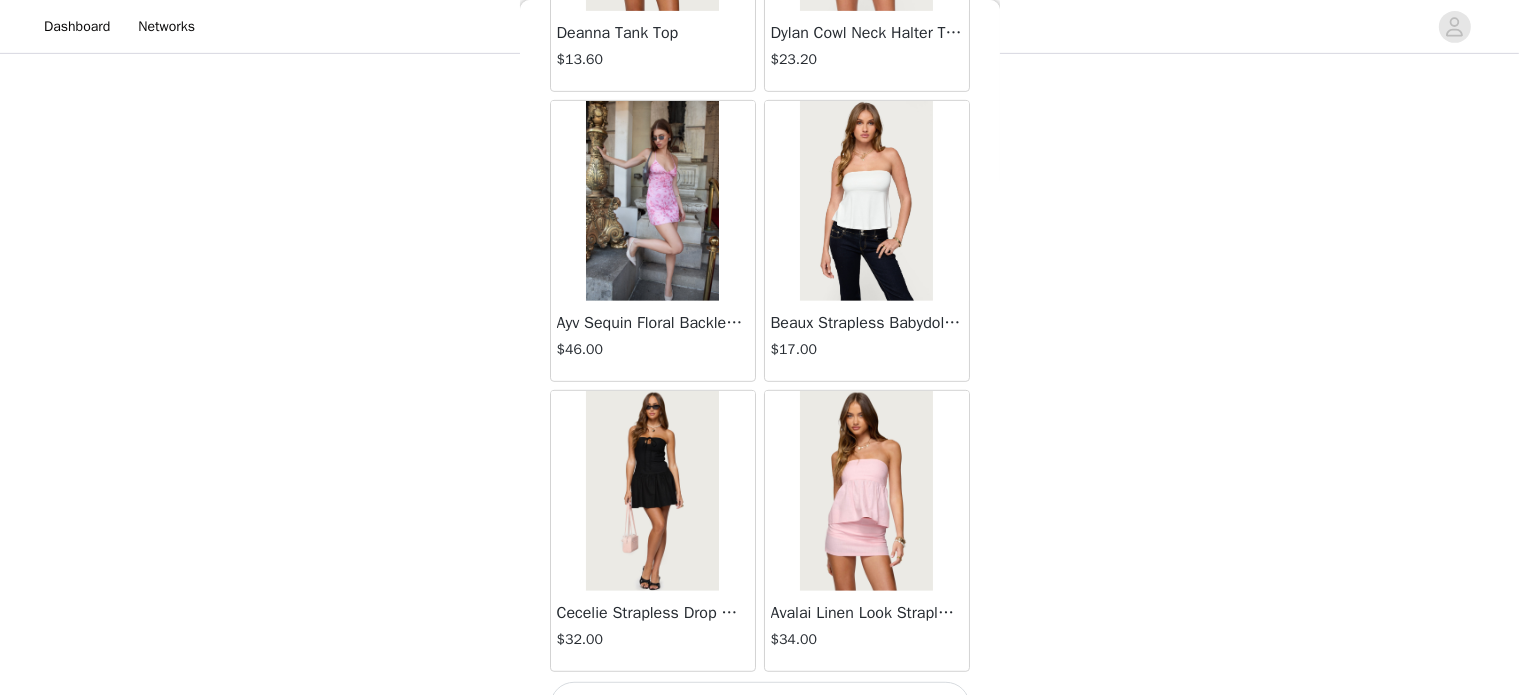 click on "Load More" at bounding box center (760, 706) 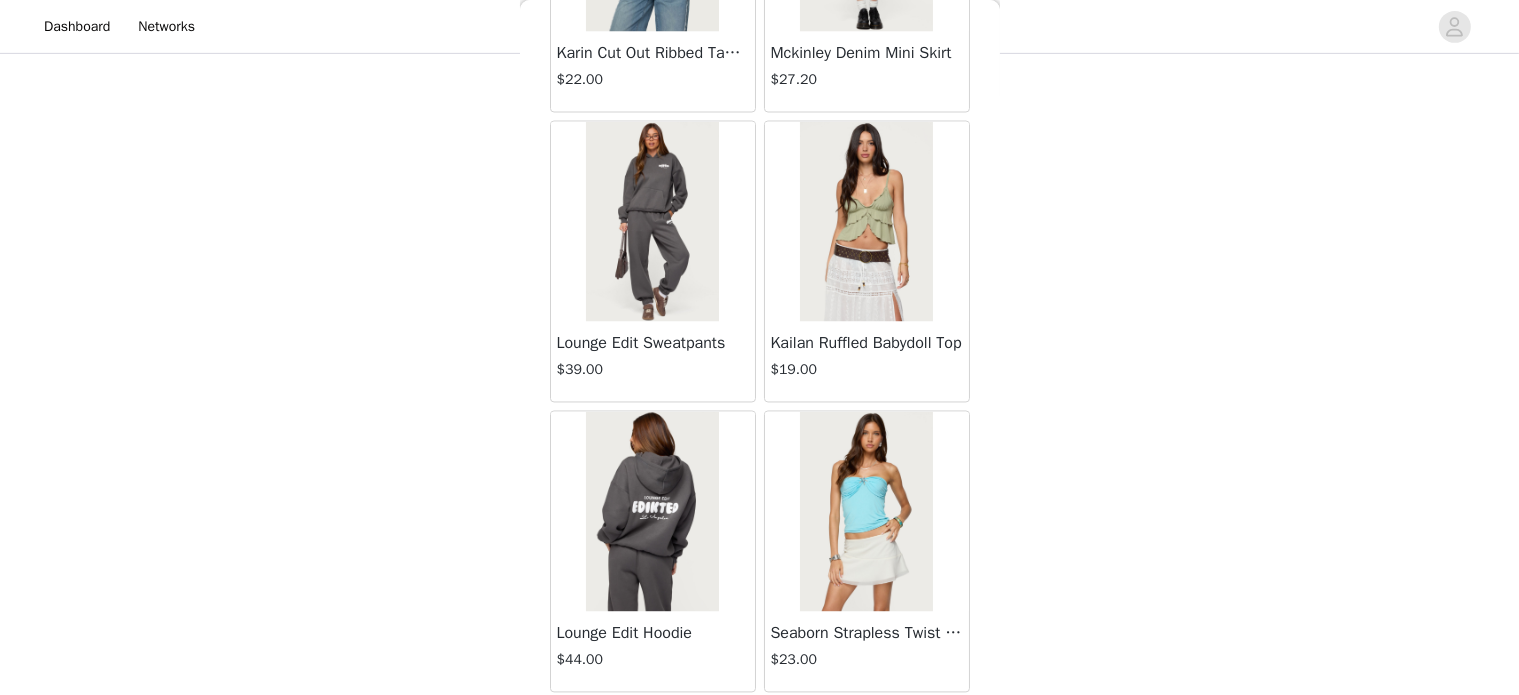 scroll, scrollTop: 34216, scrollLeft: 0, axis: vertical 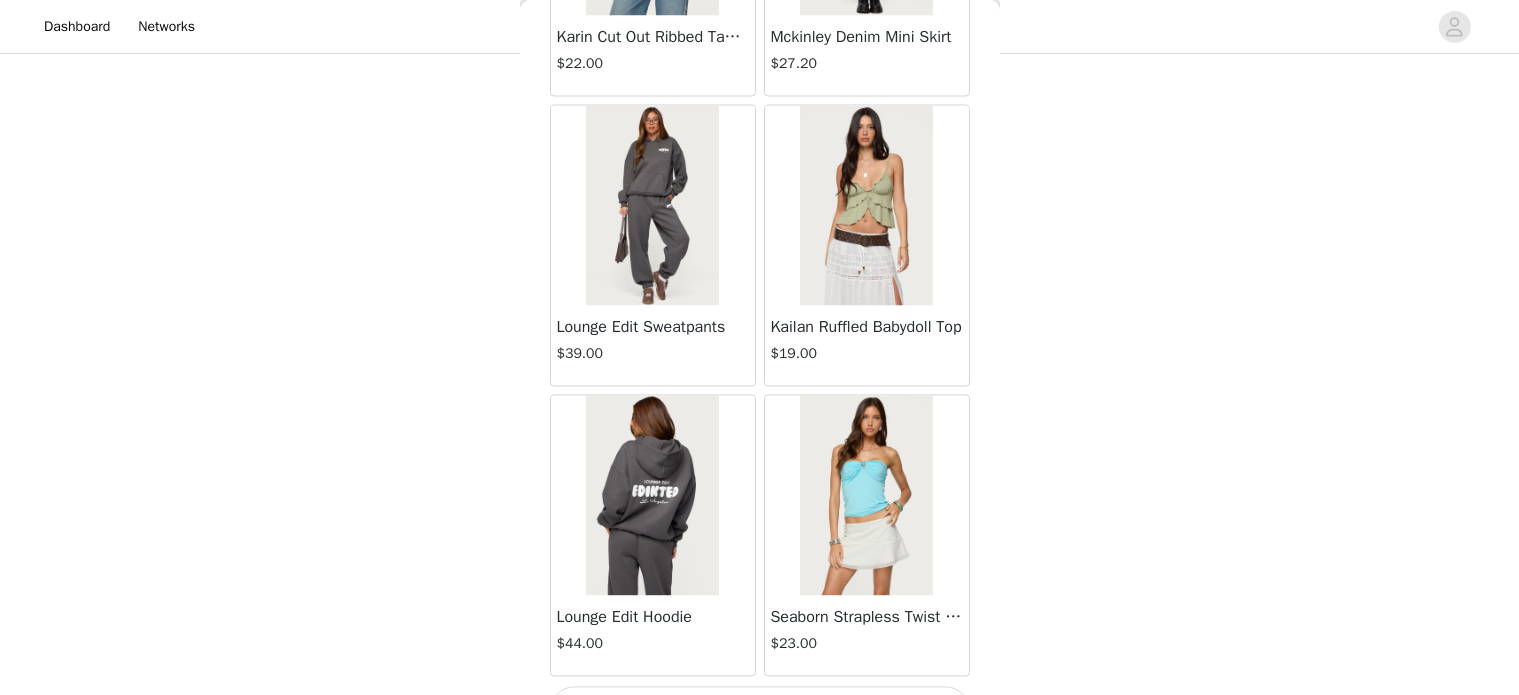 click on "Load More" at bounding box center (760, 710) 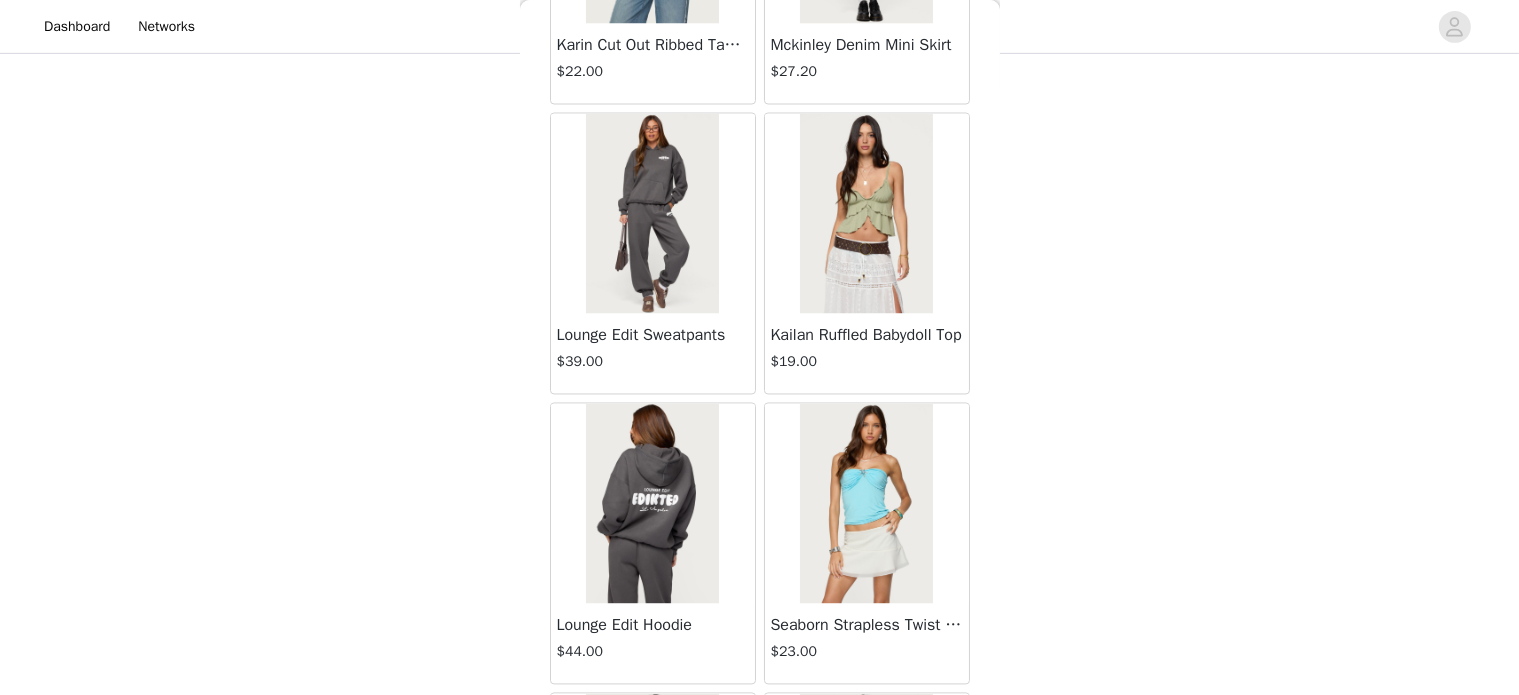 scroll, scrollTop: 34216, scrollLeft: 0, axis: vertical 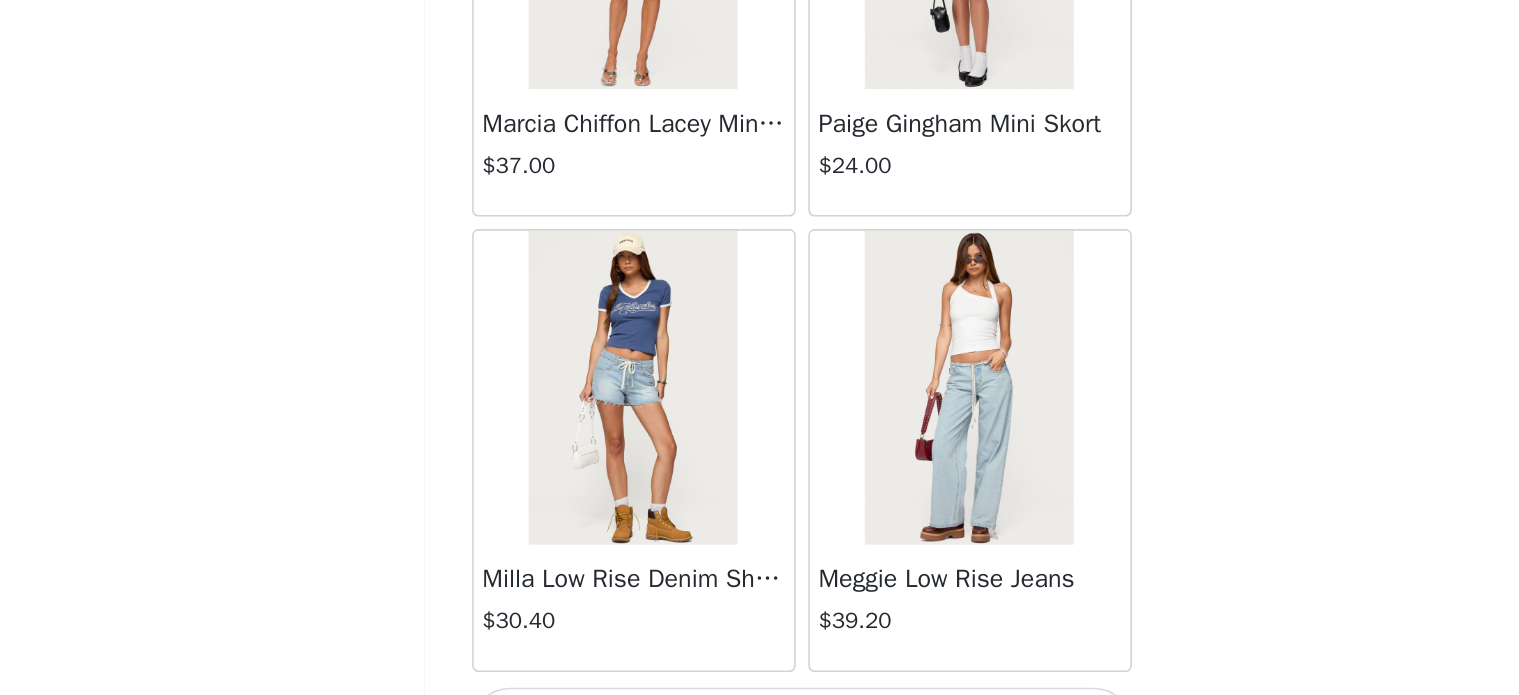 click on "Load More" at bounding box center [760, 714] 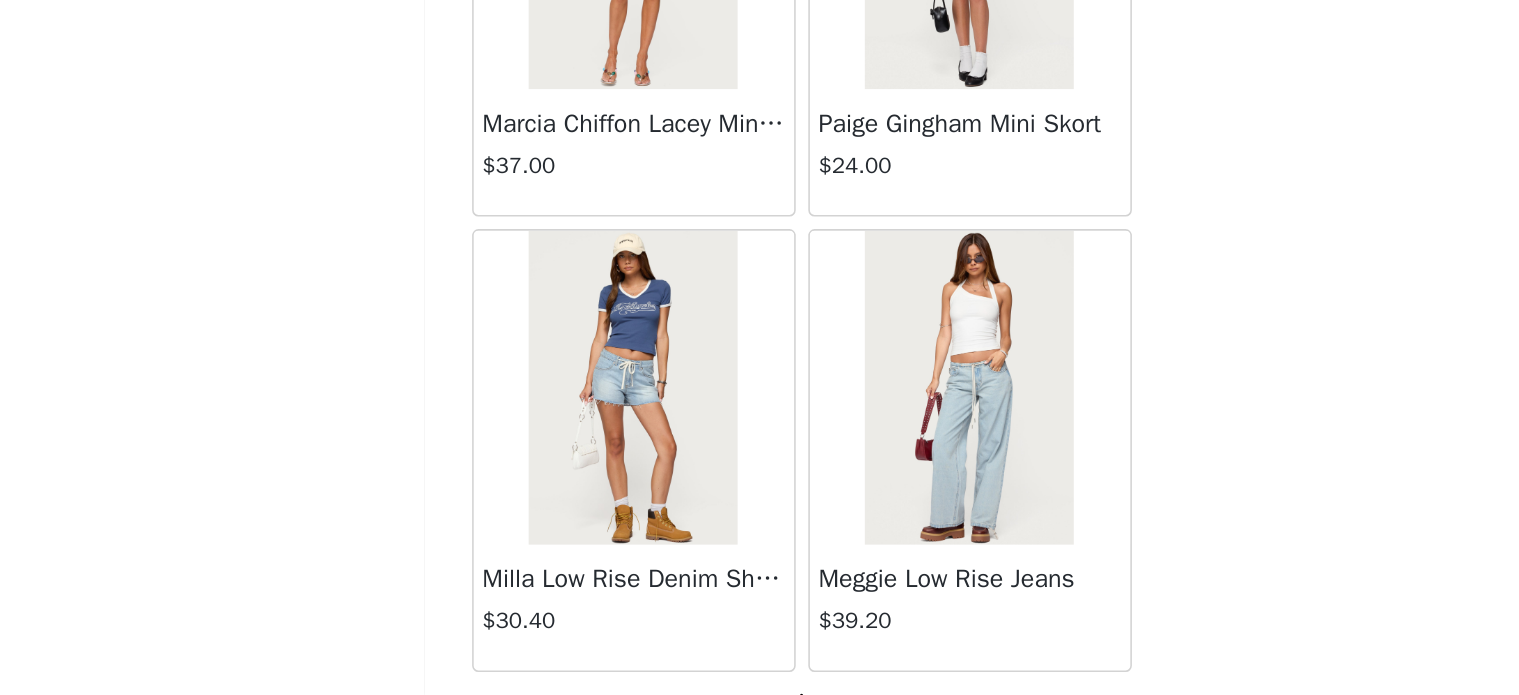 scroll, scrollTop: 37104, scrollLeft: 0, axis: vertical 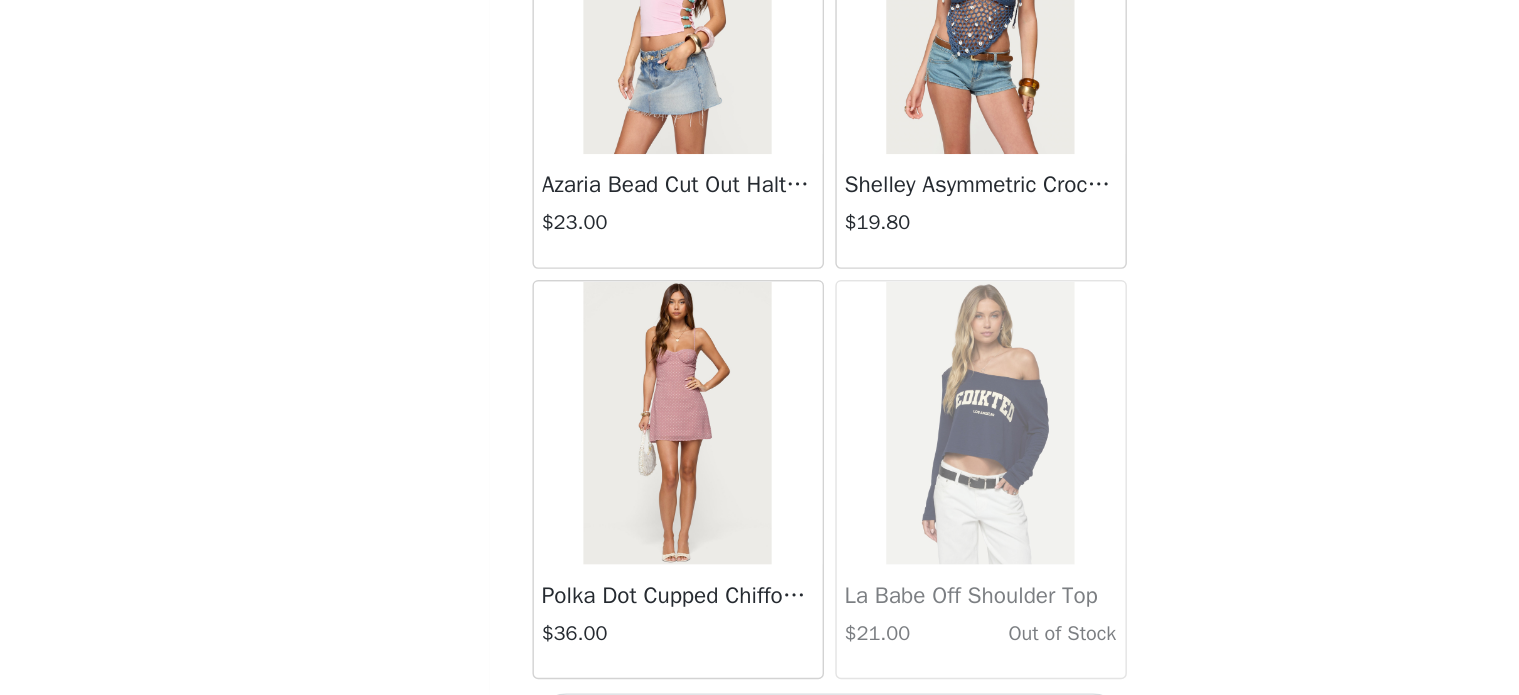 click on "Load More" at bounding box center [760, 718] 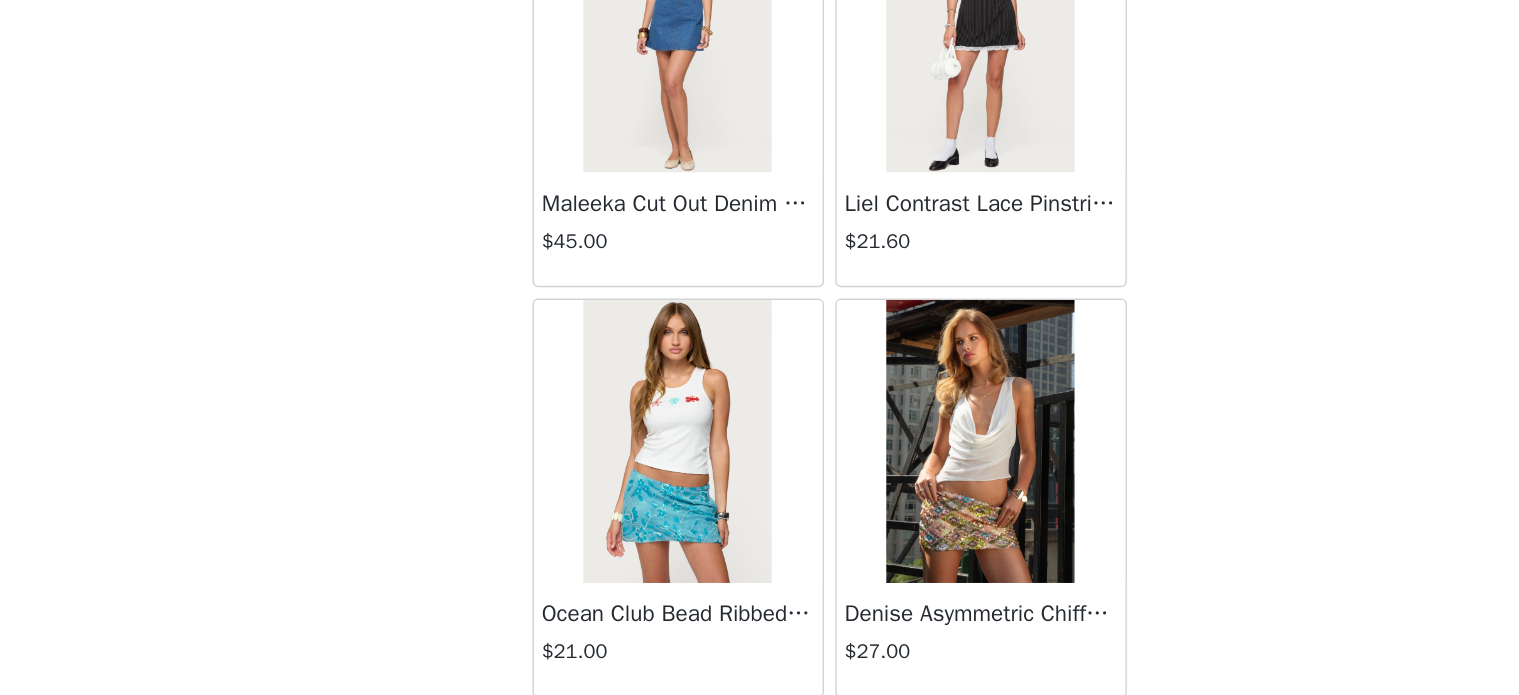 scroll, scrollTop: 42904, scrollLeft: 0, axis: vertical 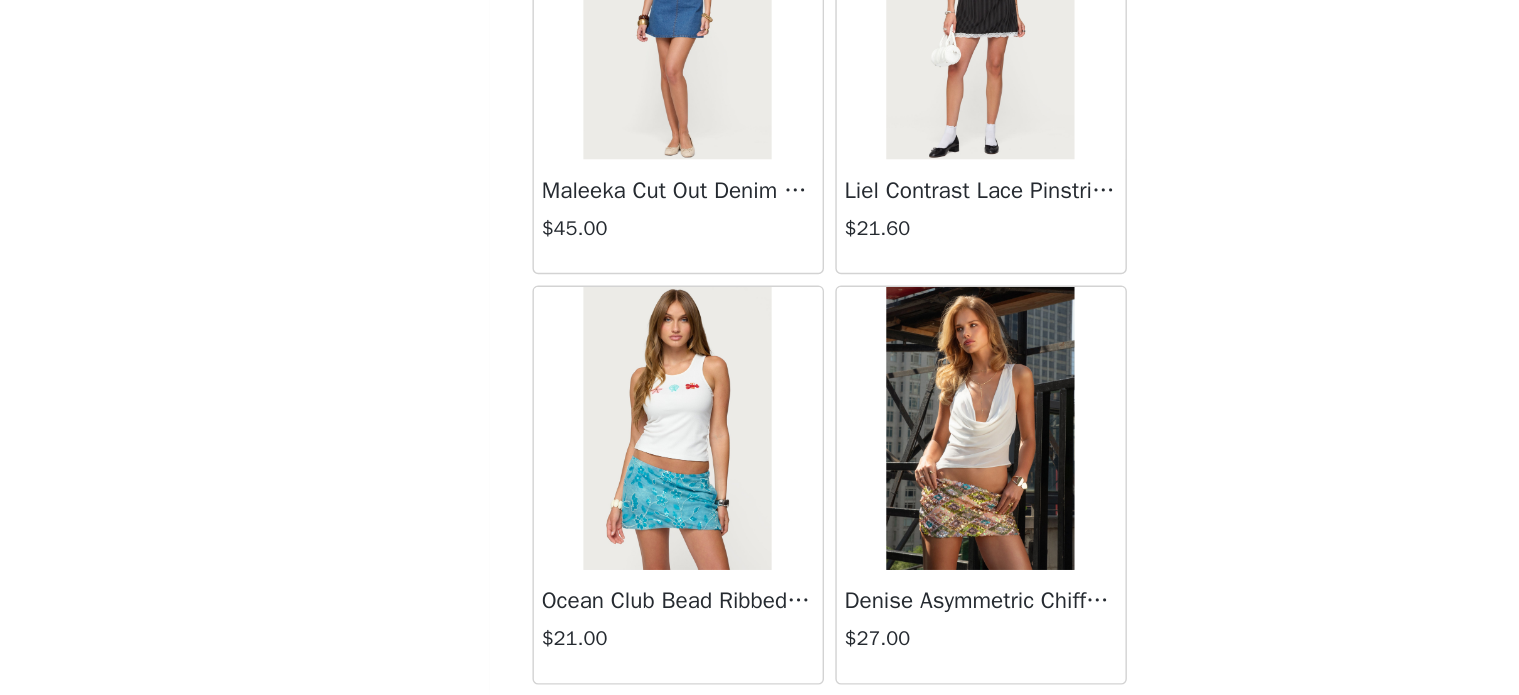 click on "Load More" at bounding box center [760, 722] 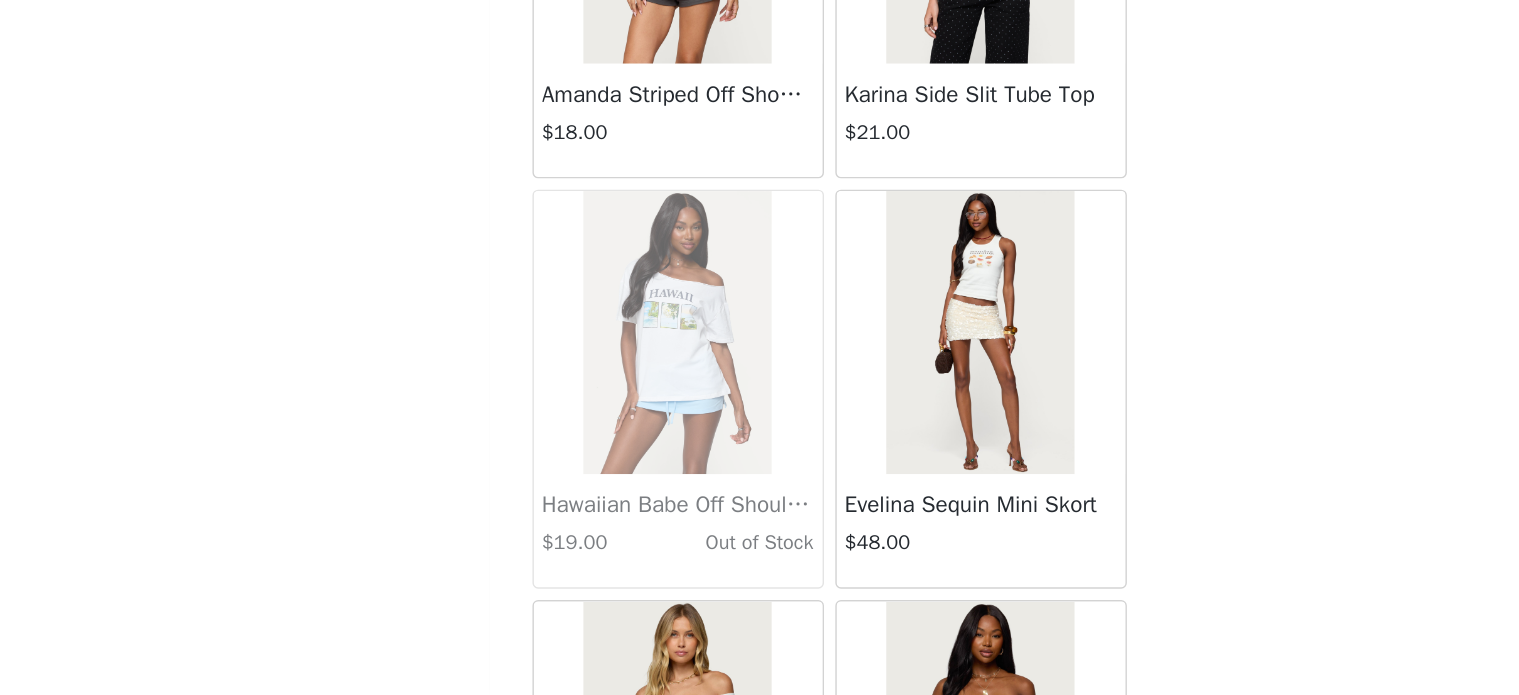 scroll, scrollTop: 44407, scrollLeft: 0, axis: vertical 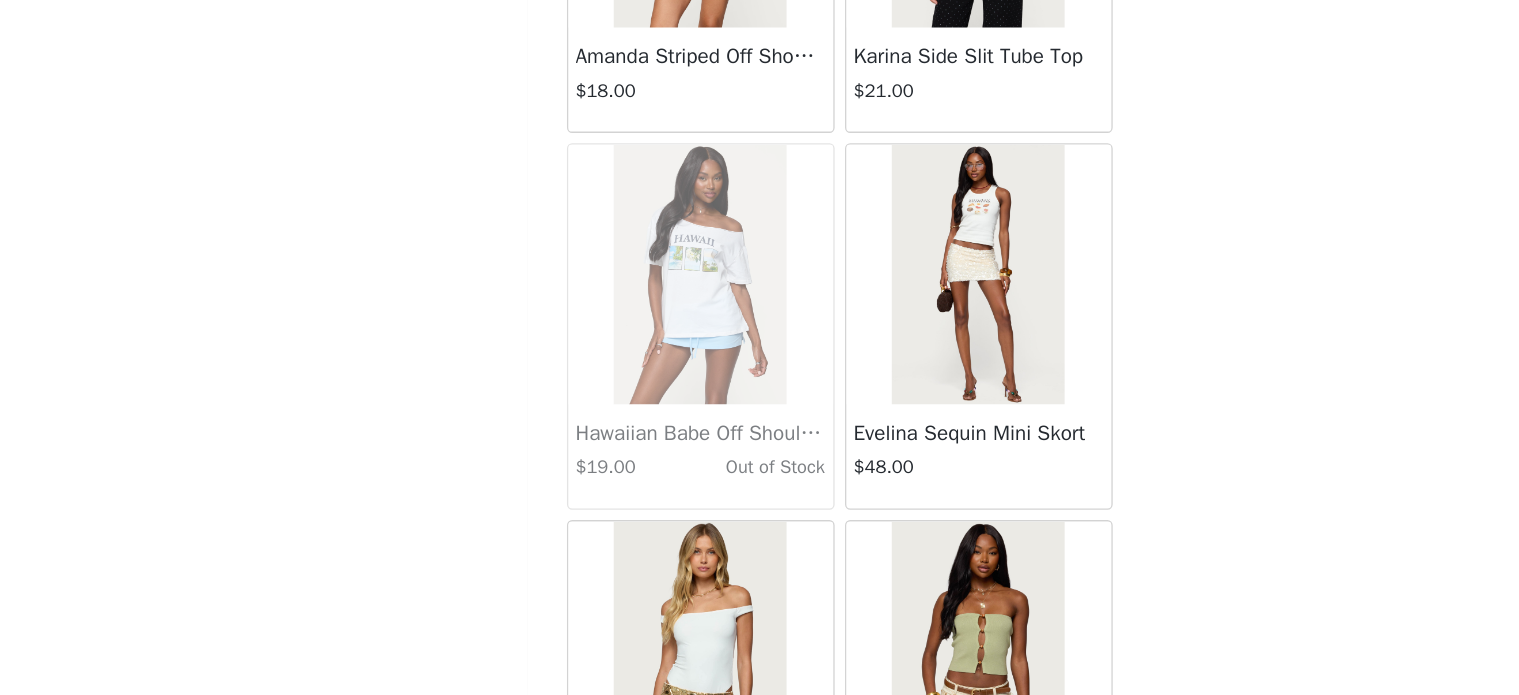 drag, startPoint x: 834, startPoint y: 359, endPoint x: 1173, endPoint y: 443, distance: 349.25204 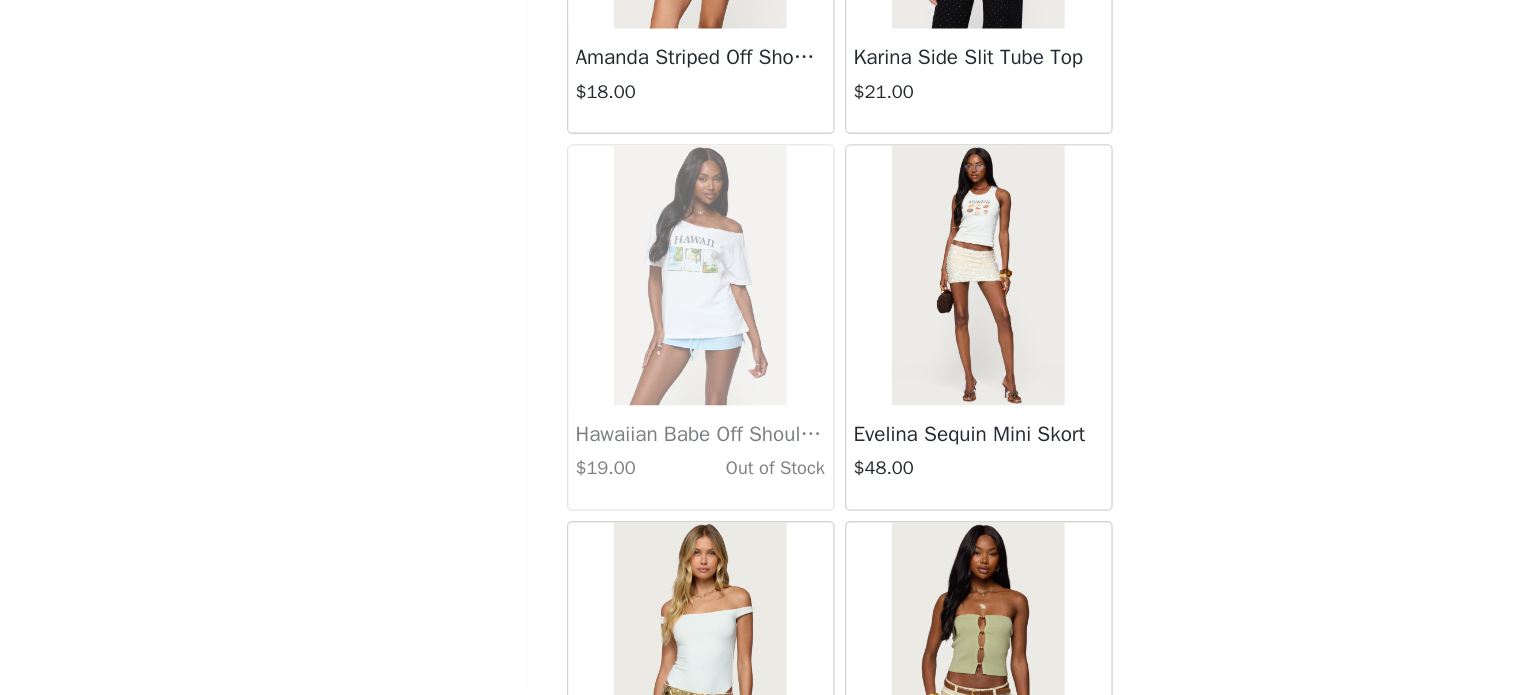 scroll, scrollTop: 920, scrollLeft: 0, axis: vertical 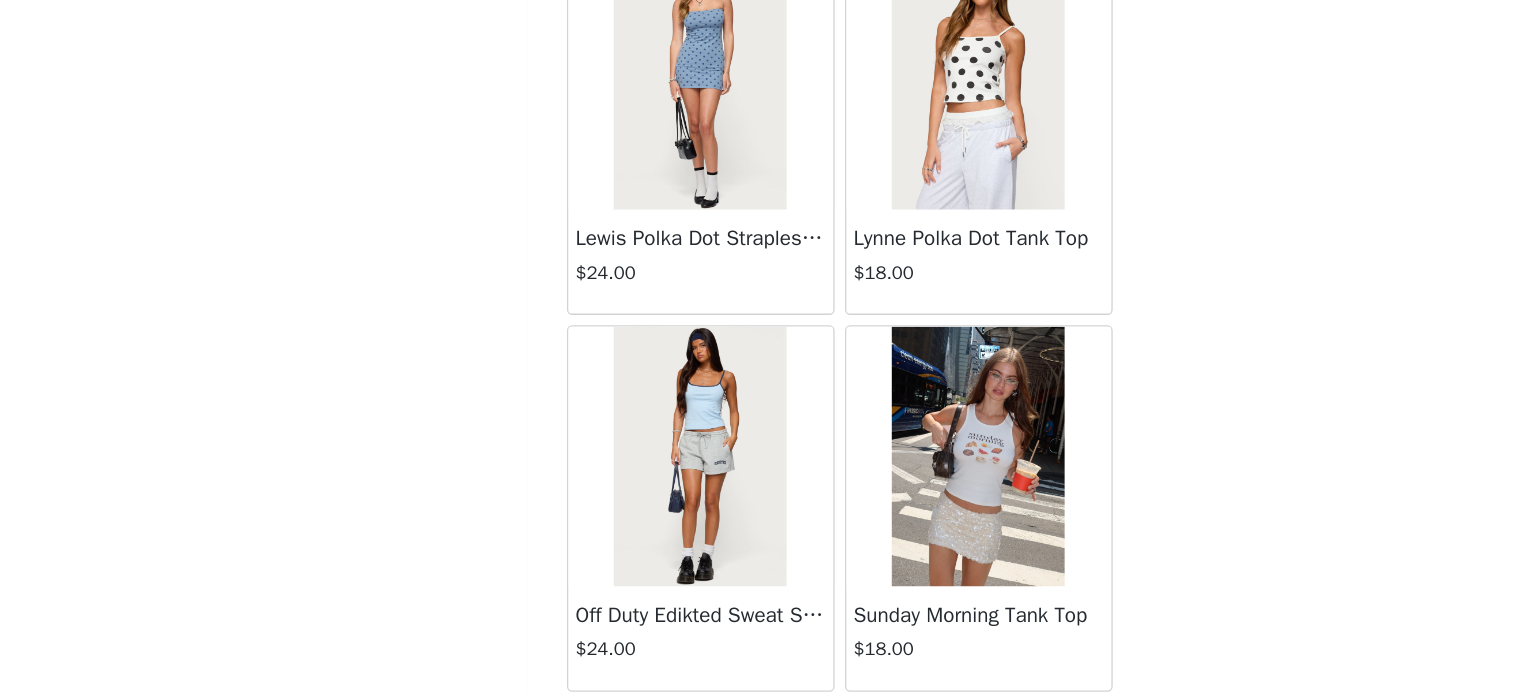 click on "Load More" at bounding box center [760, 726] 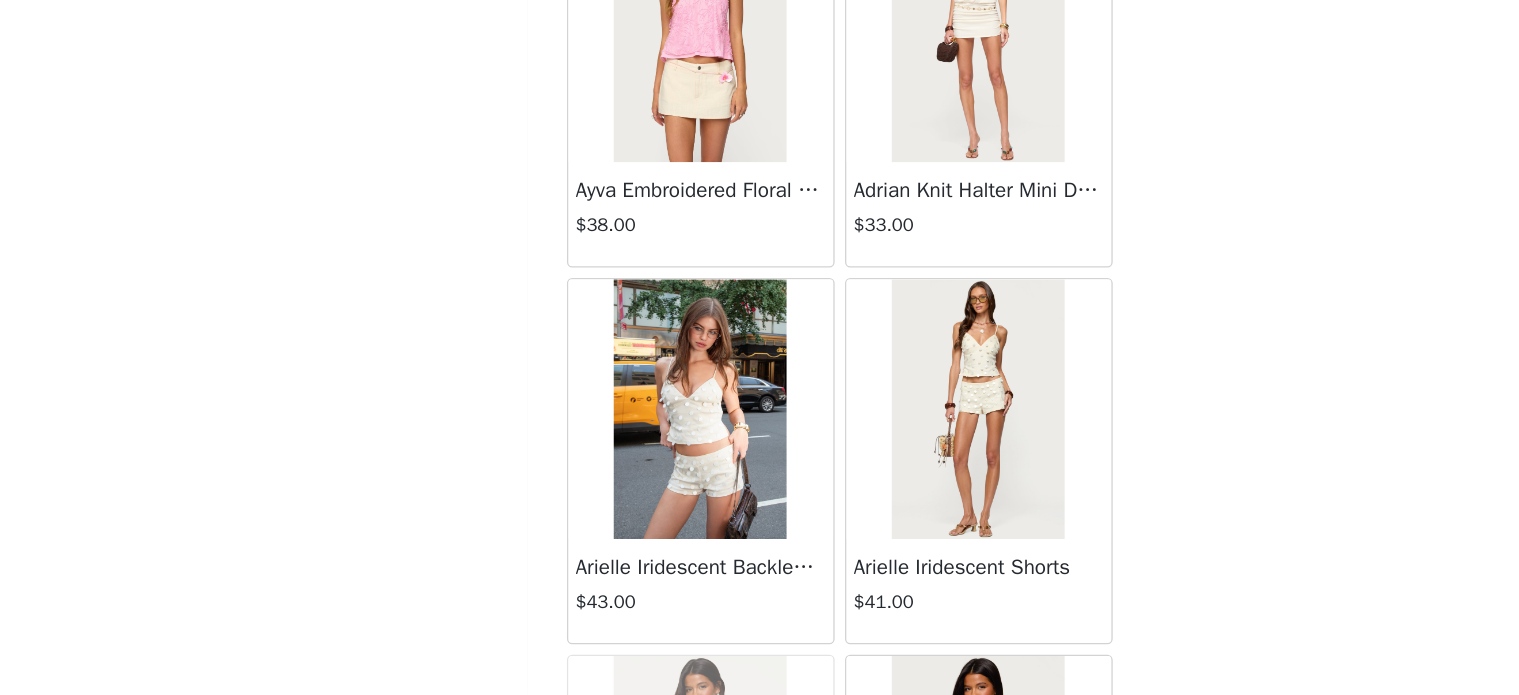 scroll, scrollTop: 46416, scrollLeft: 0, axis: vertical 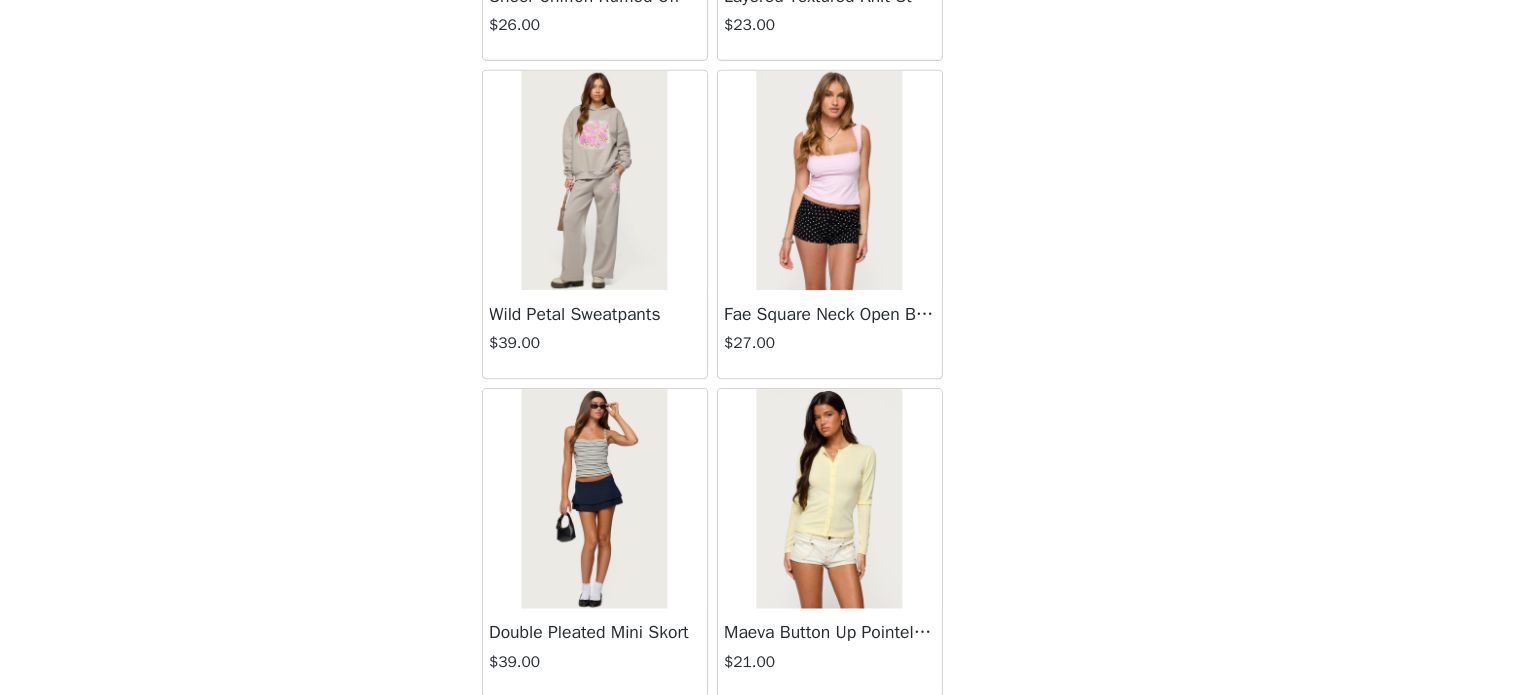 click on "Load More" at bounding box center (760, 730) 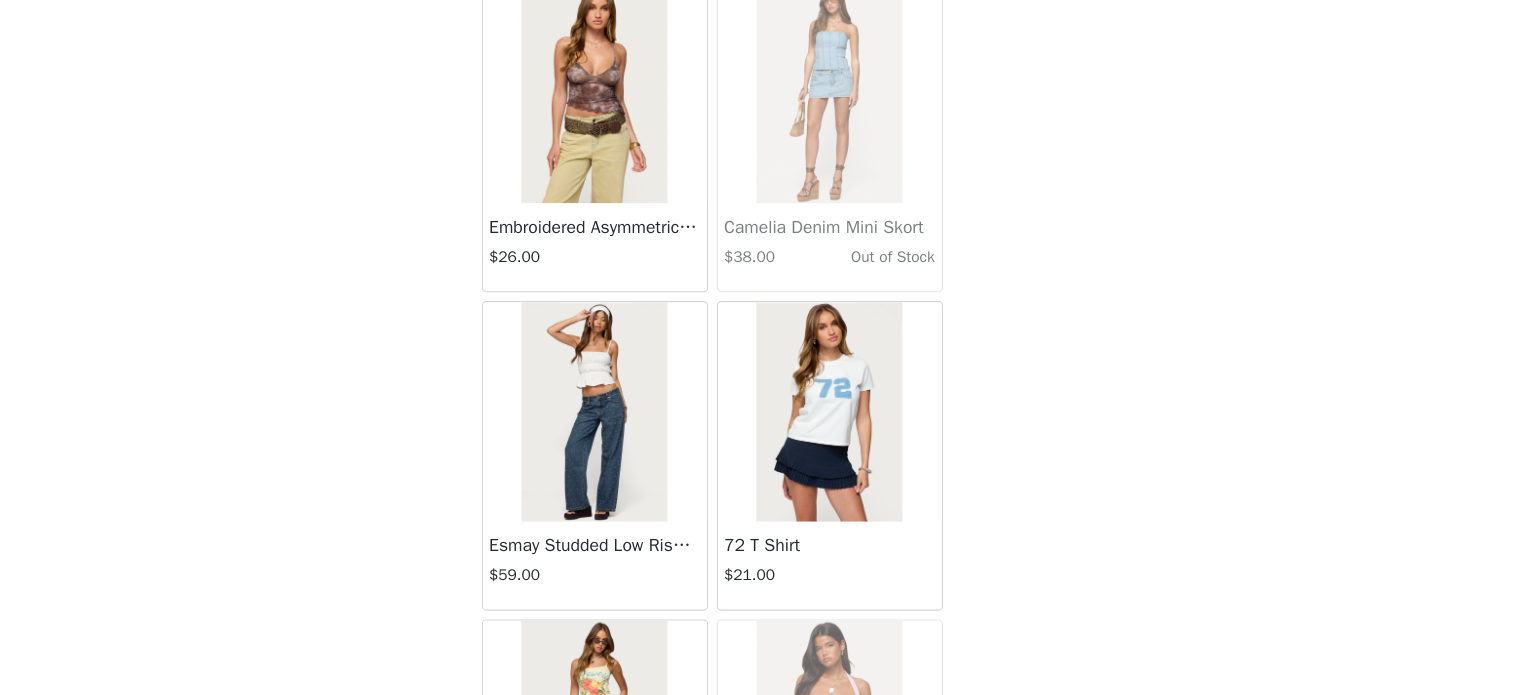 scroll, scrollTop: 49648, scrollLeft: 0, axis: vertical 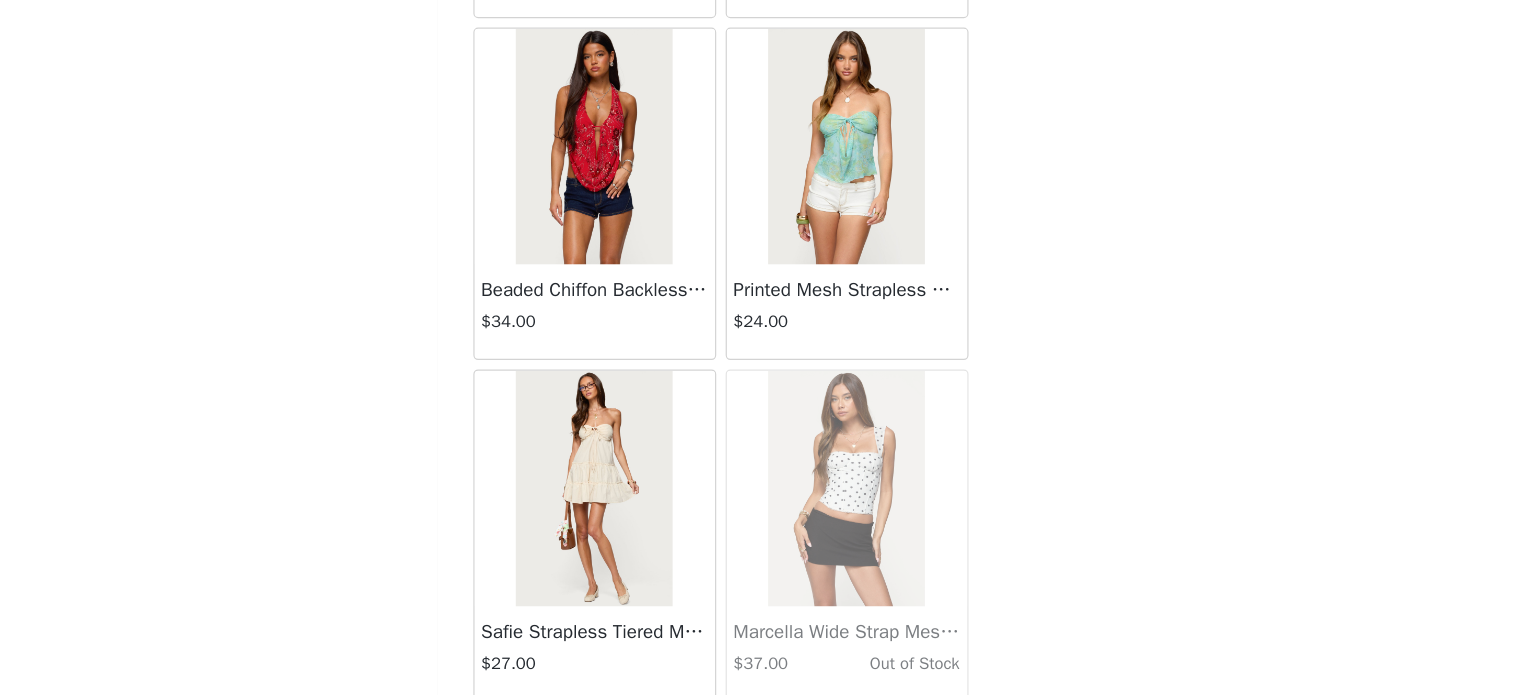 click on "Load More" at bounding box center [760, 734] 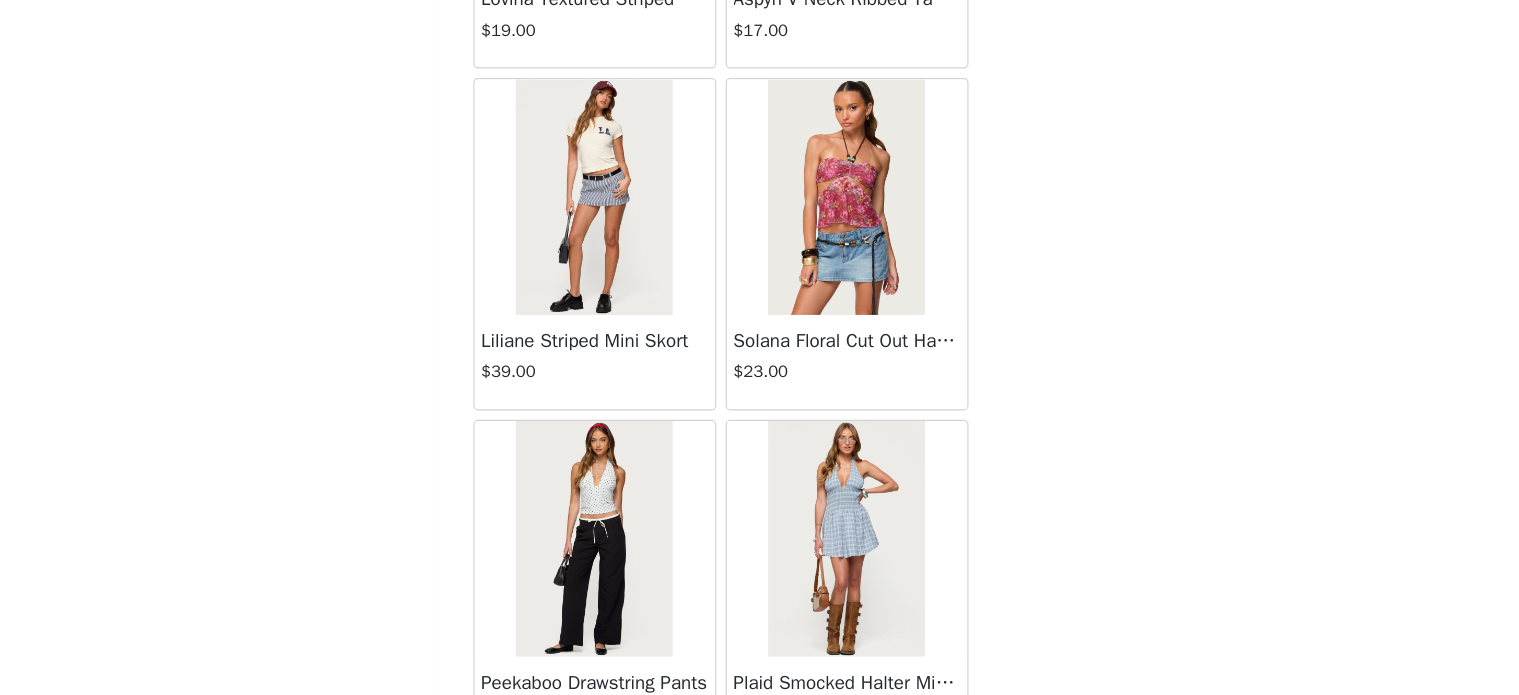 scroll, scrollTop: 53290, scrollLeft: 0, axis: vertical 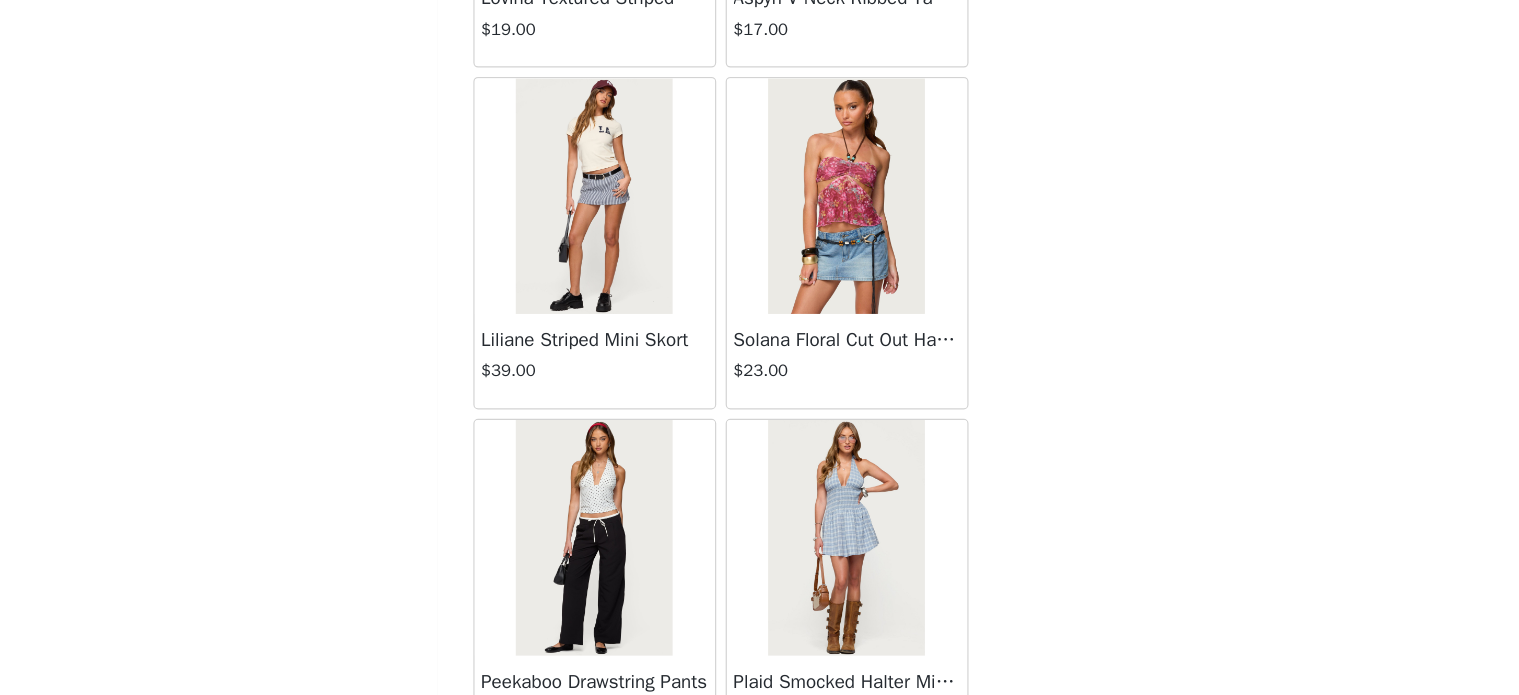 click at bounding box center [652, 561] 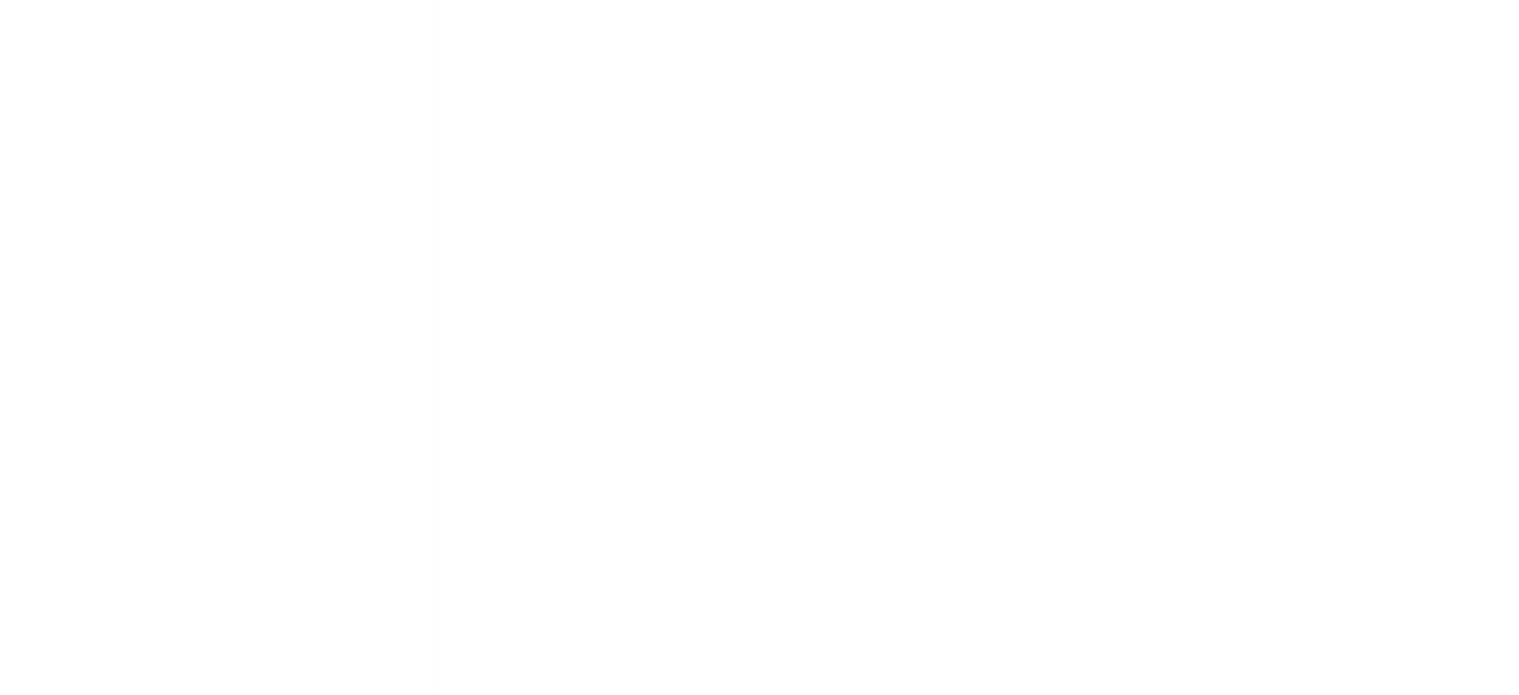 scroll, scrollTop: 0, scrollLeft: 0, axis: both 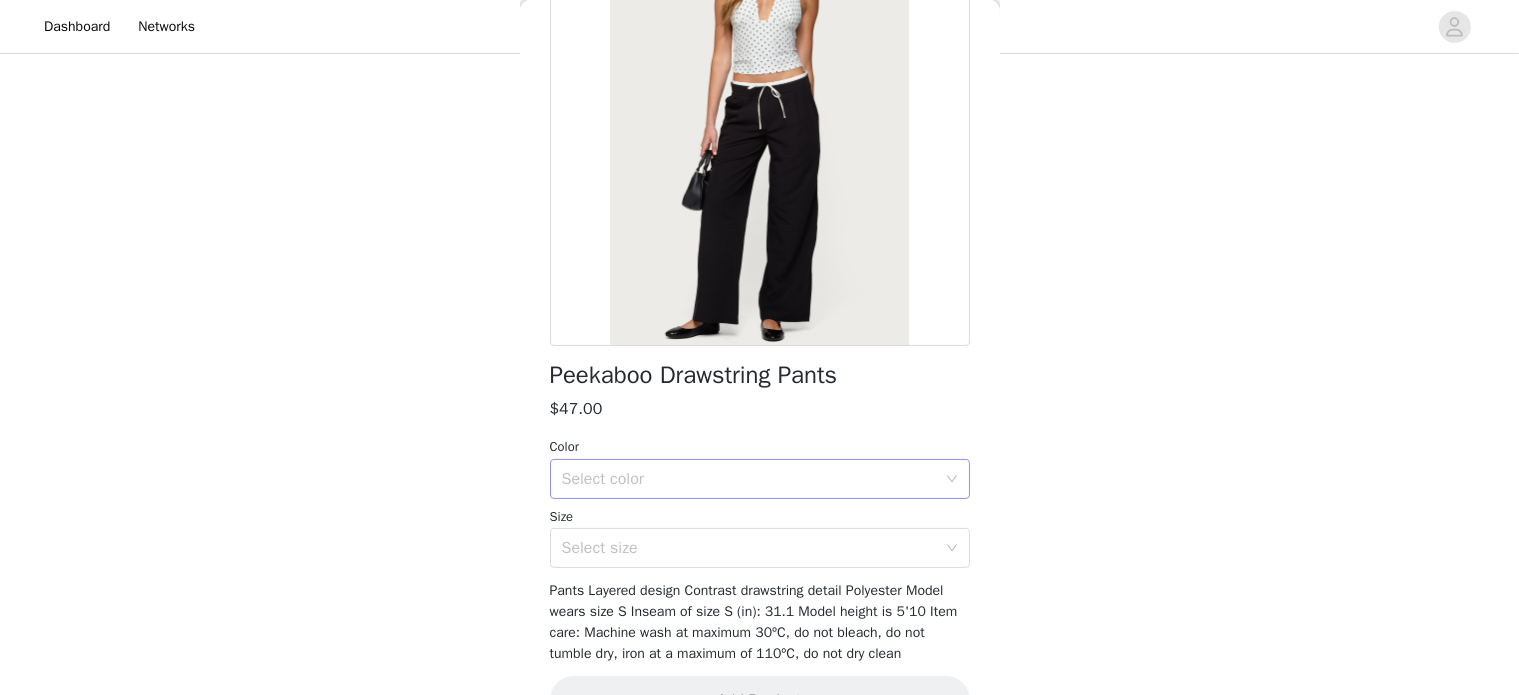 click on "Select color" at bounding box center [749, 479] 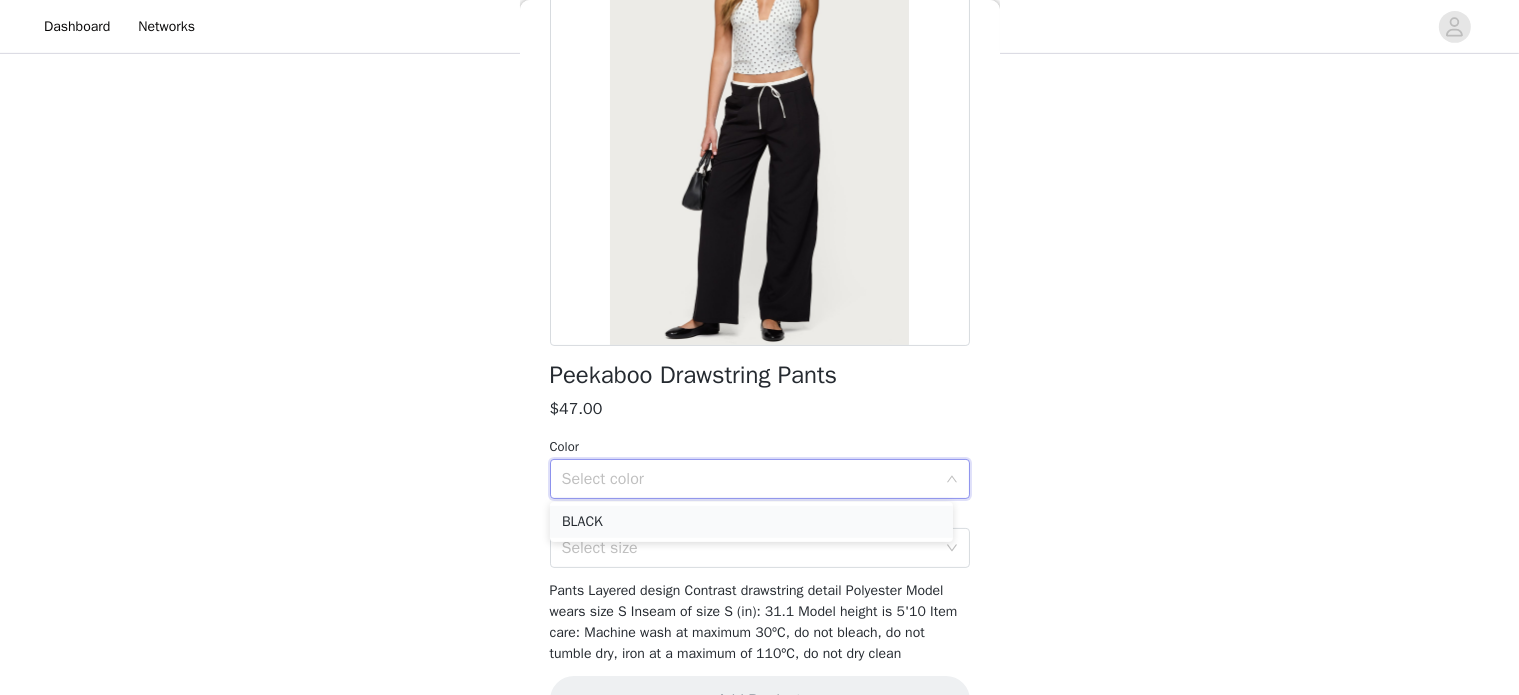 click on "BLACK" at bounding box center (751, 522) 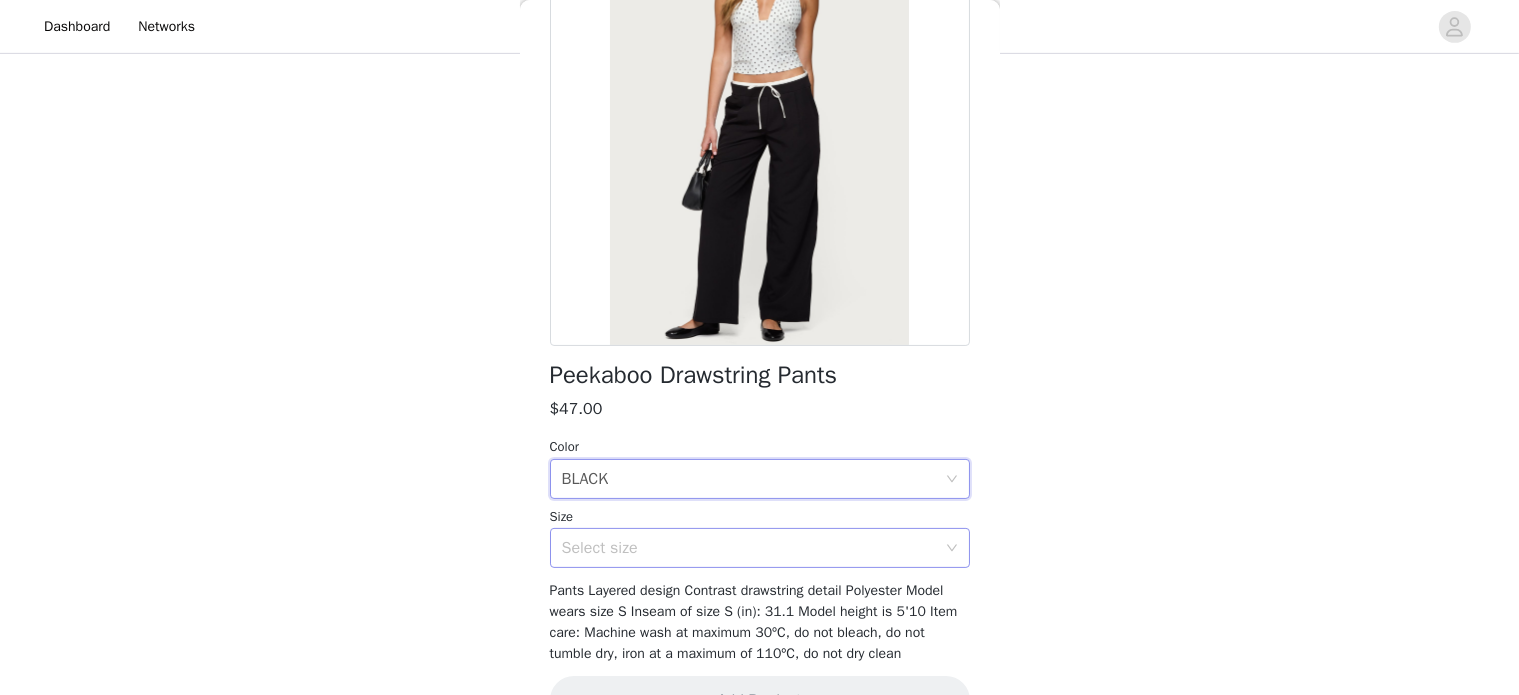 click on "Select size" at bounding box center (753, 548) 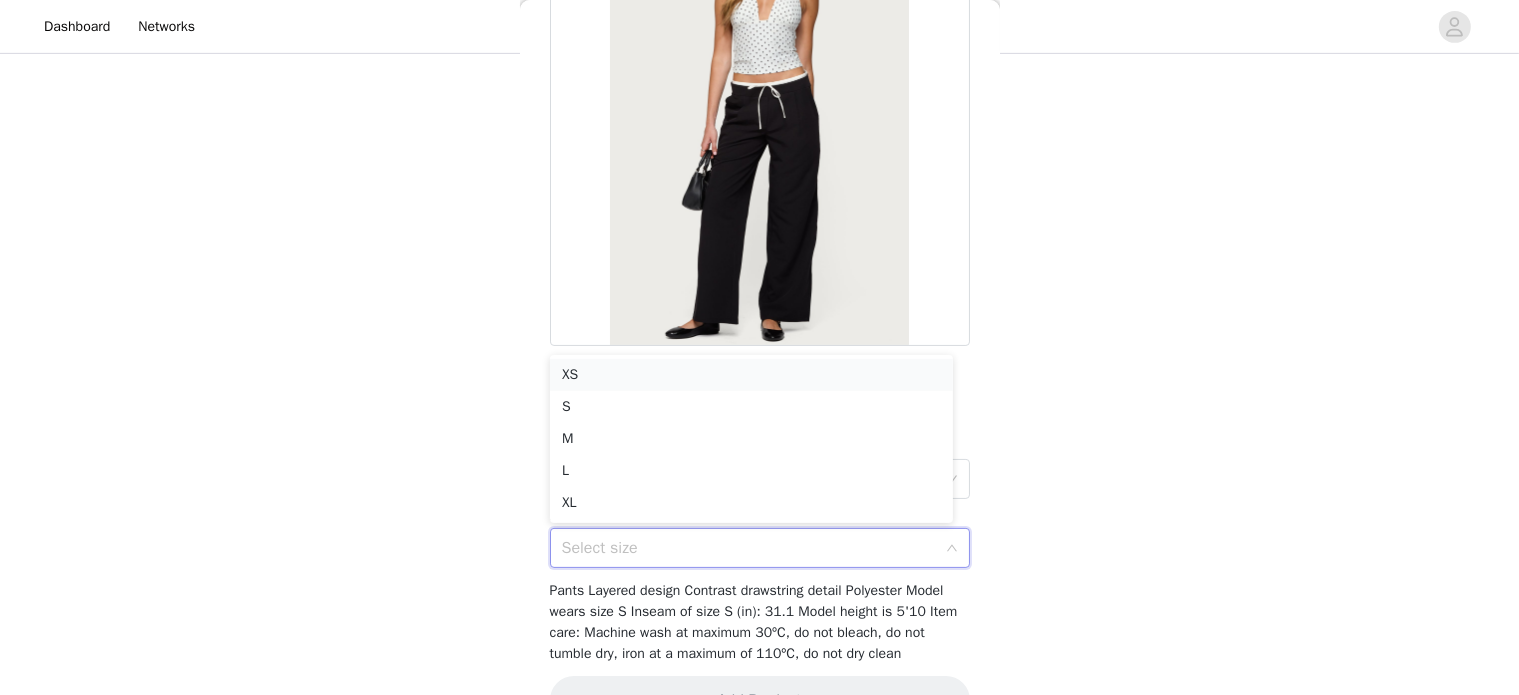 click on "XS" at bounding box center [751, 375] 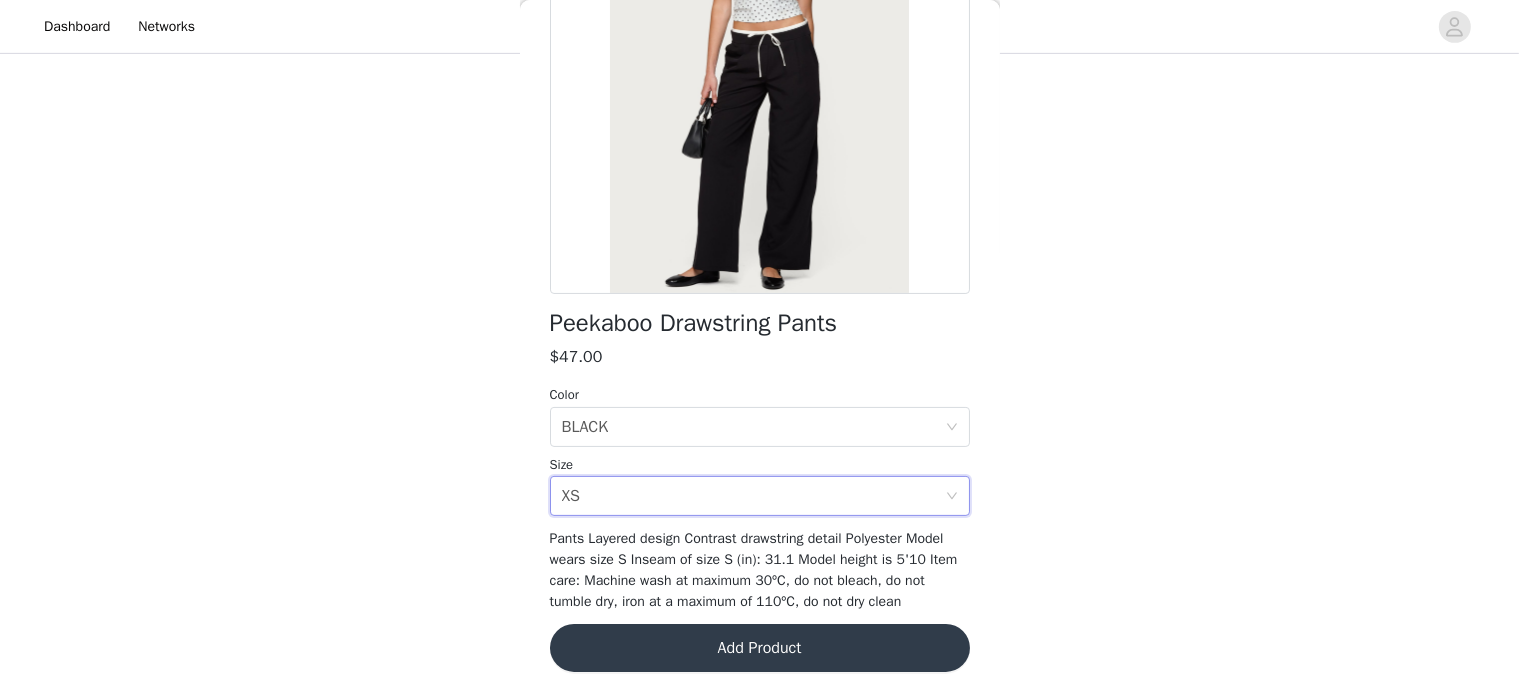 scroll, scrollTop: 256, scrollLeft: 0, axis: vertical 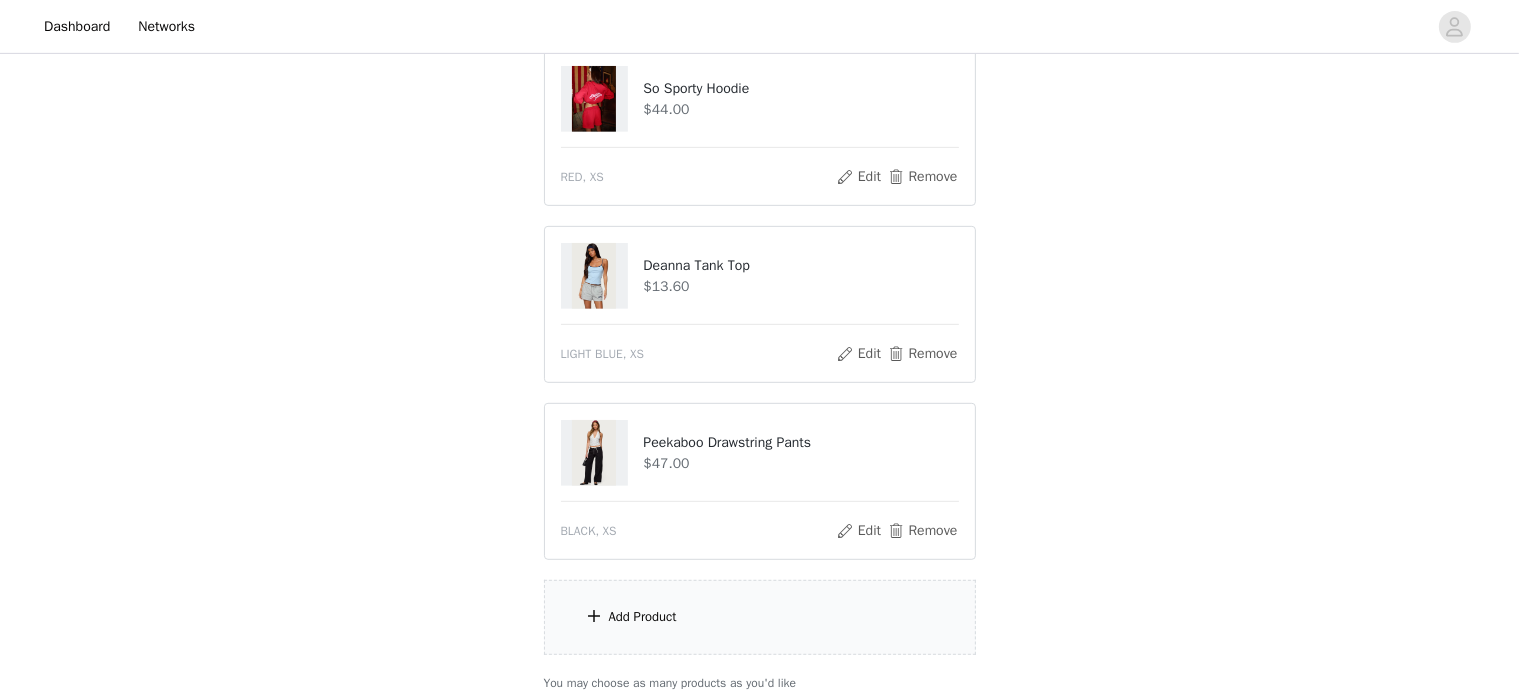 click on "Add Product" at bounding box center (643, 617) 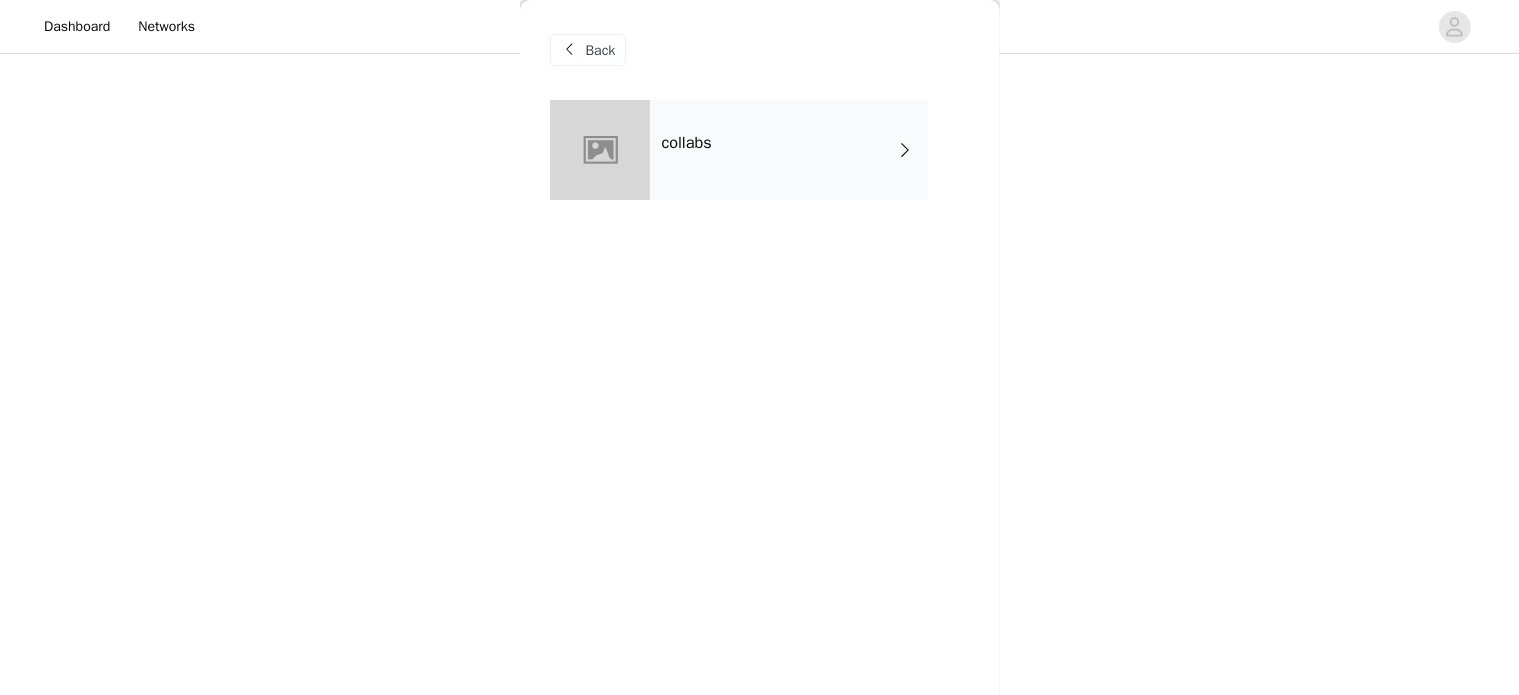 click on "collabs" at bounding box center [687, 143] 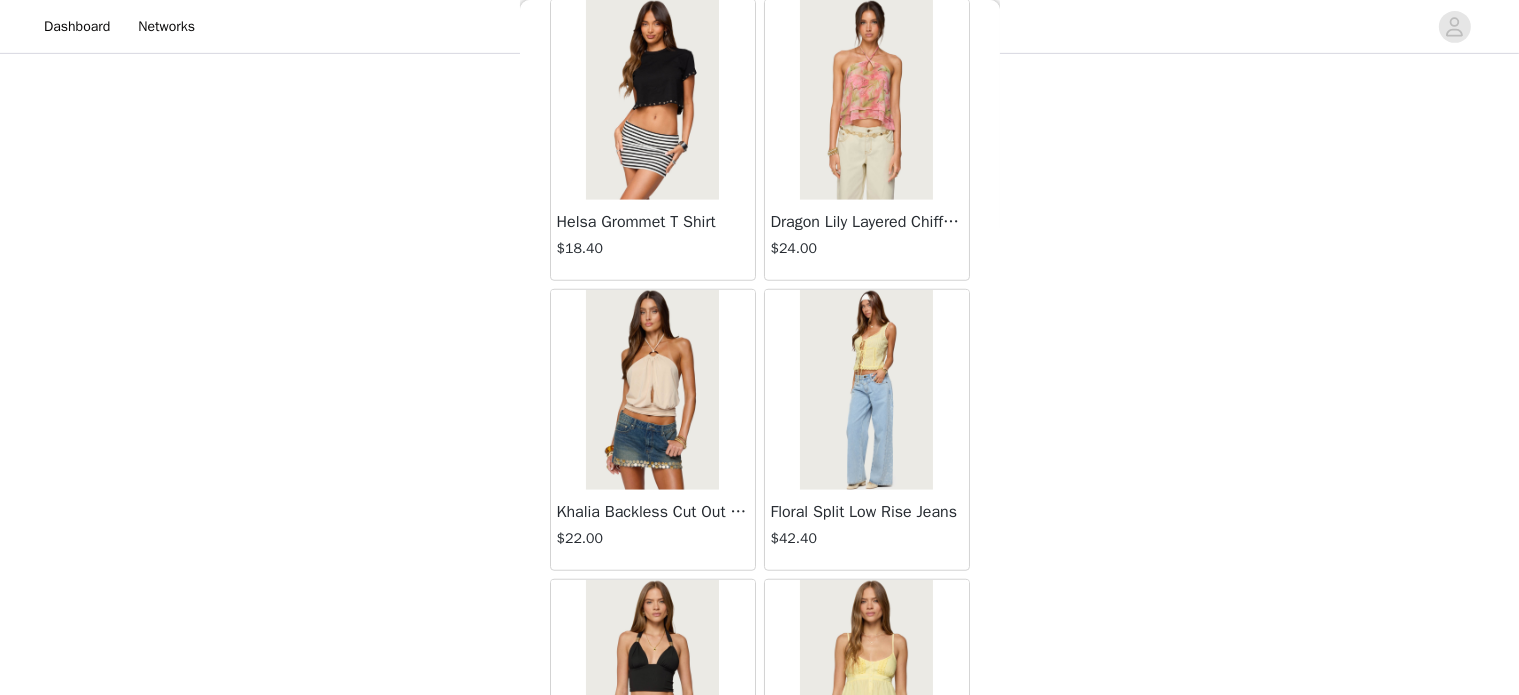 scroll, scrollTop: 2360, scrollLeft: 0, axis: vertical 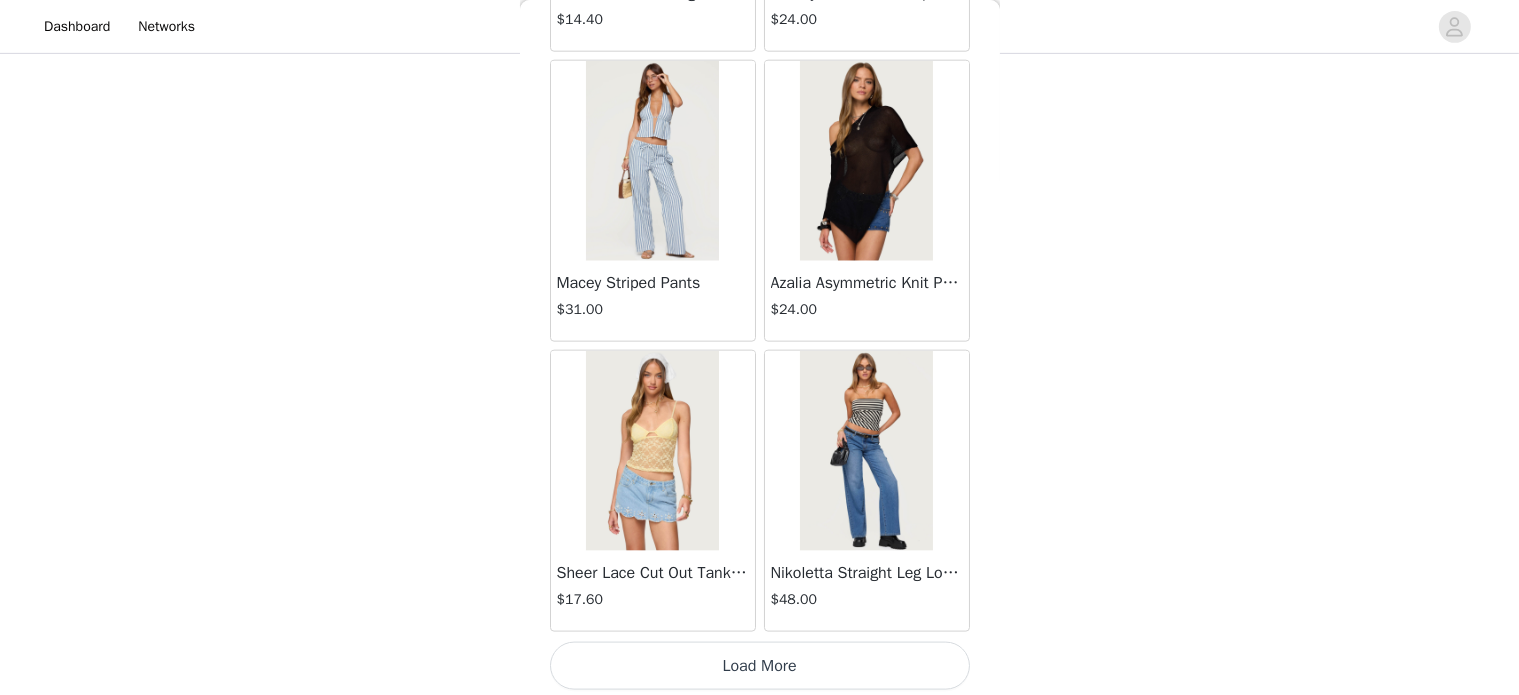 click on "Load More" at bounding box center (760, 666) 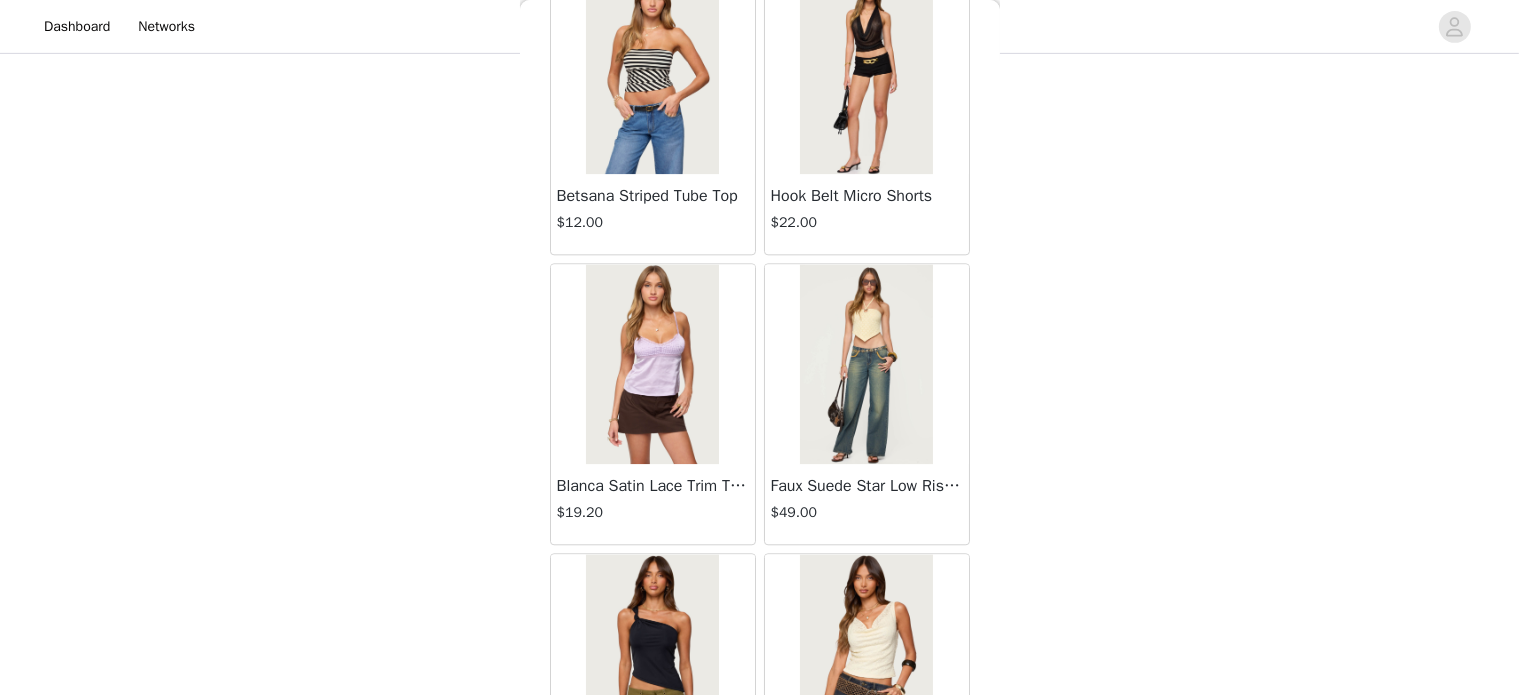 scroll, scrollTop: 5256, scrollLeft: 0, axis: vertical 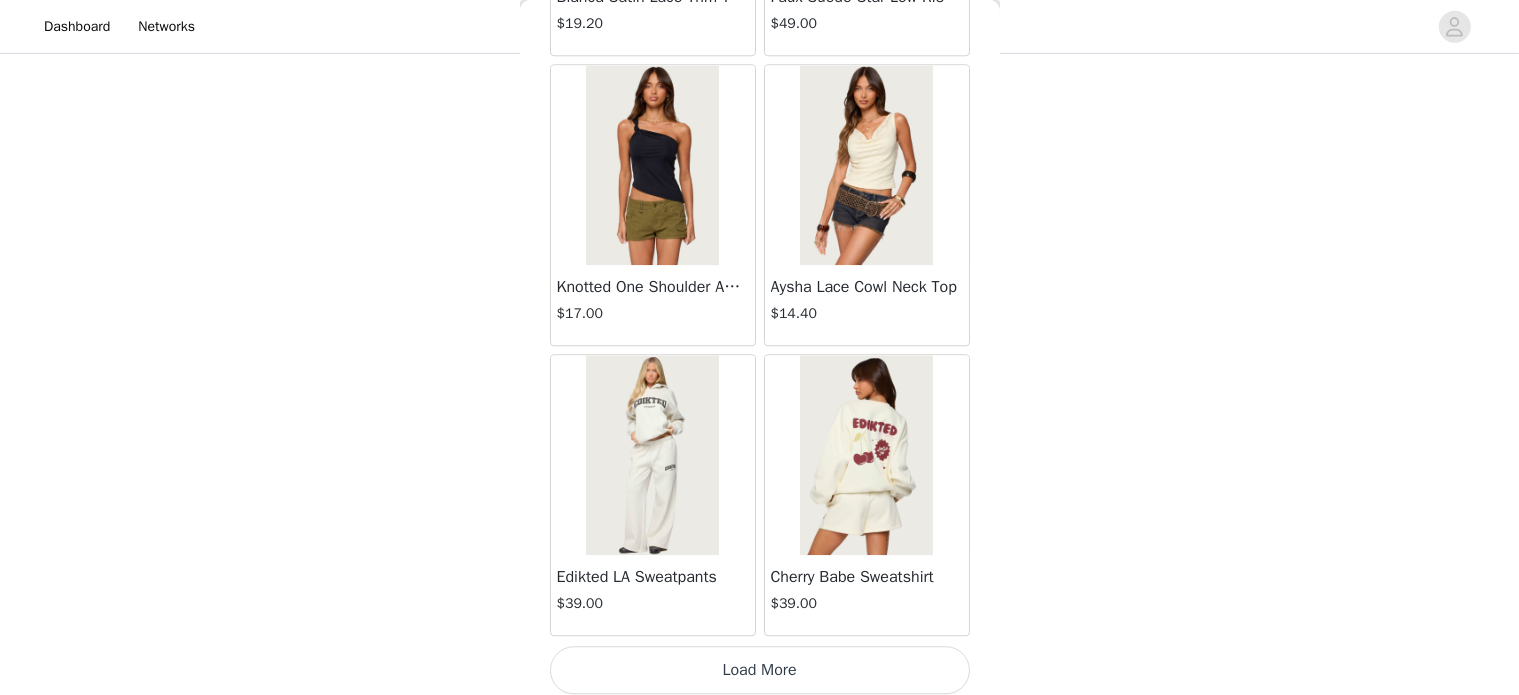 click on "Load More" at bounding box center [760, 670] 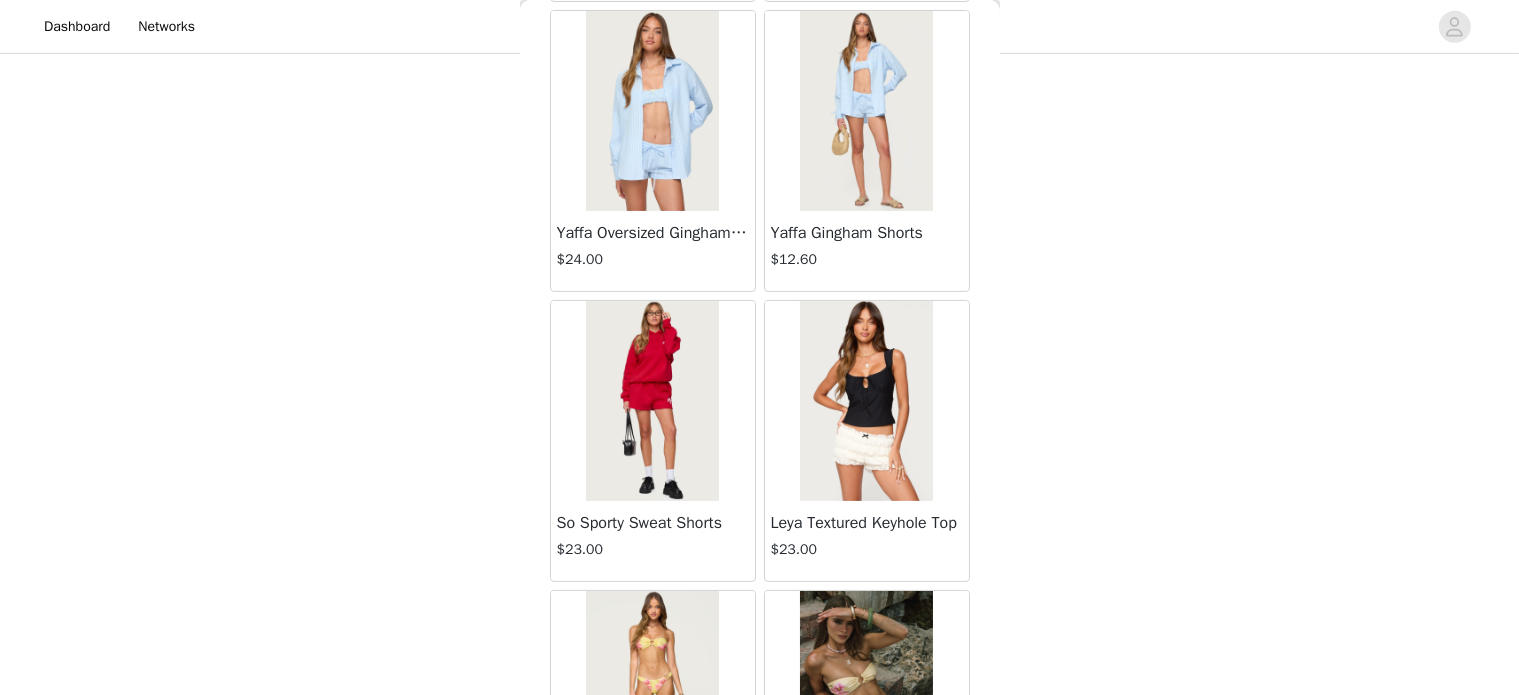 scroll, scrollTop: 8152, scrollLeft: 0, axis: vertical 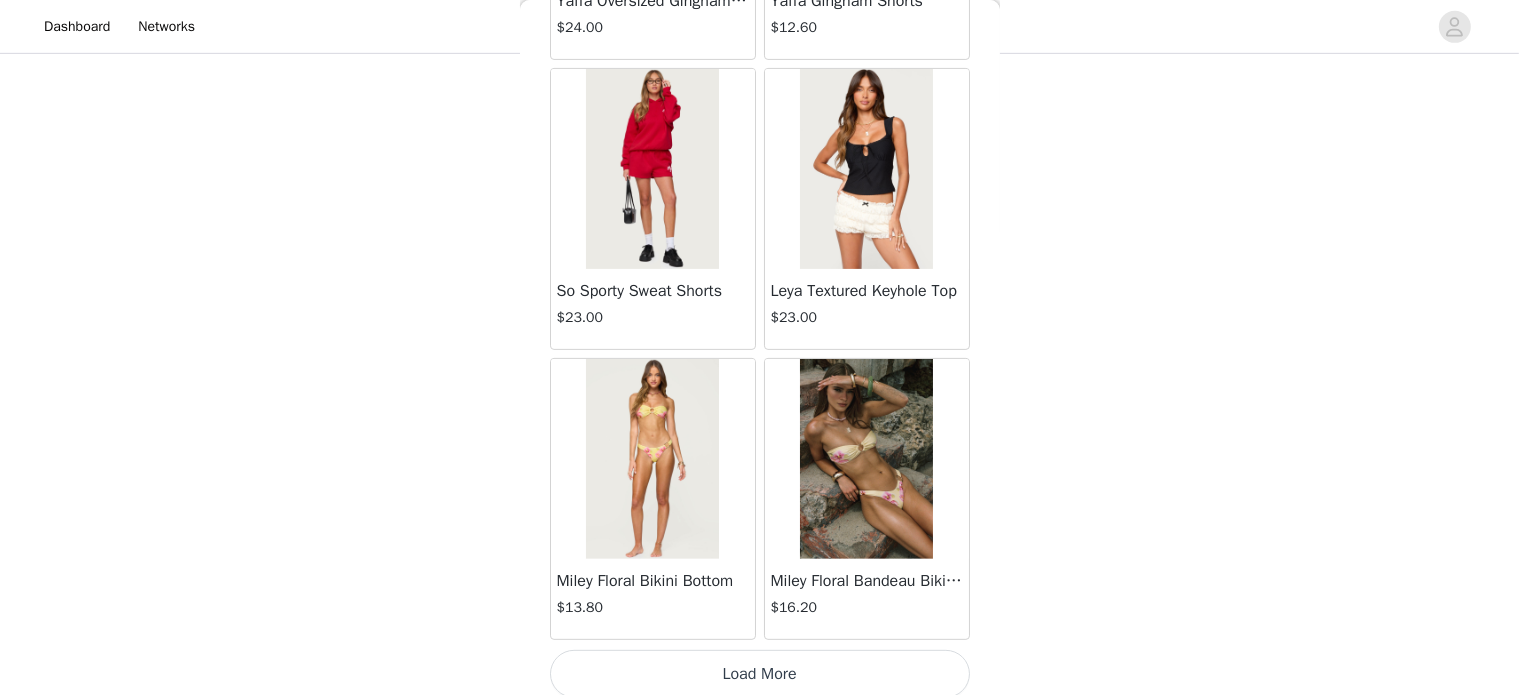 click on "Load More" at bounding box center (760, 674) 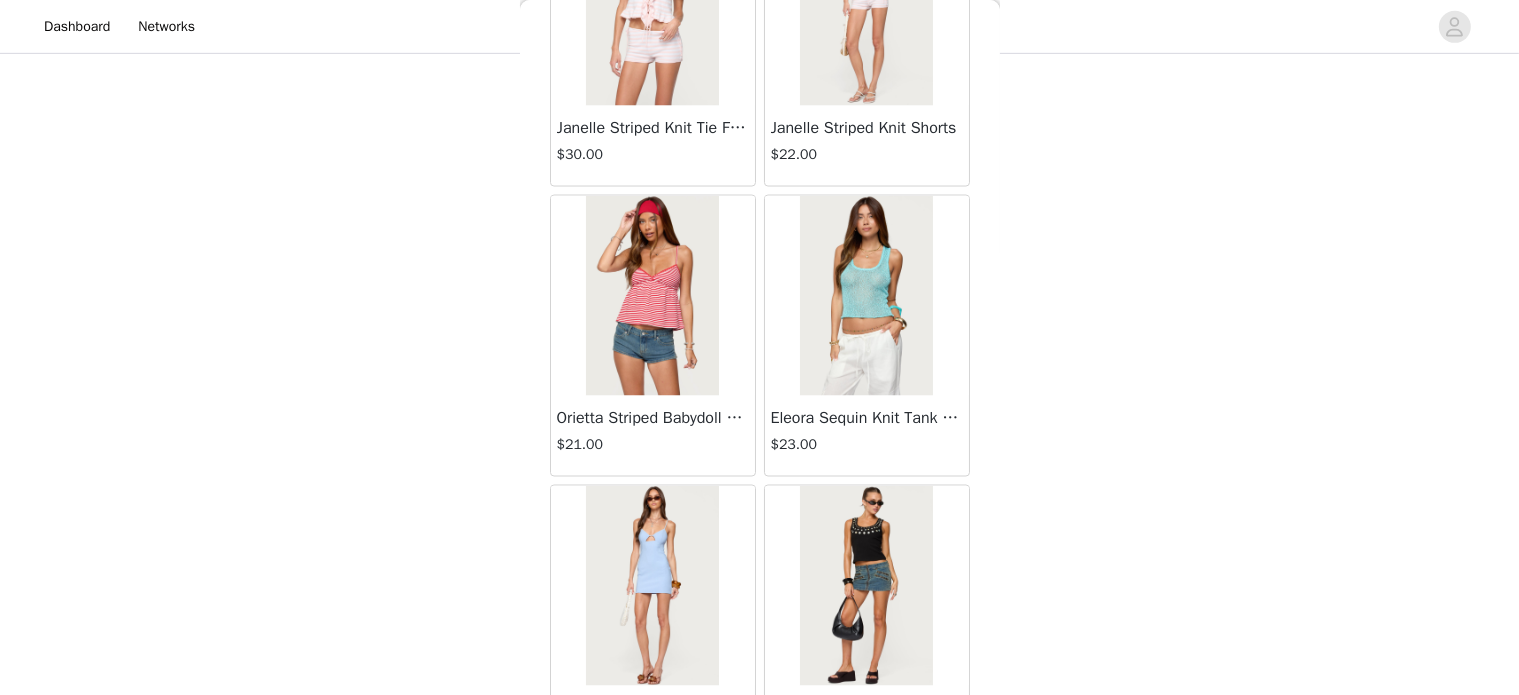 scroll, scrollTop: 11048, scrollLeft: 0, axis: vertical 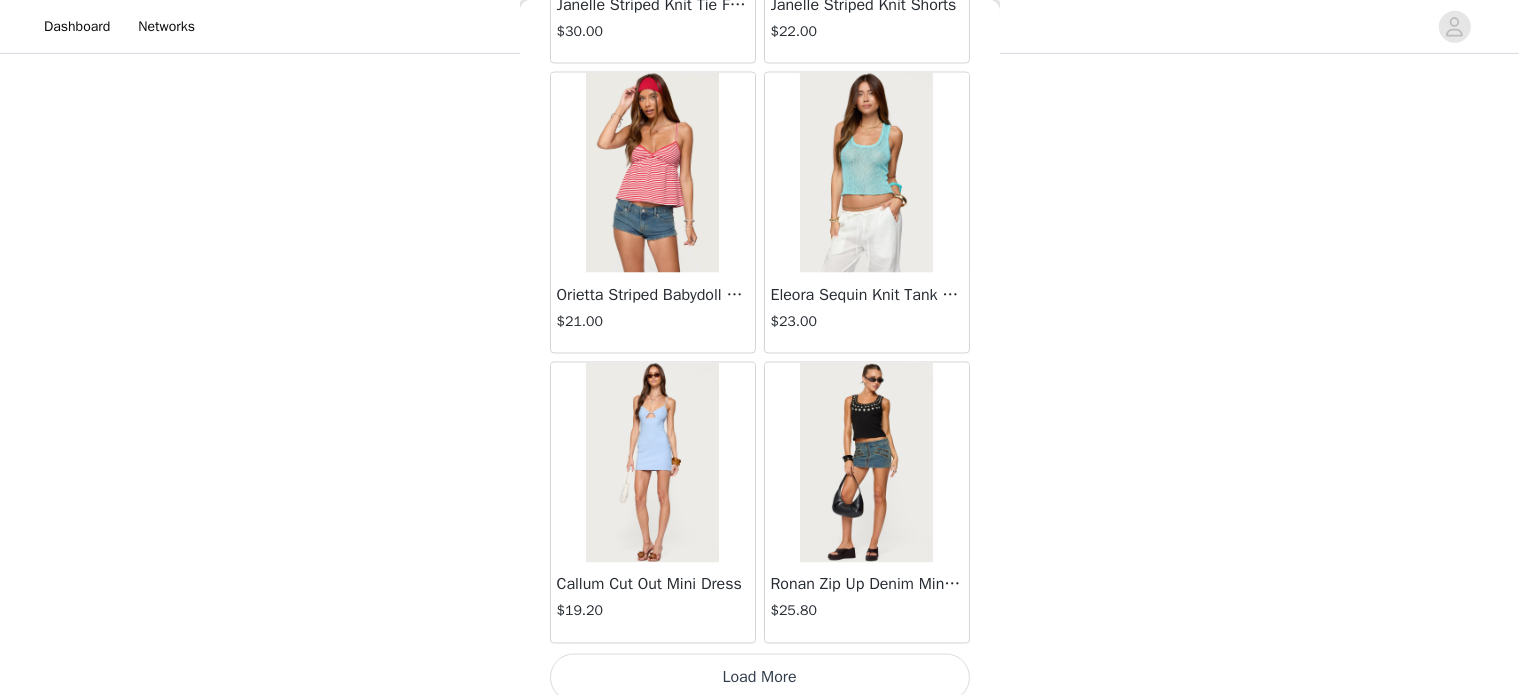 click on "Load More" at bounding box center [760, 678] 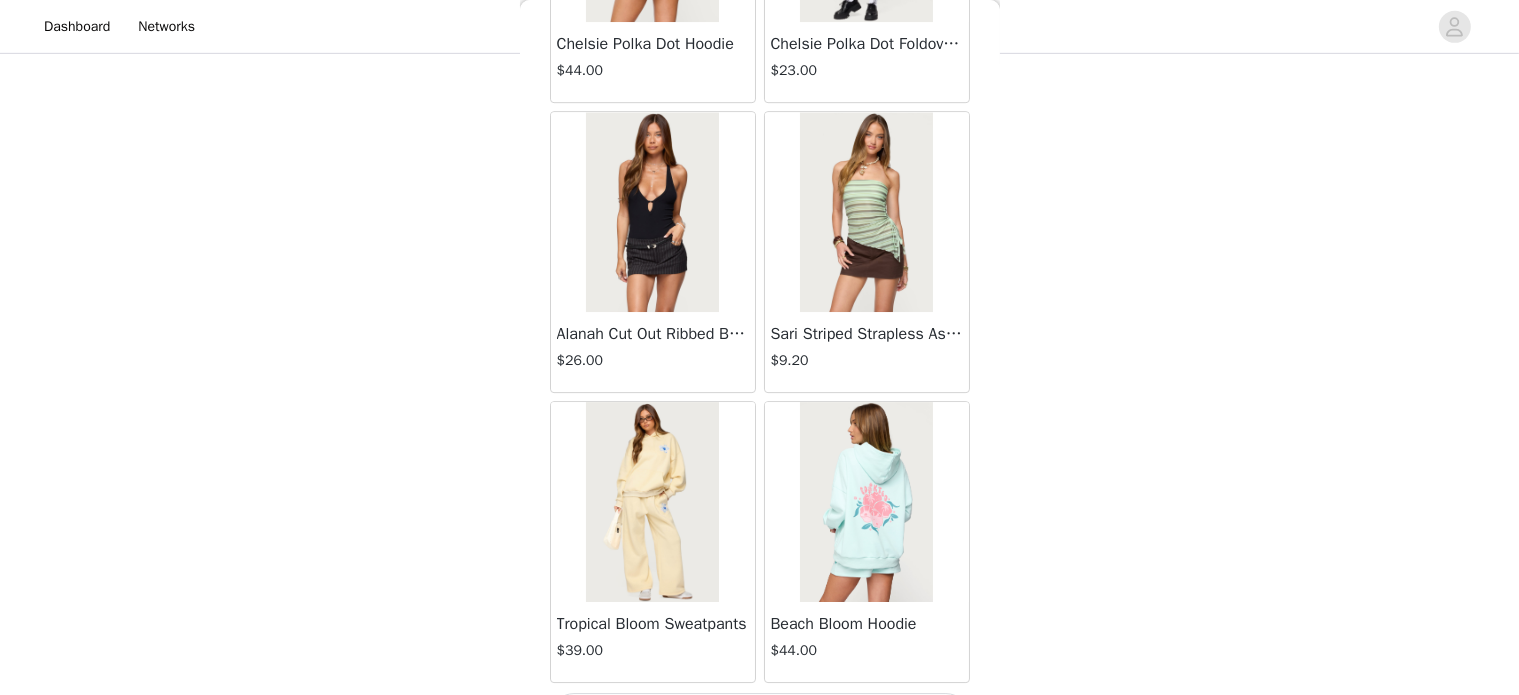 scroll, scrollTop: 13944, scrollLeft: 0, axis: vertical 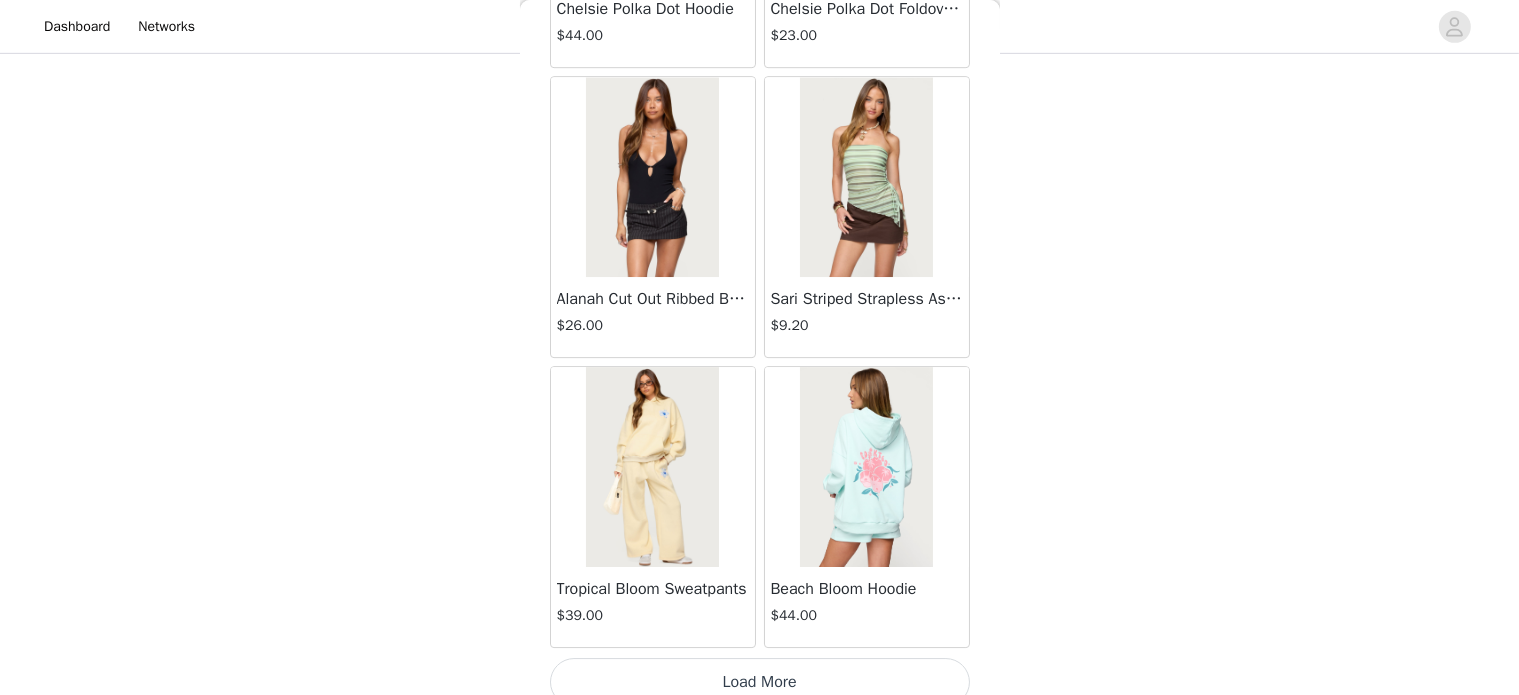 click on "Load More" at bounding box center (760, 682) 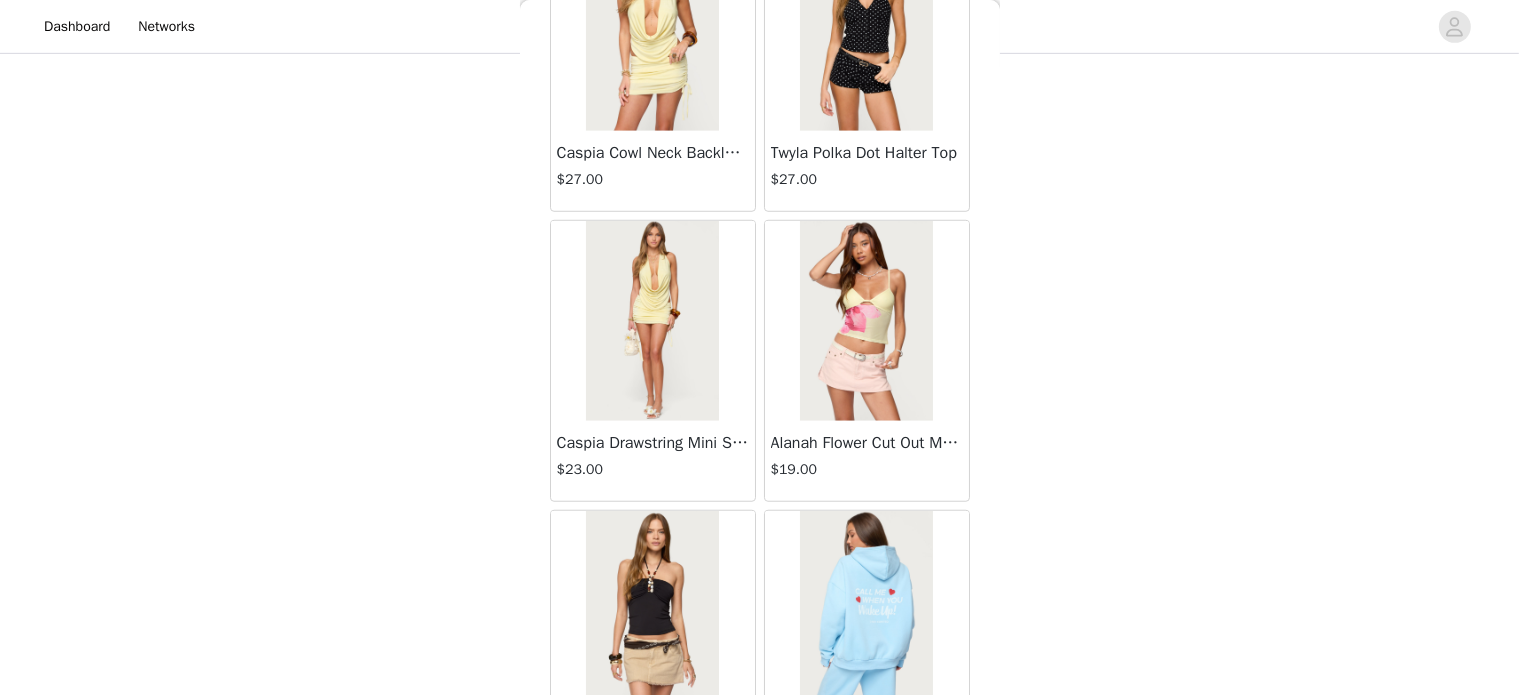 scroll, scrollTop: 16840, scrollLeft: 0, axis: vertical 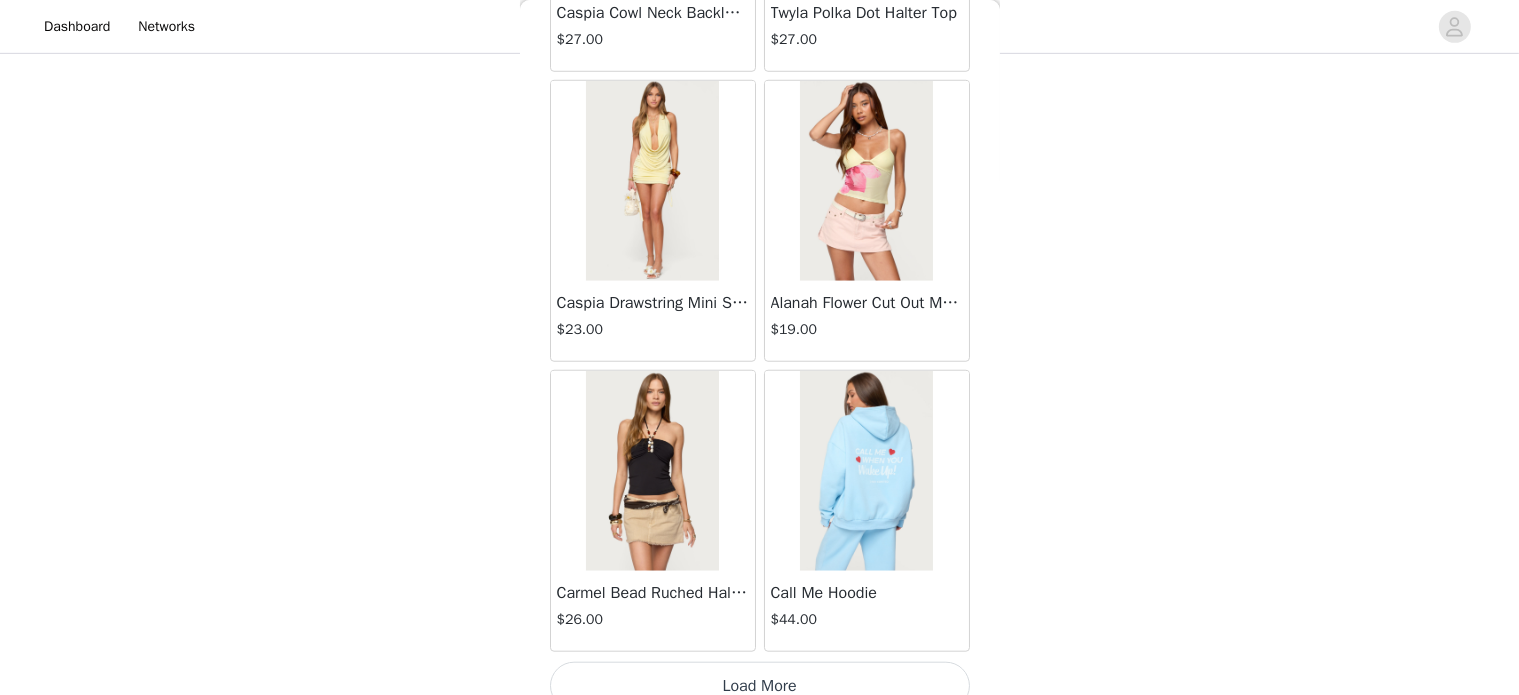 click on "Load More" at bounding box center [760, 686] 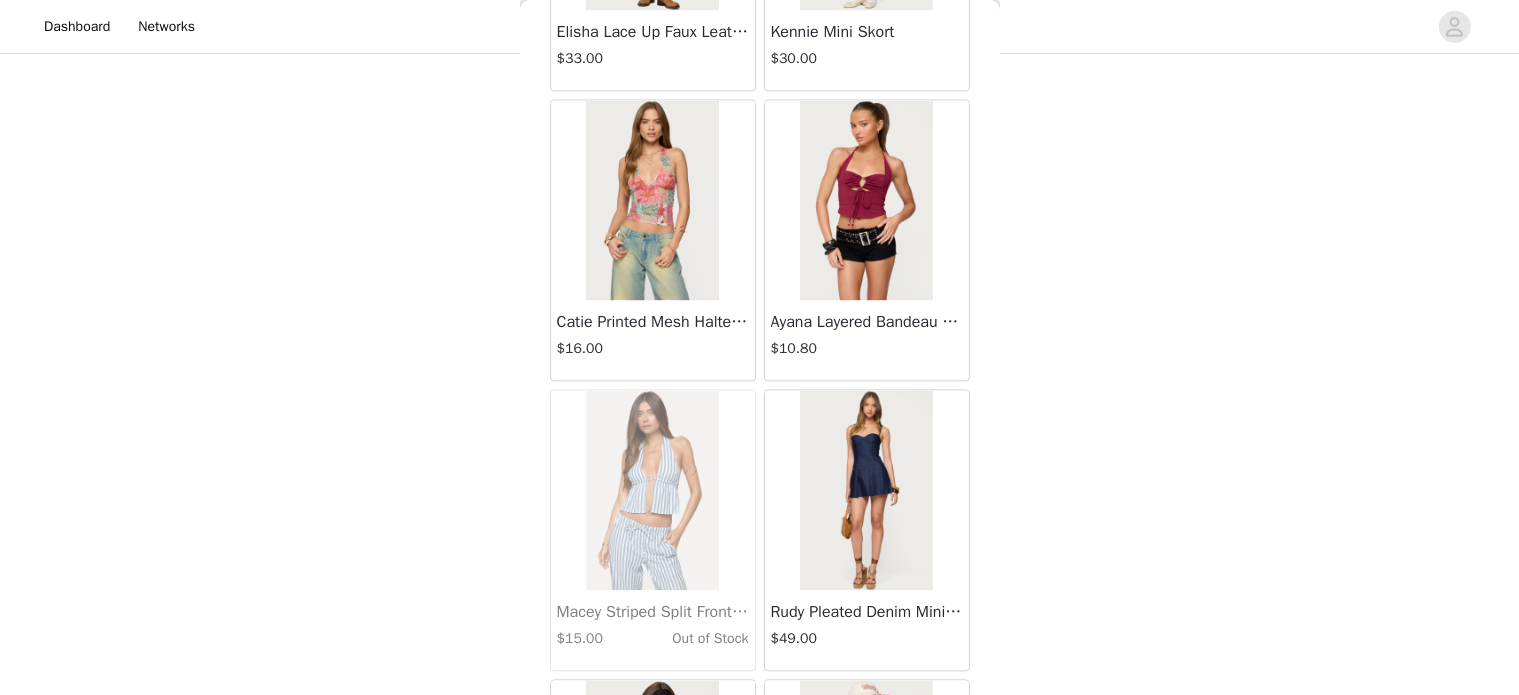 scroll, scrollTop: 19736, scrollLeft: 0, axis: vertical 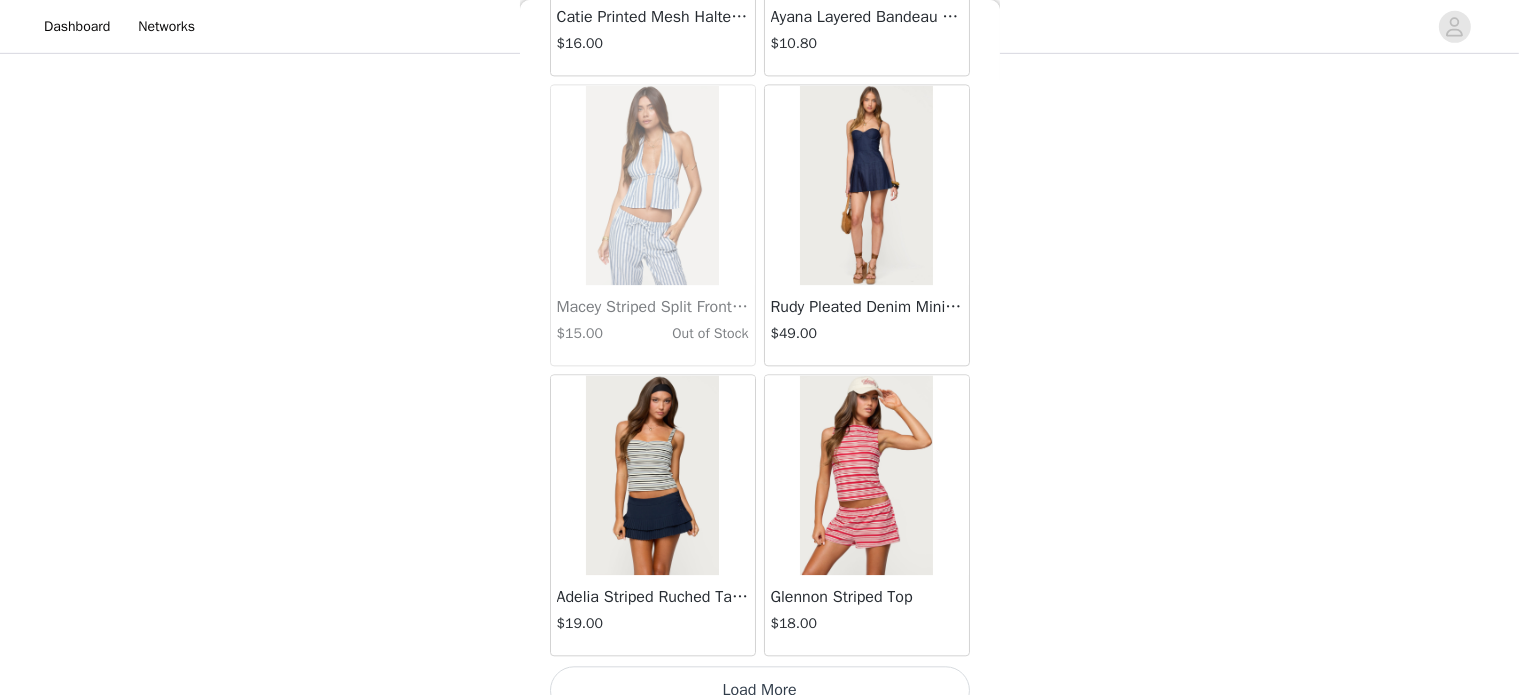 click on "Load More" at bounding box center [760, 690] 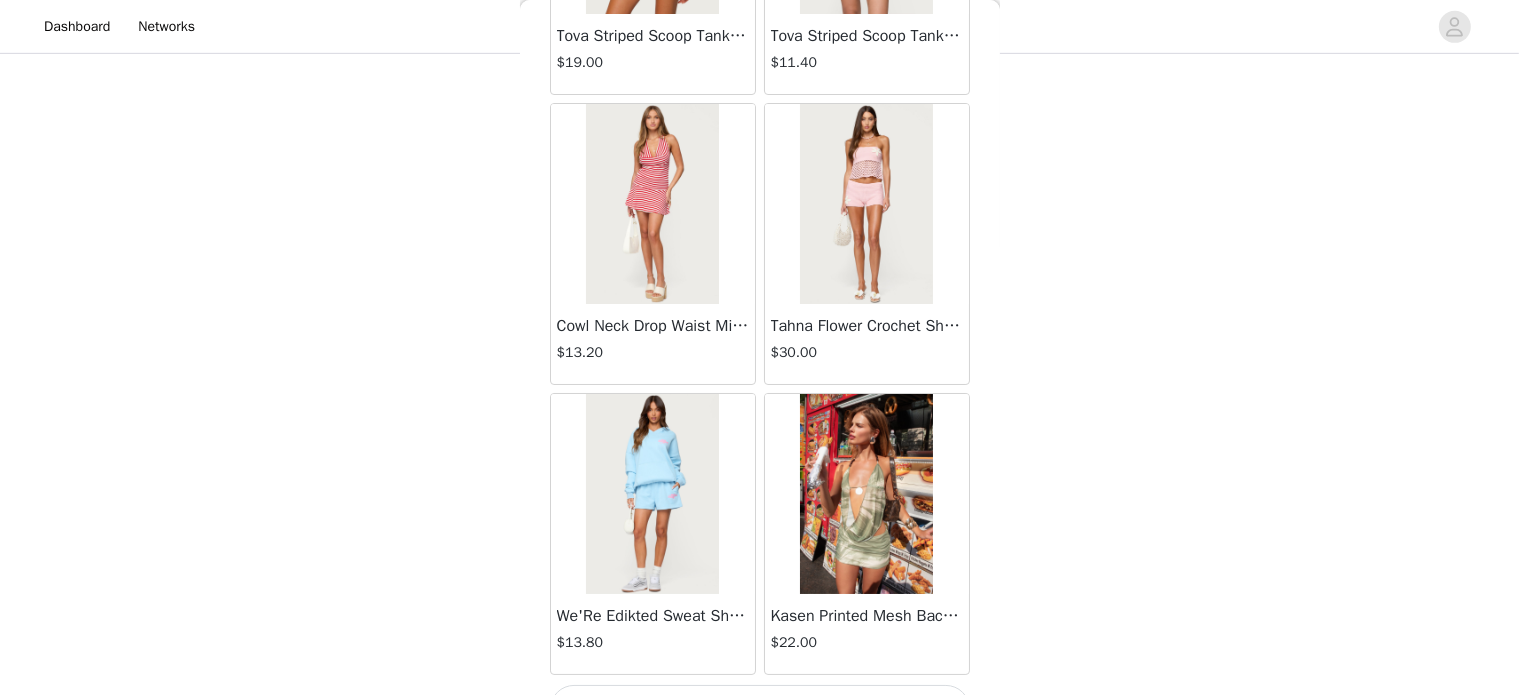 scroll, scrollTop: 22632, scrollLeft: 0, axis: vertical 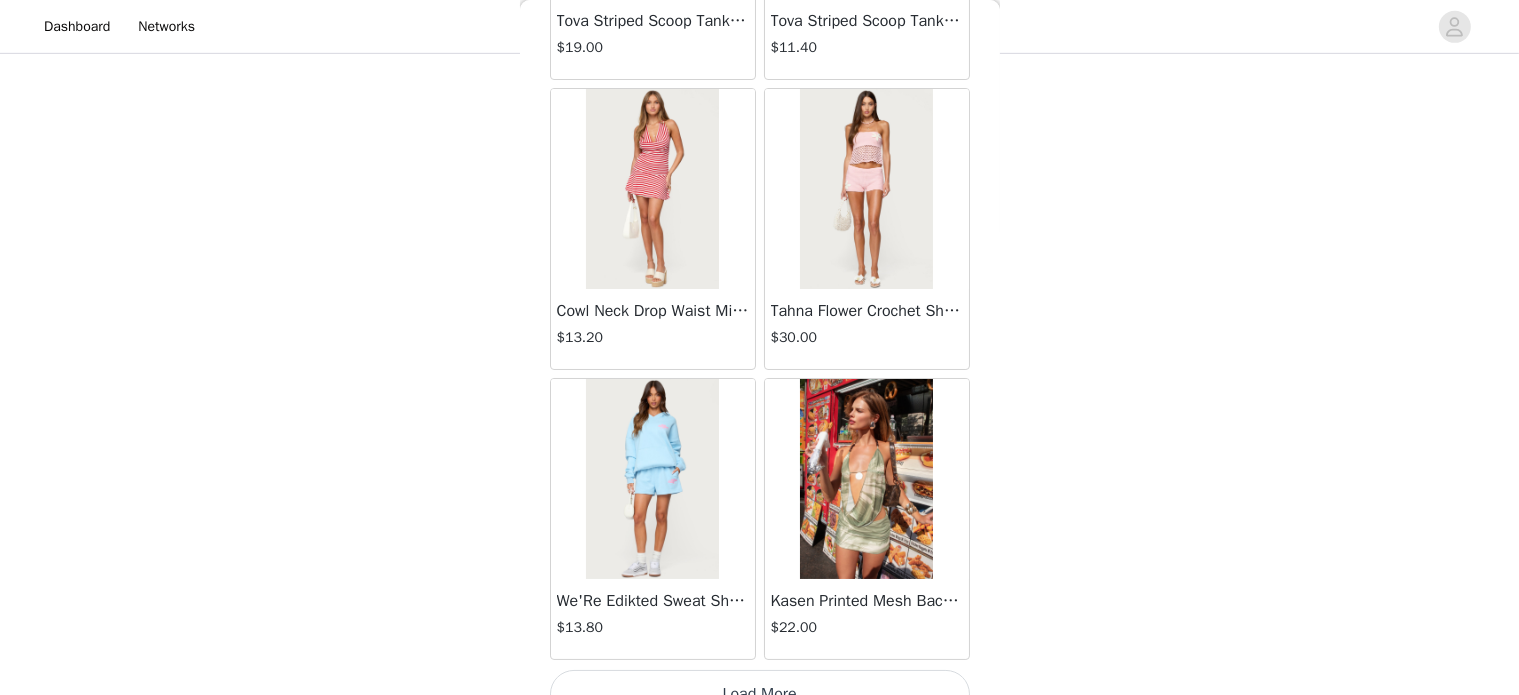 click on "Load More" at bounding box center (760, 694) 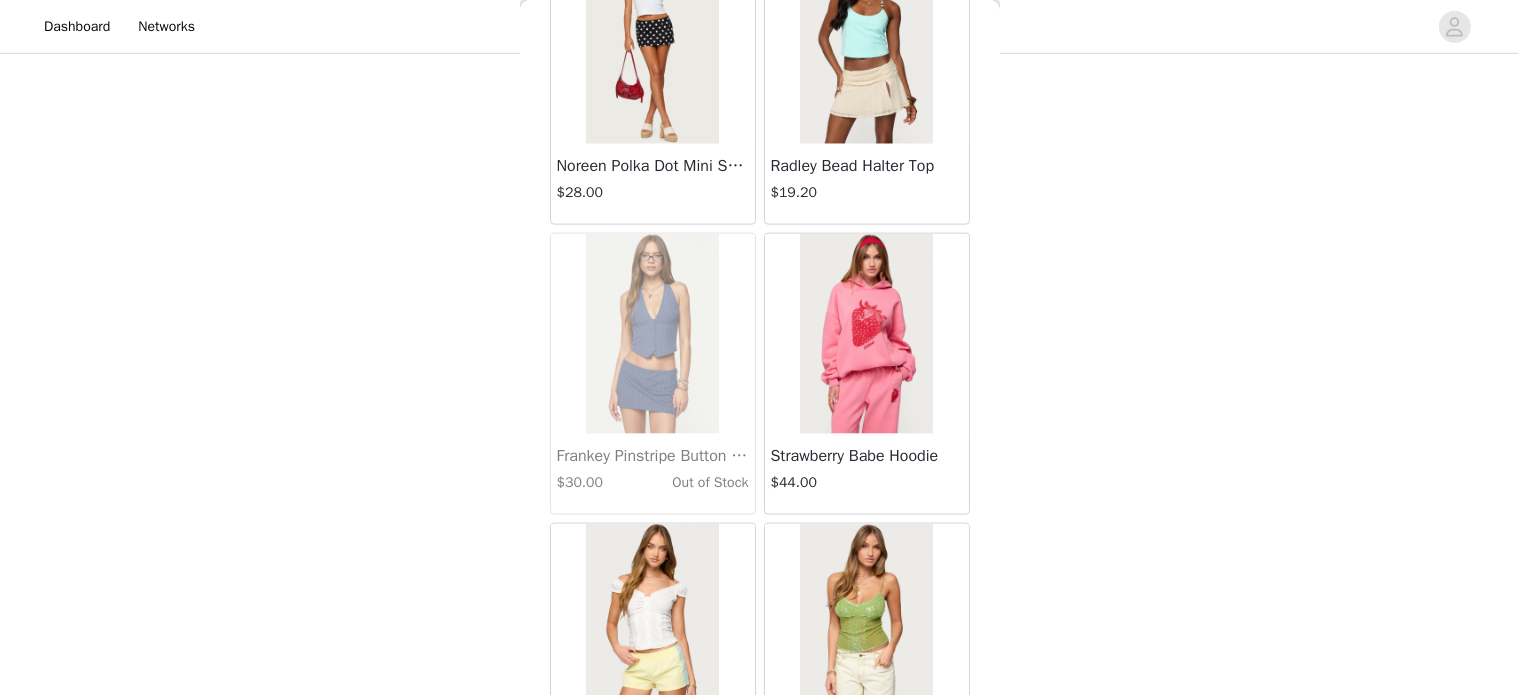 scroll, scrollTop: 25528, scrollLeft: 0, axis: vertical 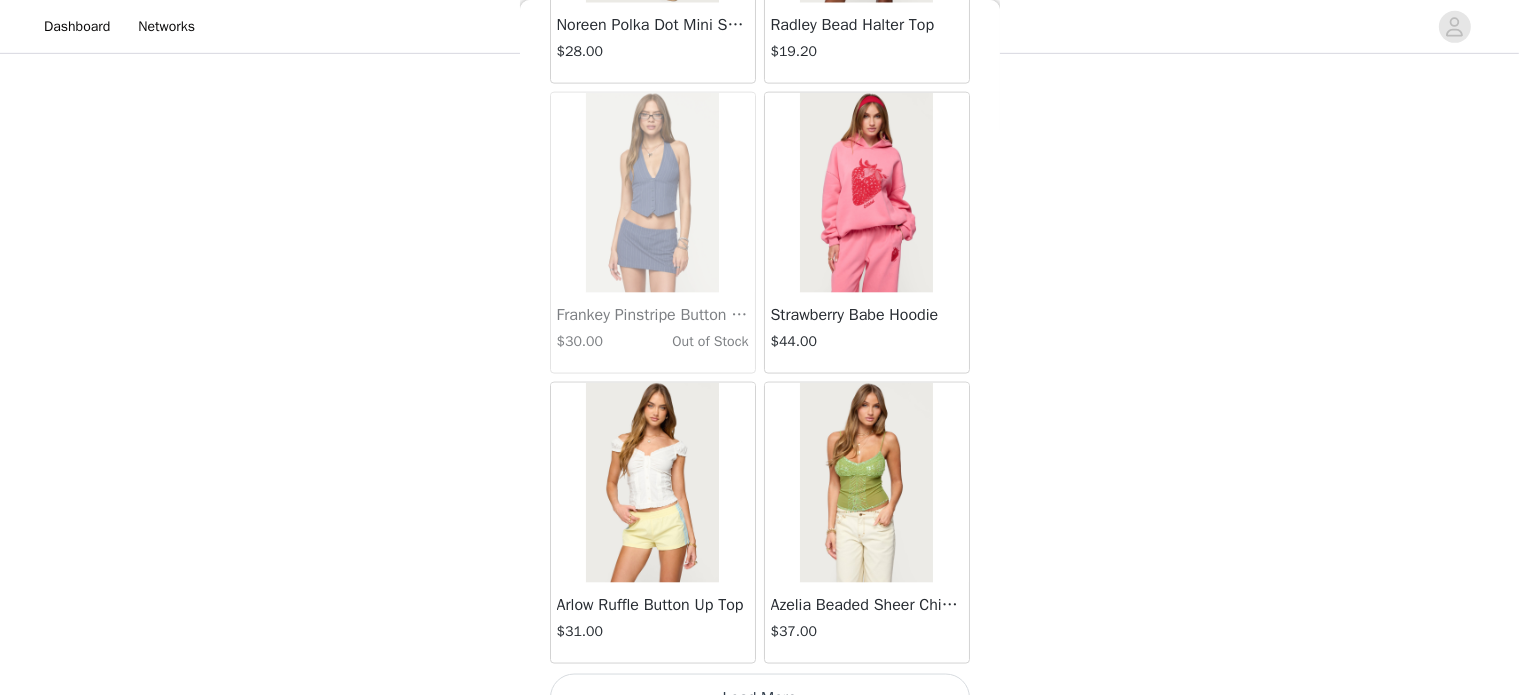 click on "Load More" at bounding box center (760, 698) 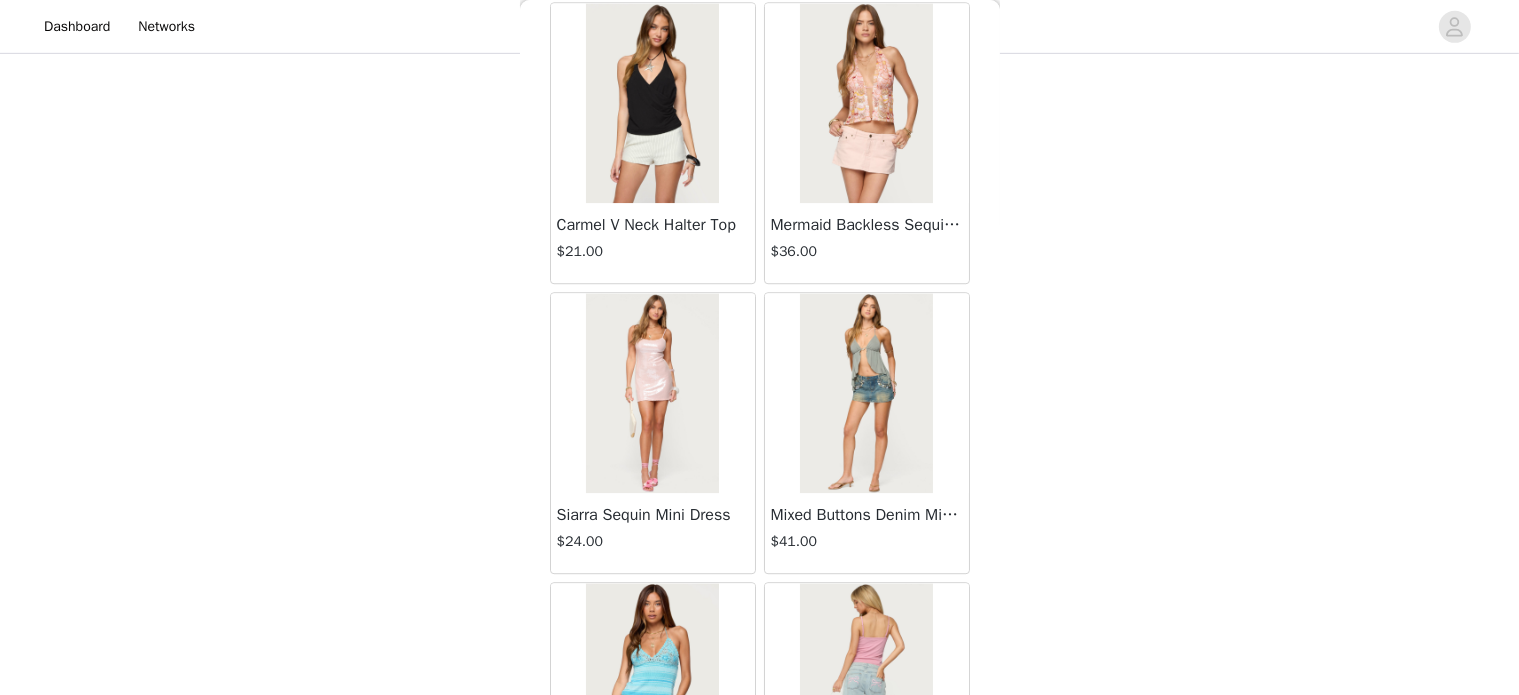 scroll, scrollTop: 28424, scrollLeft: 0, axis: vertical 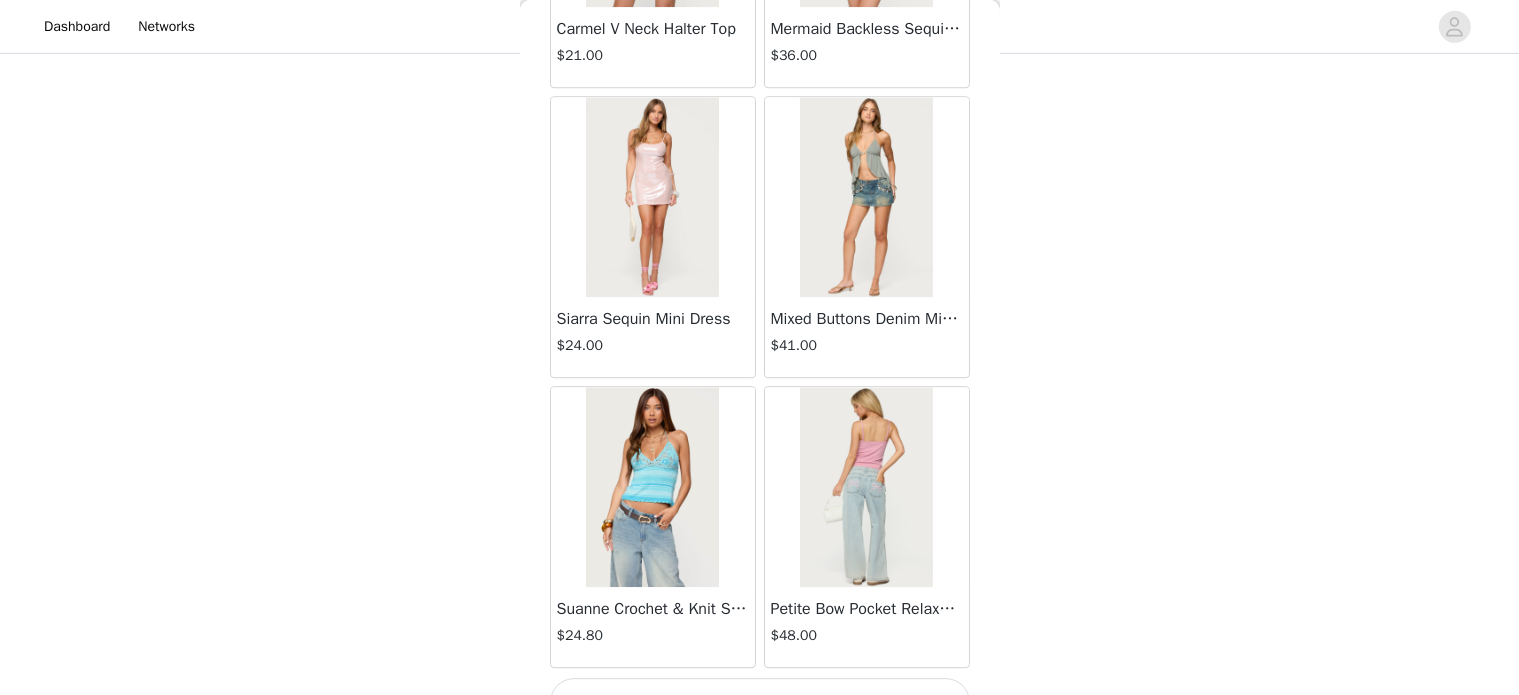 click on "Load More" at bounding box center (760, 702) 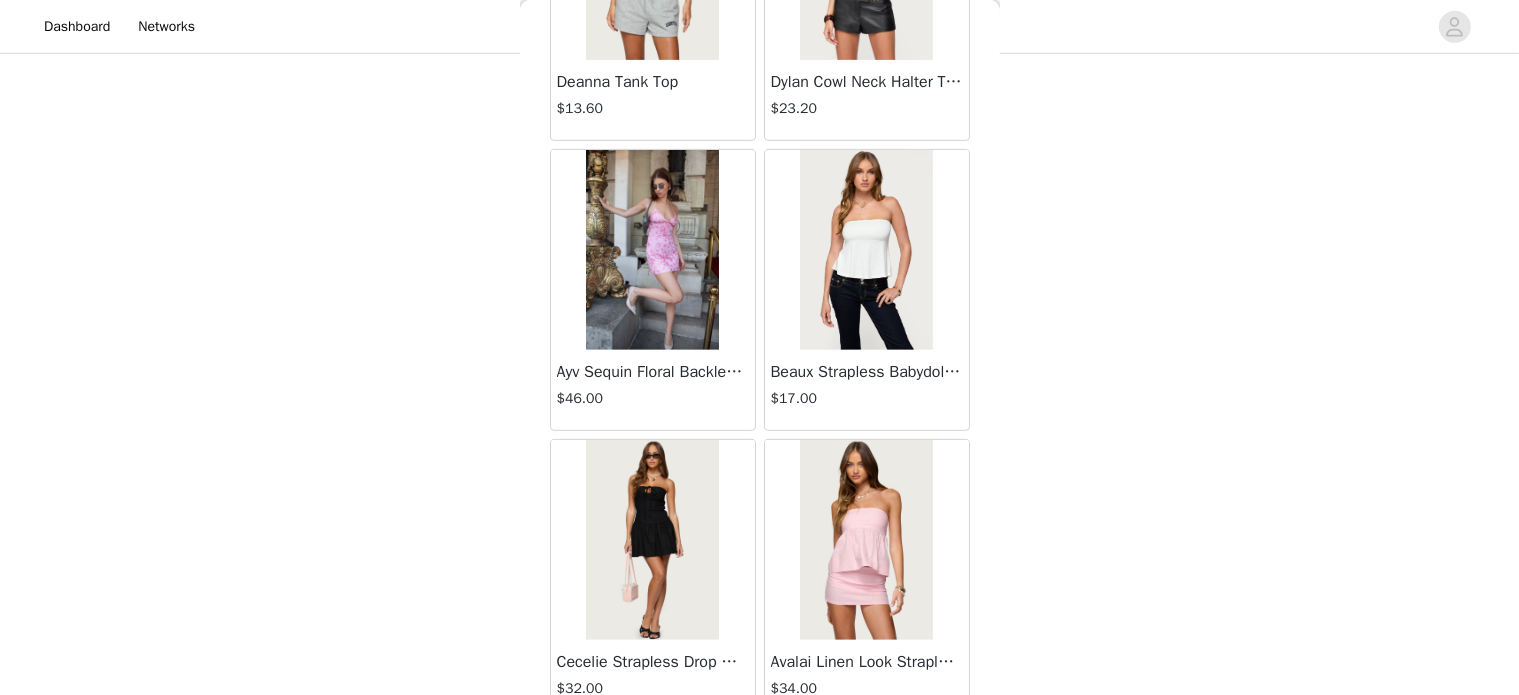 scroll, scrollTop: 31320, scrollLeft: 0, axis: vertical 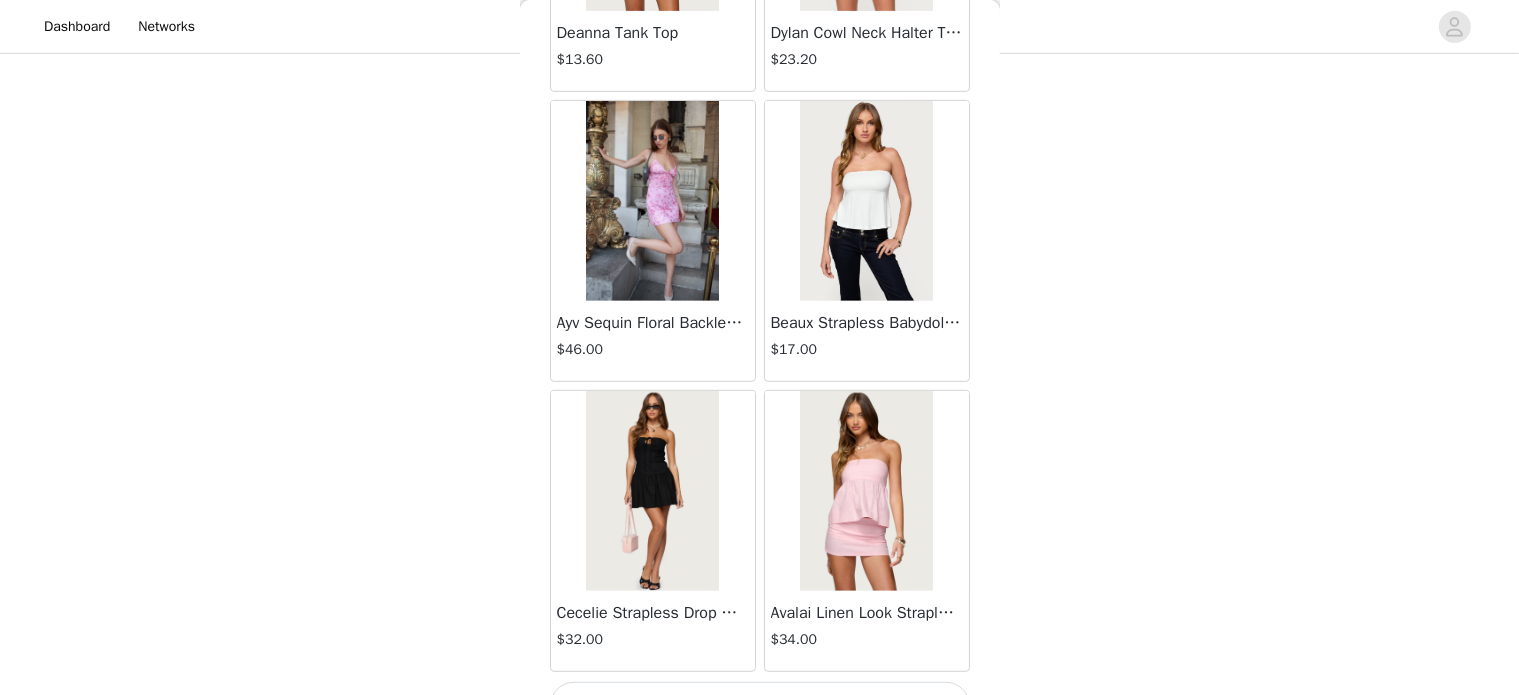 click on "Load More" at bounding box center [760, 706] 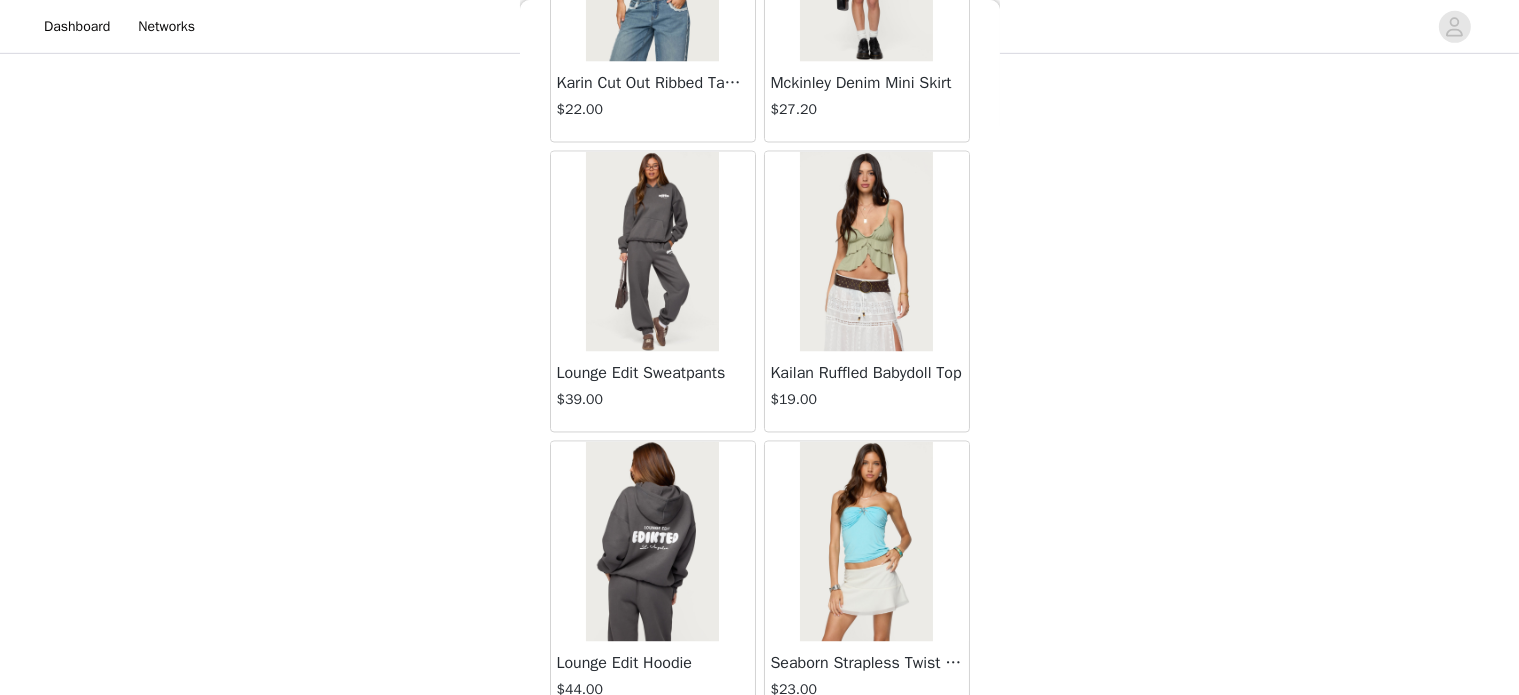 scroll, scrollTop: 34216, scrollLeft: 0, axis: vertical 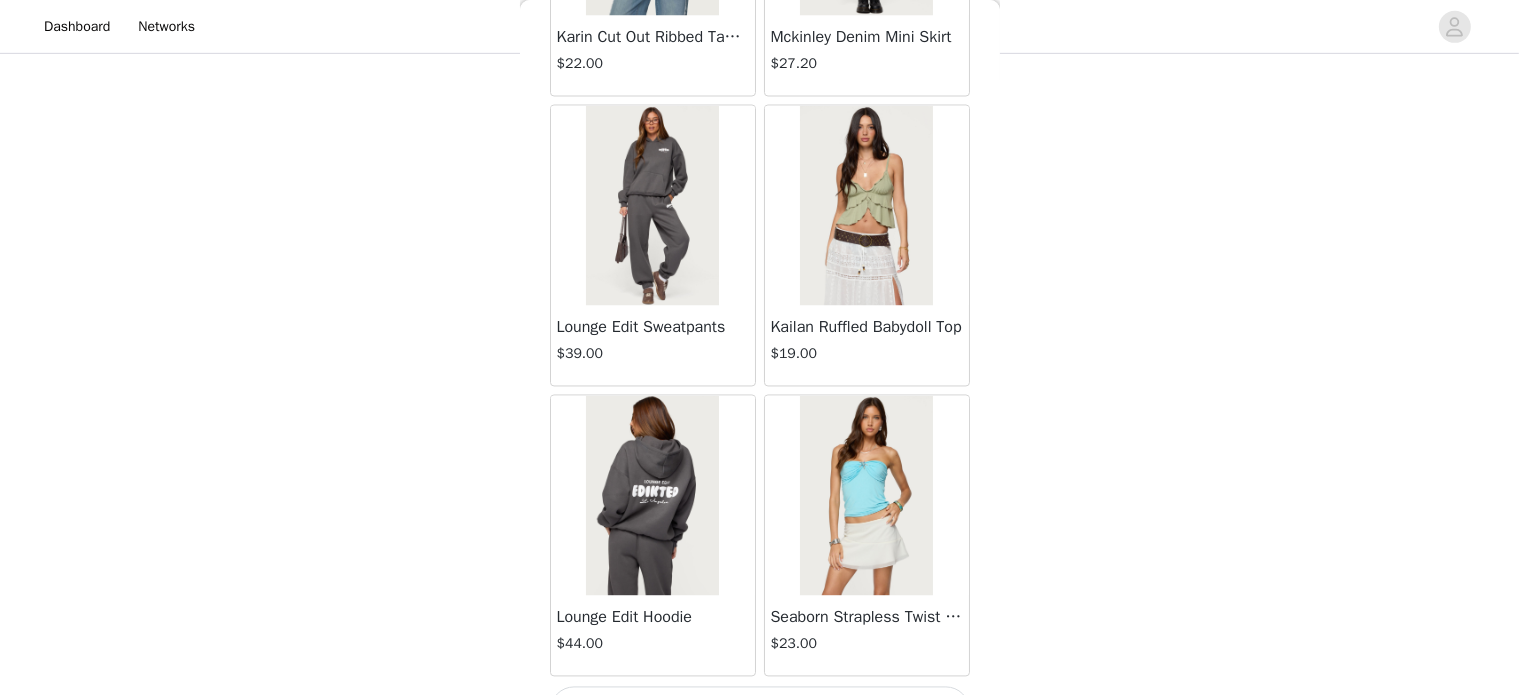 click on "Load More" at bounding box center (760, 710) 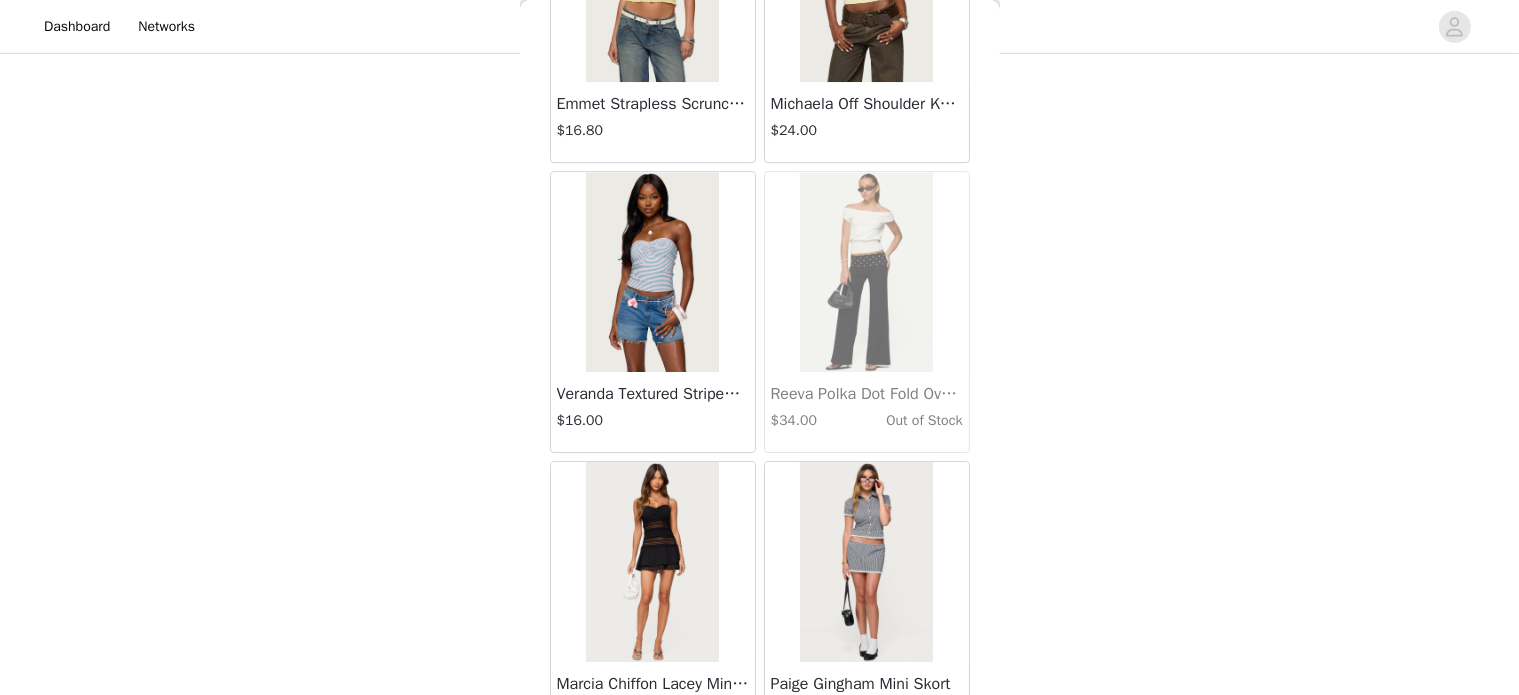scroll, scrollTop: 37112, scrollLeft: 0, axis: vertical 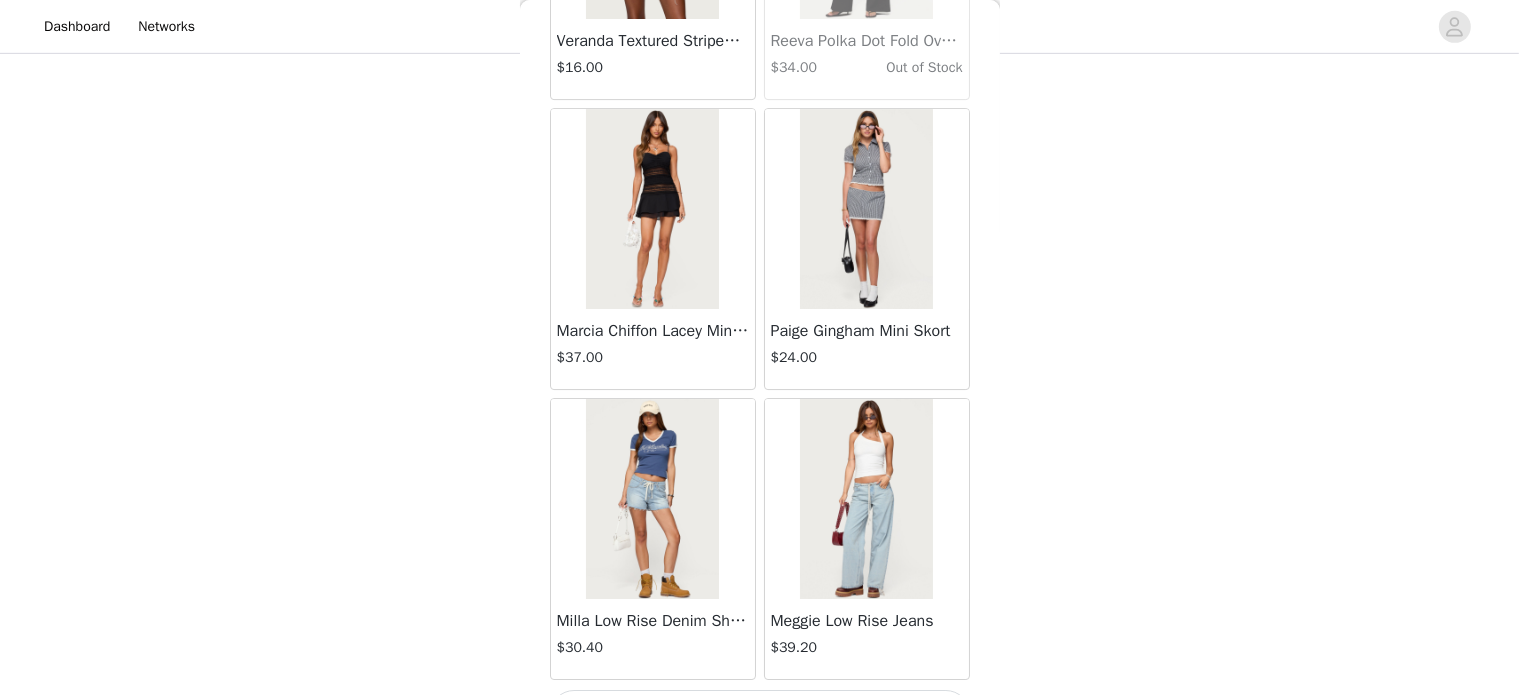 click on "Load More" at bounding box center [760, 714] 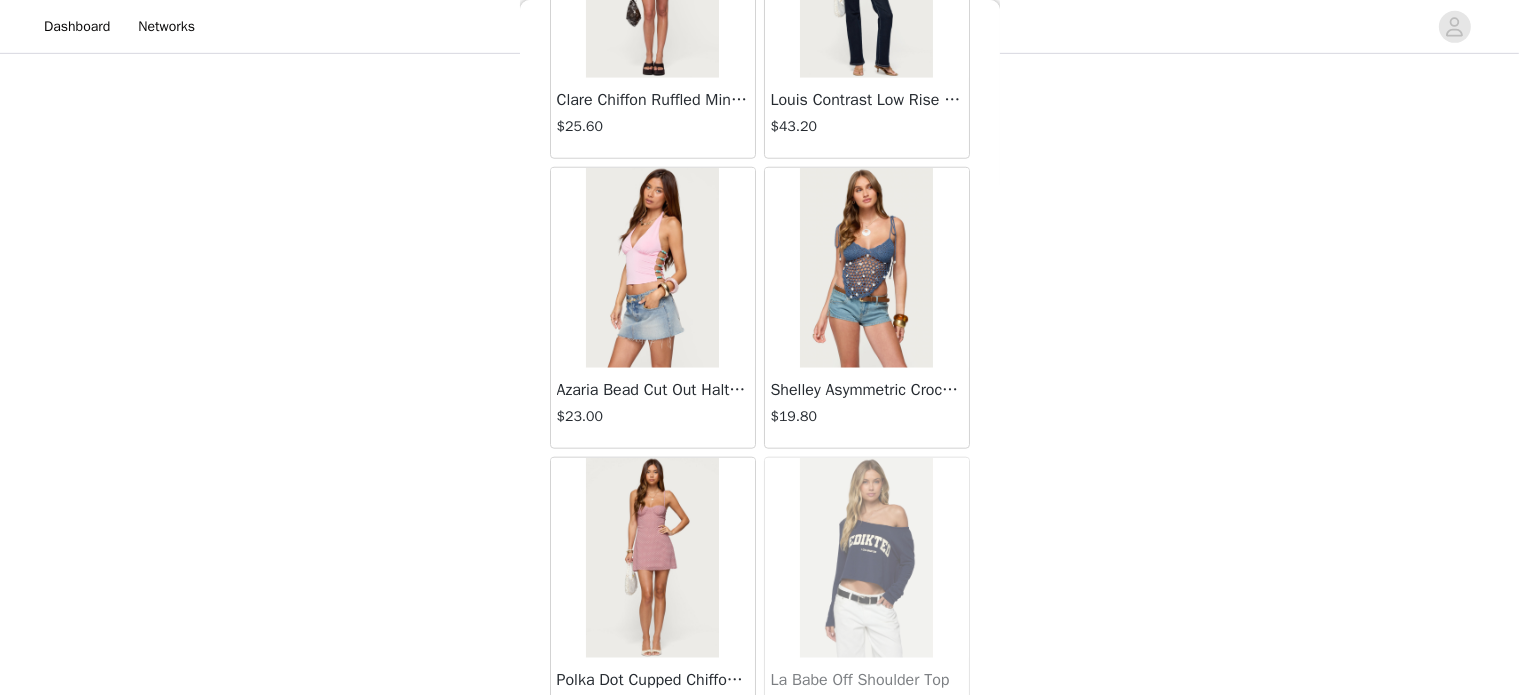 scroll, scrollTop: 40008, scrollLeft: 0, axis: vertical 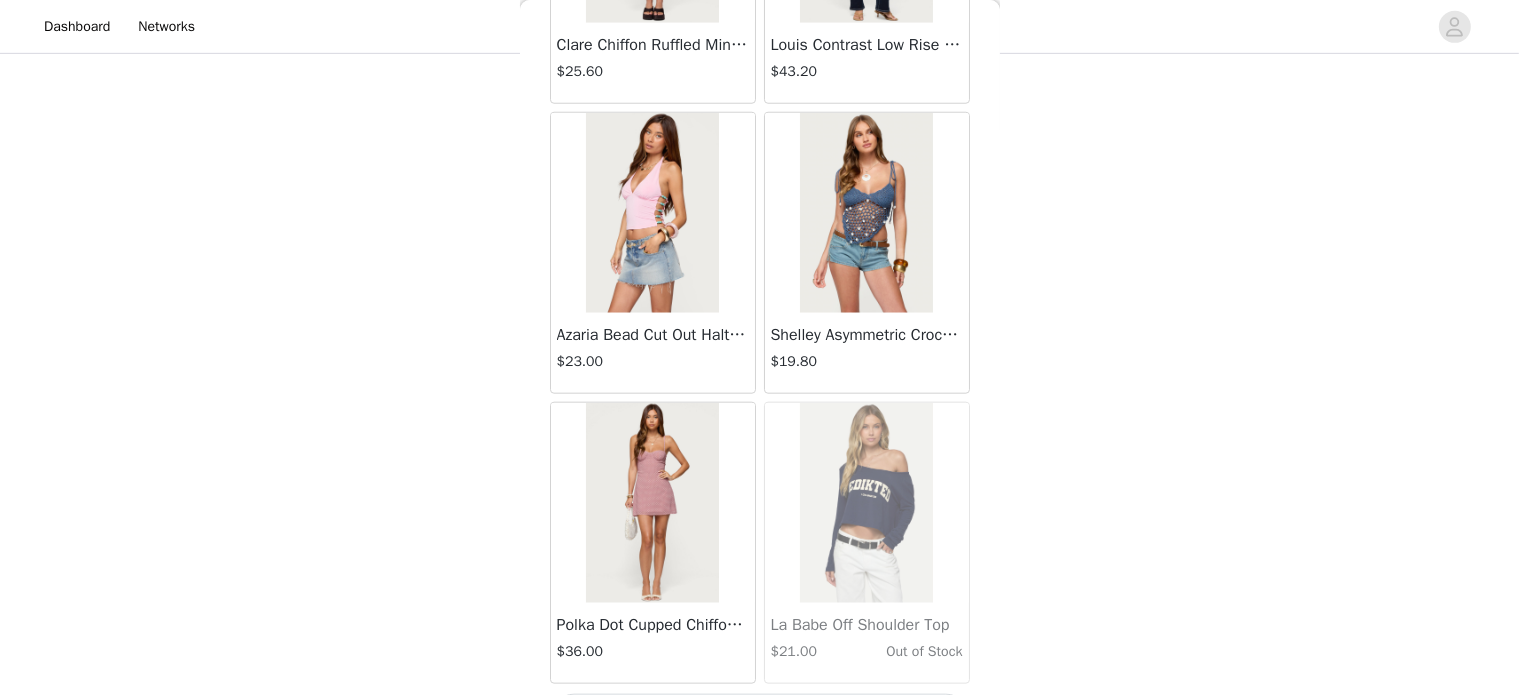 click on "Load More" at bounding box center (760, 718) 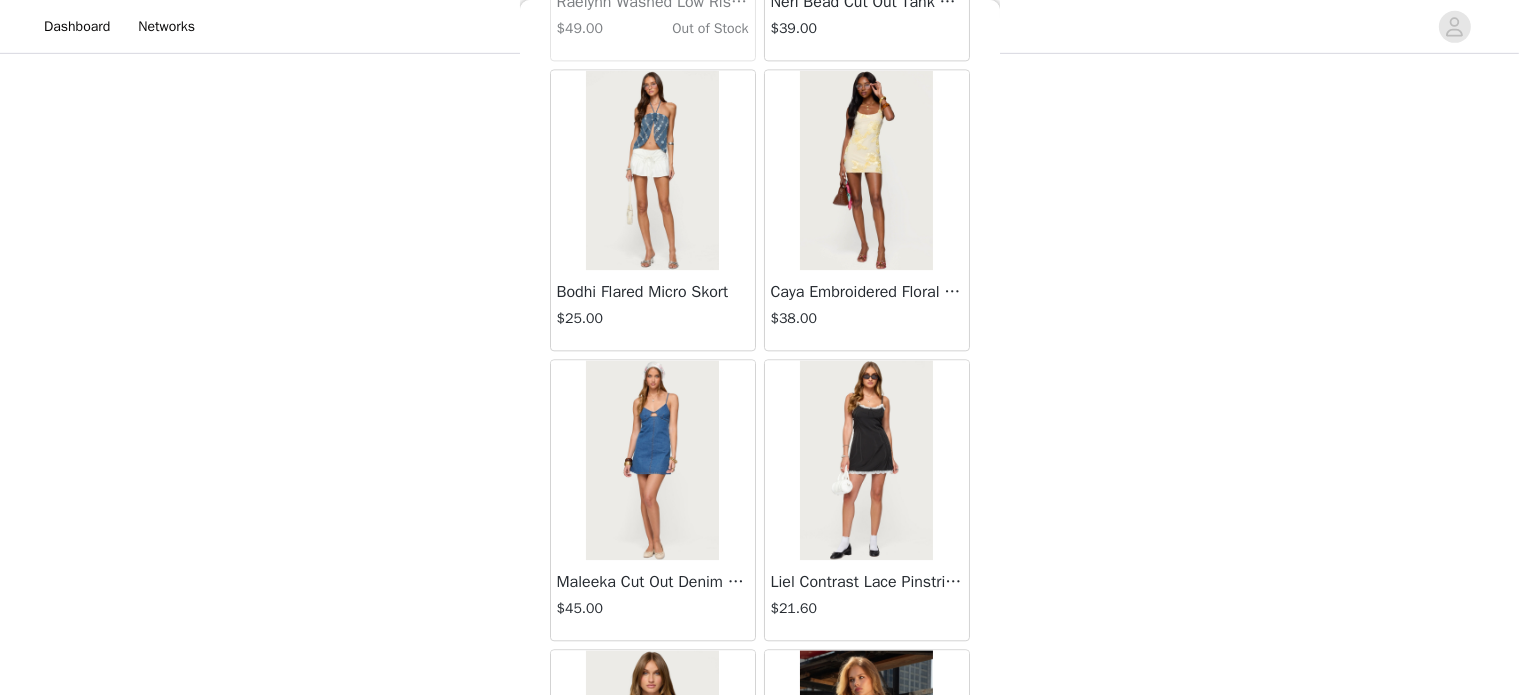 scroll, scrollTop: 42904, scrollLeft: 0, axis: vertical 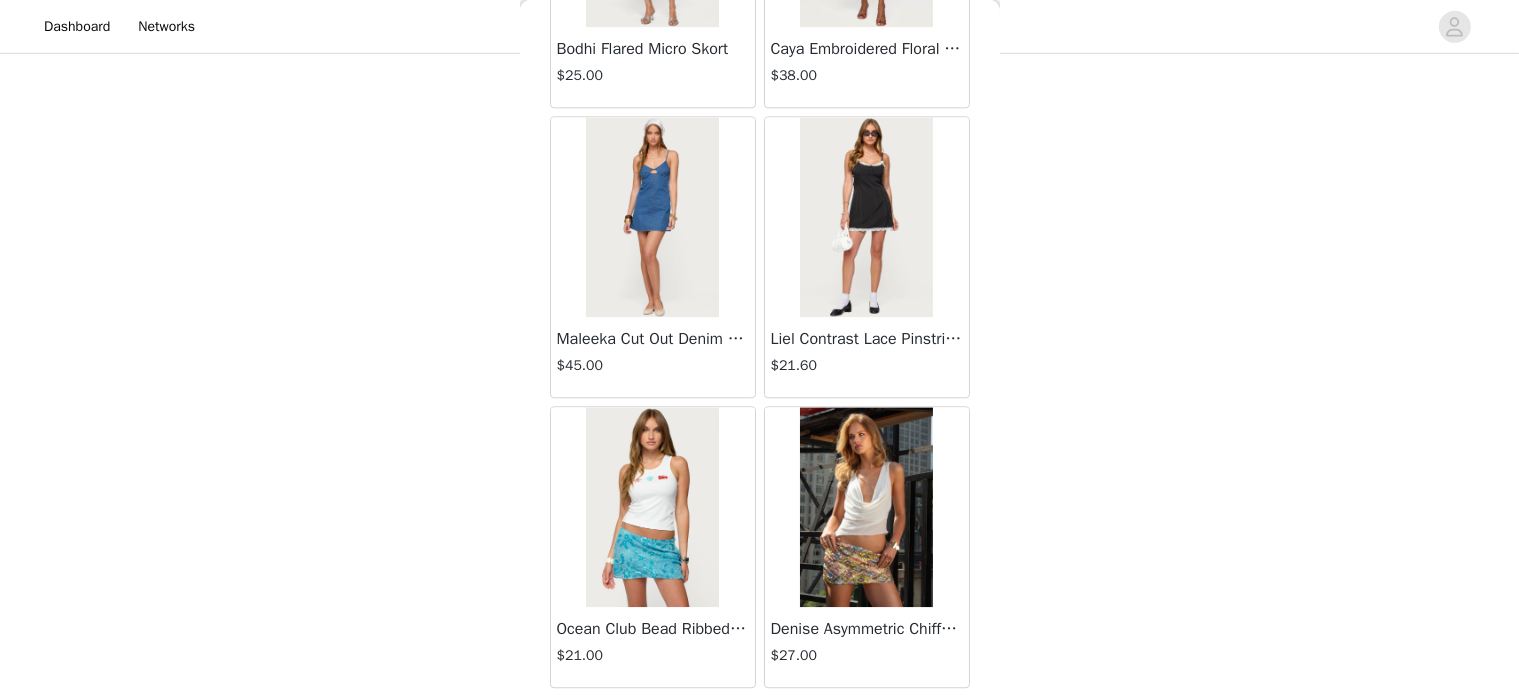 click on "Load More" at bounding box center [760, 722] 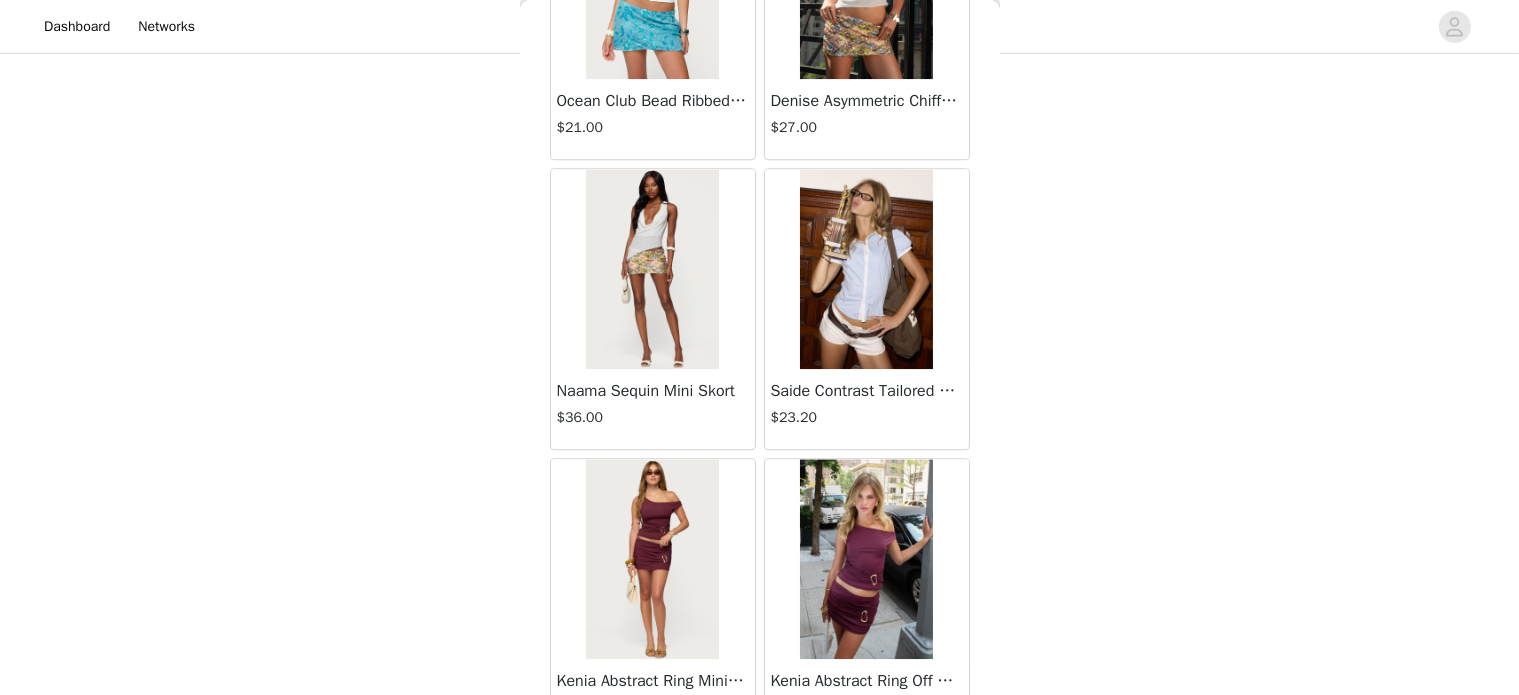 click on "Kenia Abstract Ring Mini Skirt   $28.00" at bounding box center (653, 599) 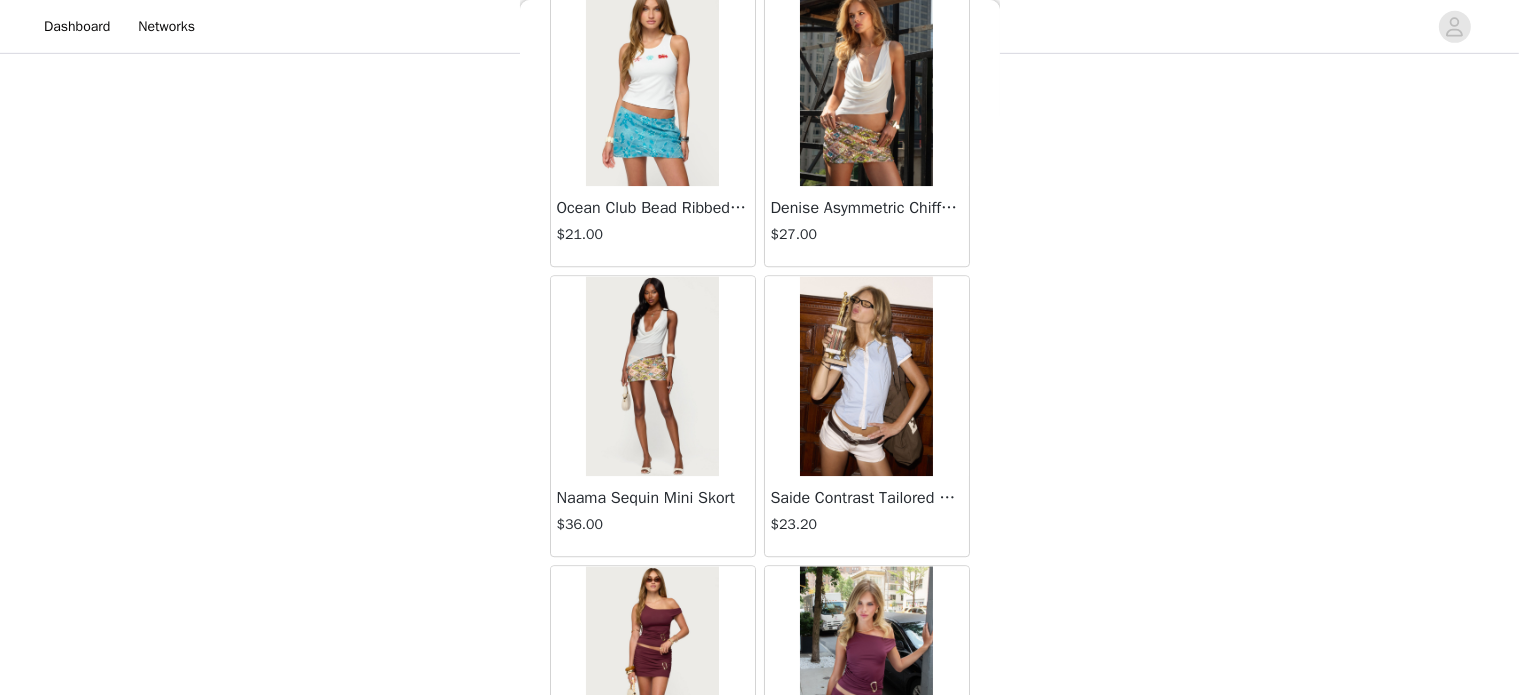 scroll, scrollTop: 43324, scrollLeft: 0, axis: vertical 